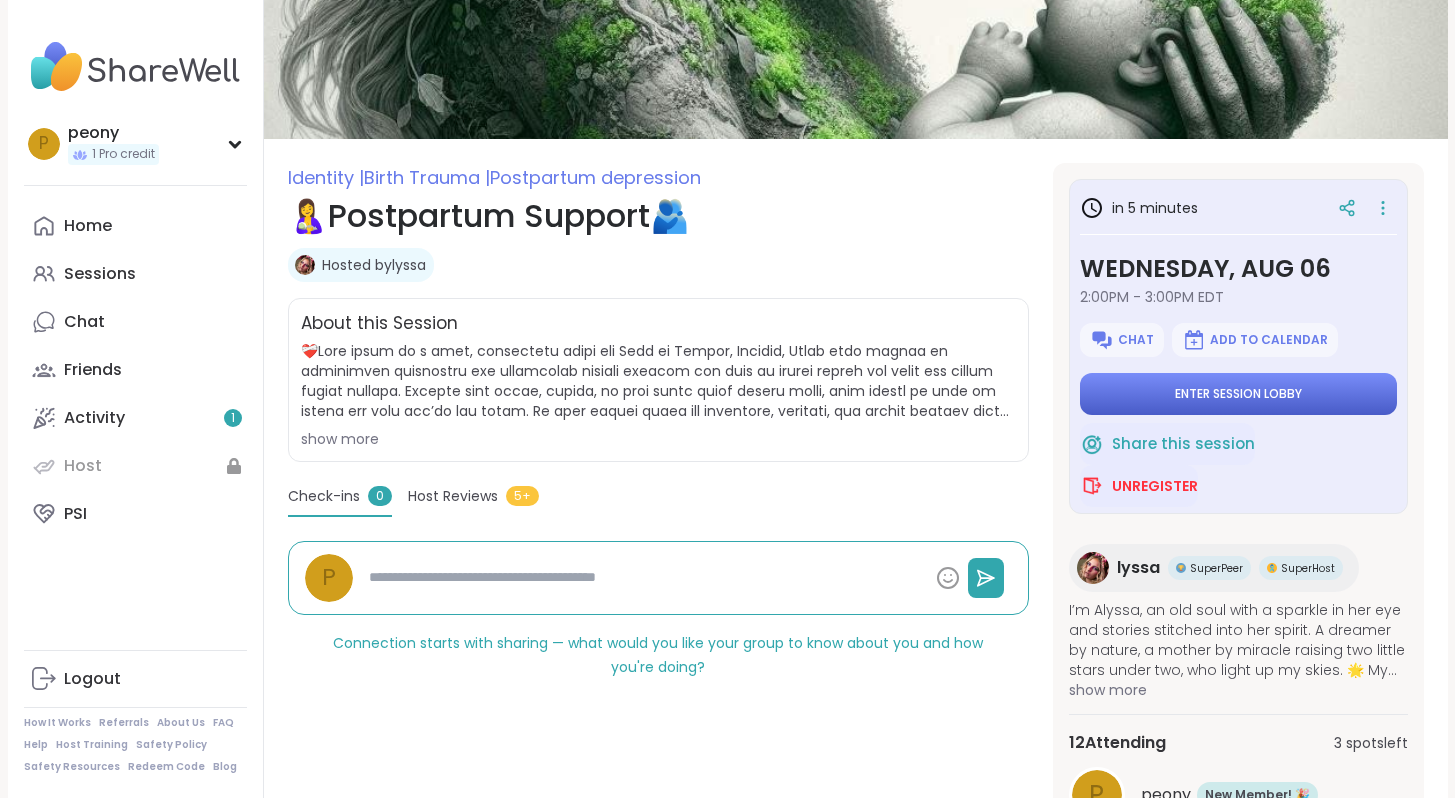 scroll, scrollTop: 0, scrollLeft: 0, axis: both 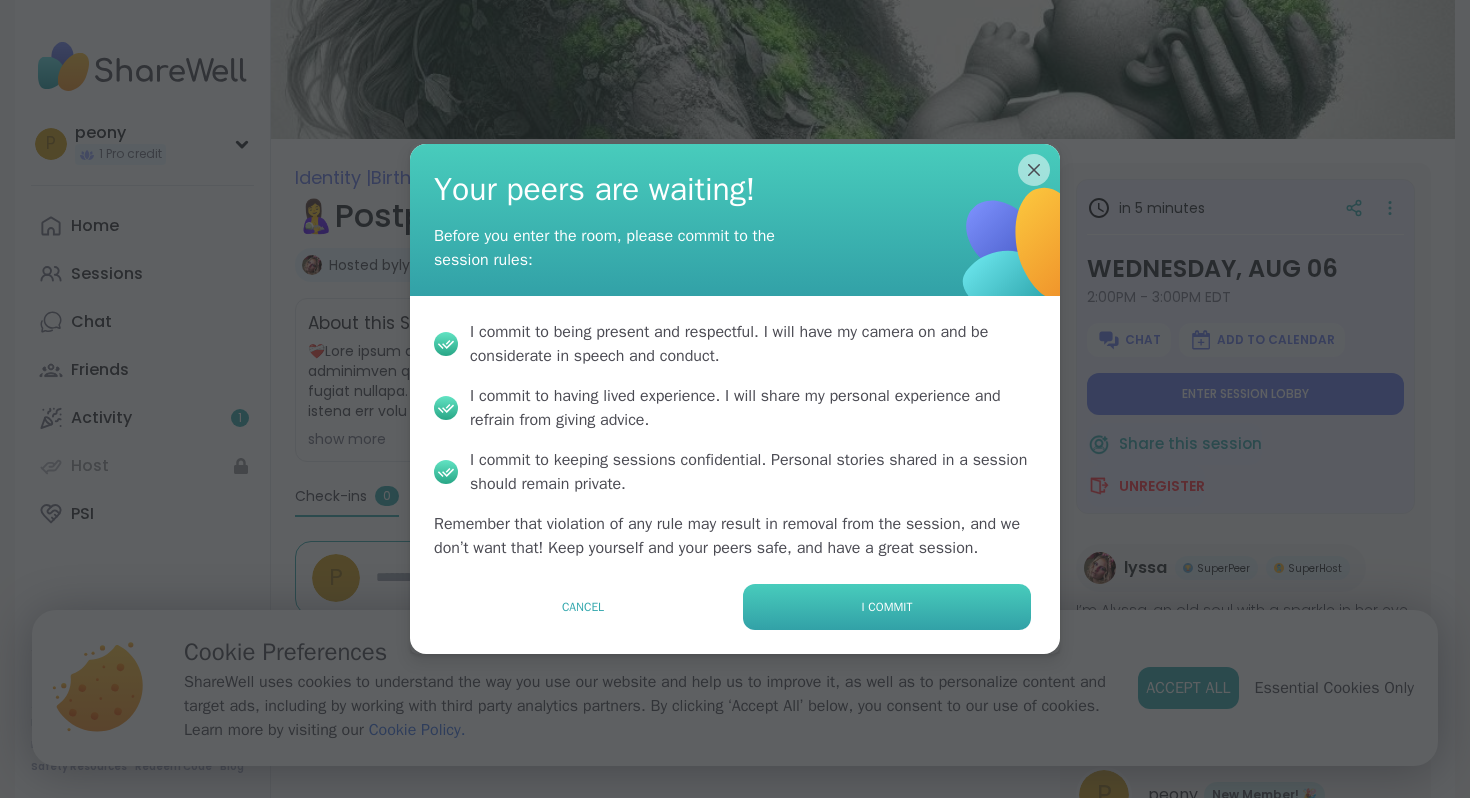 click on "I commit" at bounding box center [887, 607] 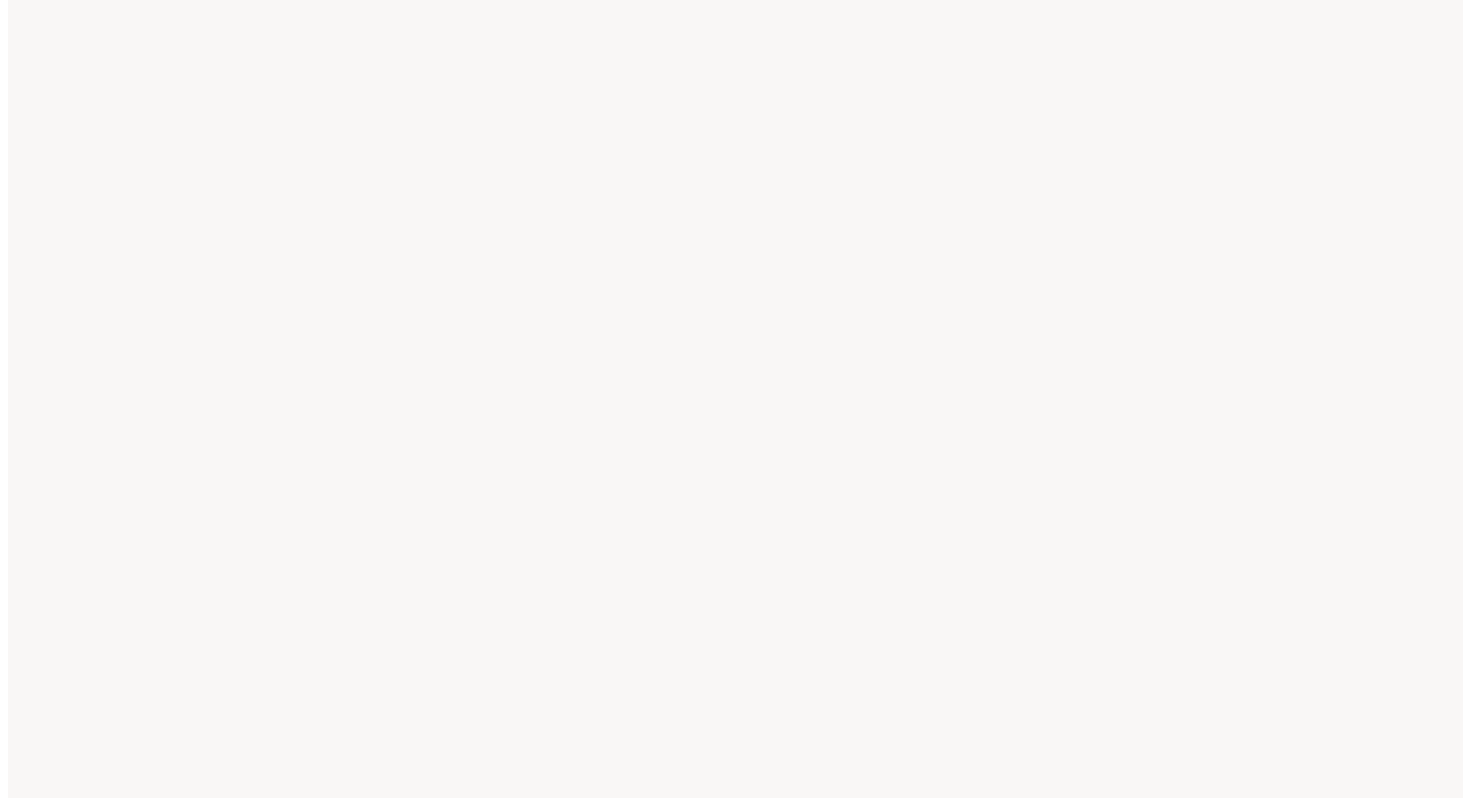 scroll, scrollTop: 0, scrollLeft: 0, axis: both 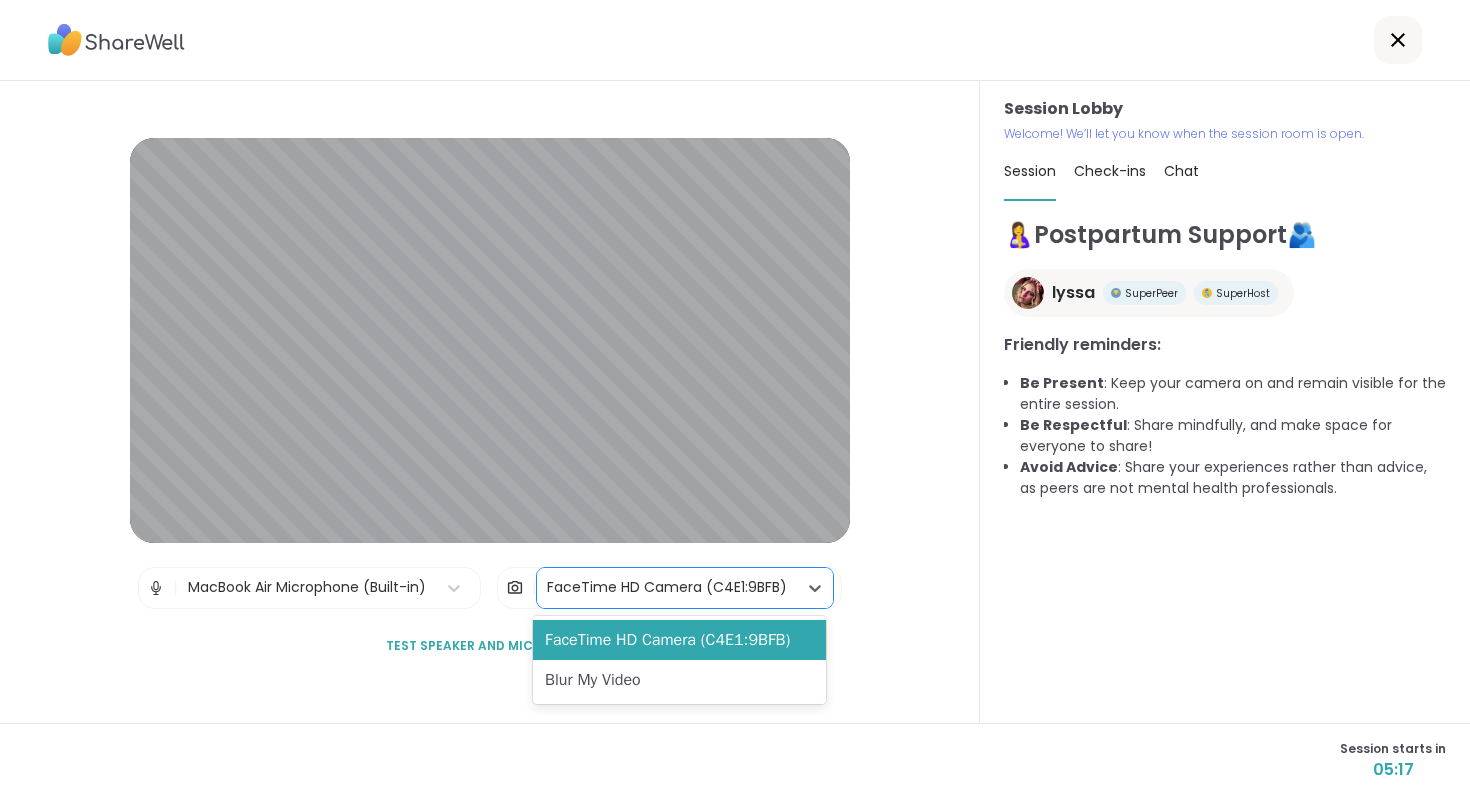 click on "FaceTime HD Camera (C4E1:9BFB)" at bounding box center [667, 587] 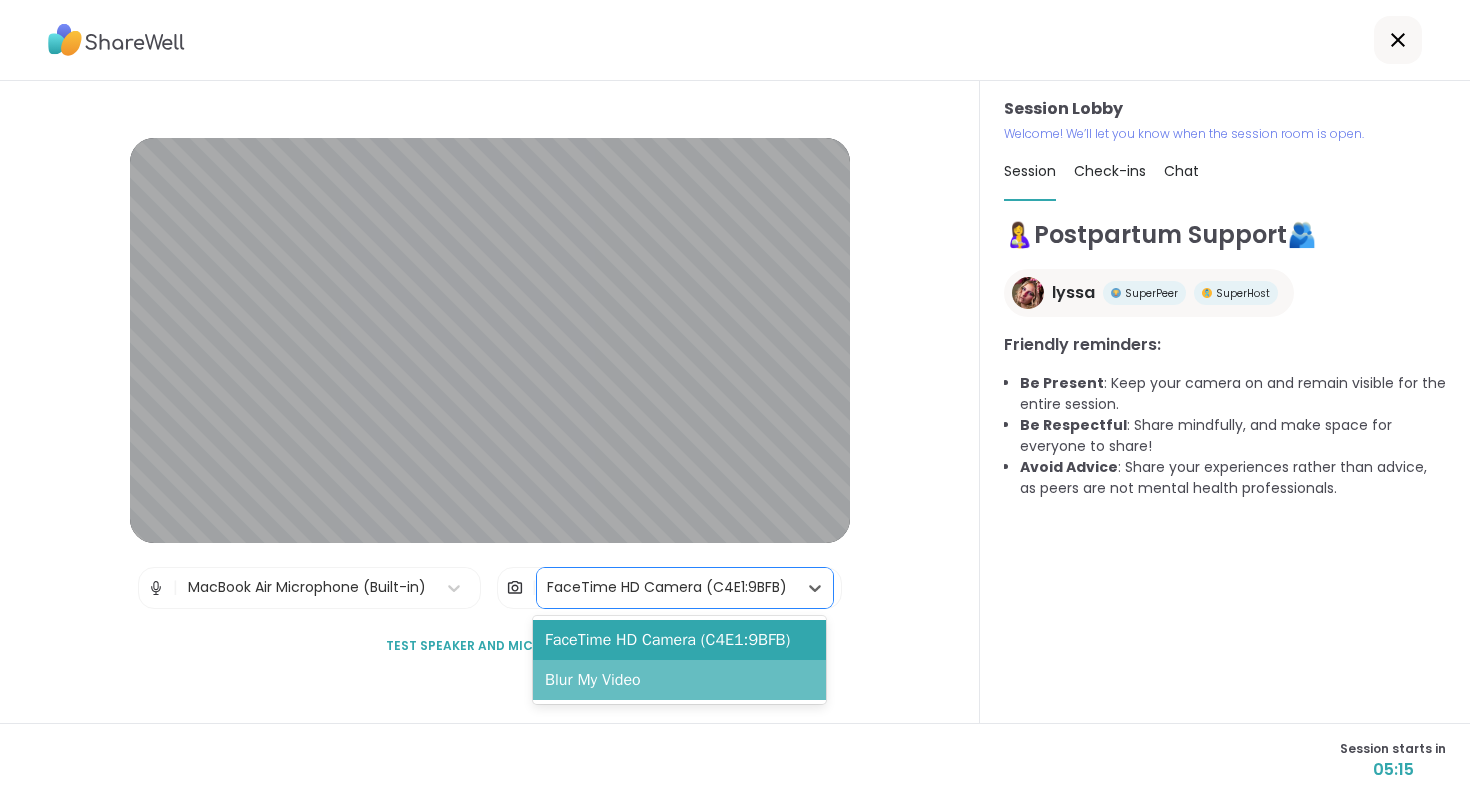 click on "Blur My Video" at bounding box center [679, 680] 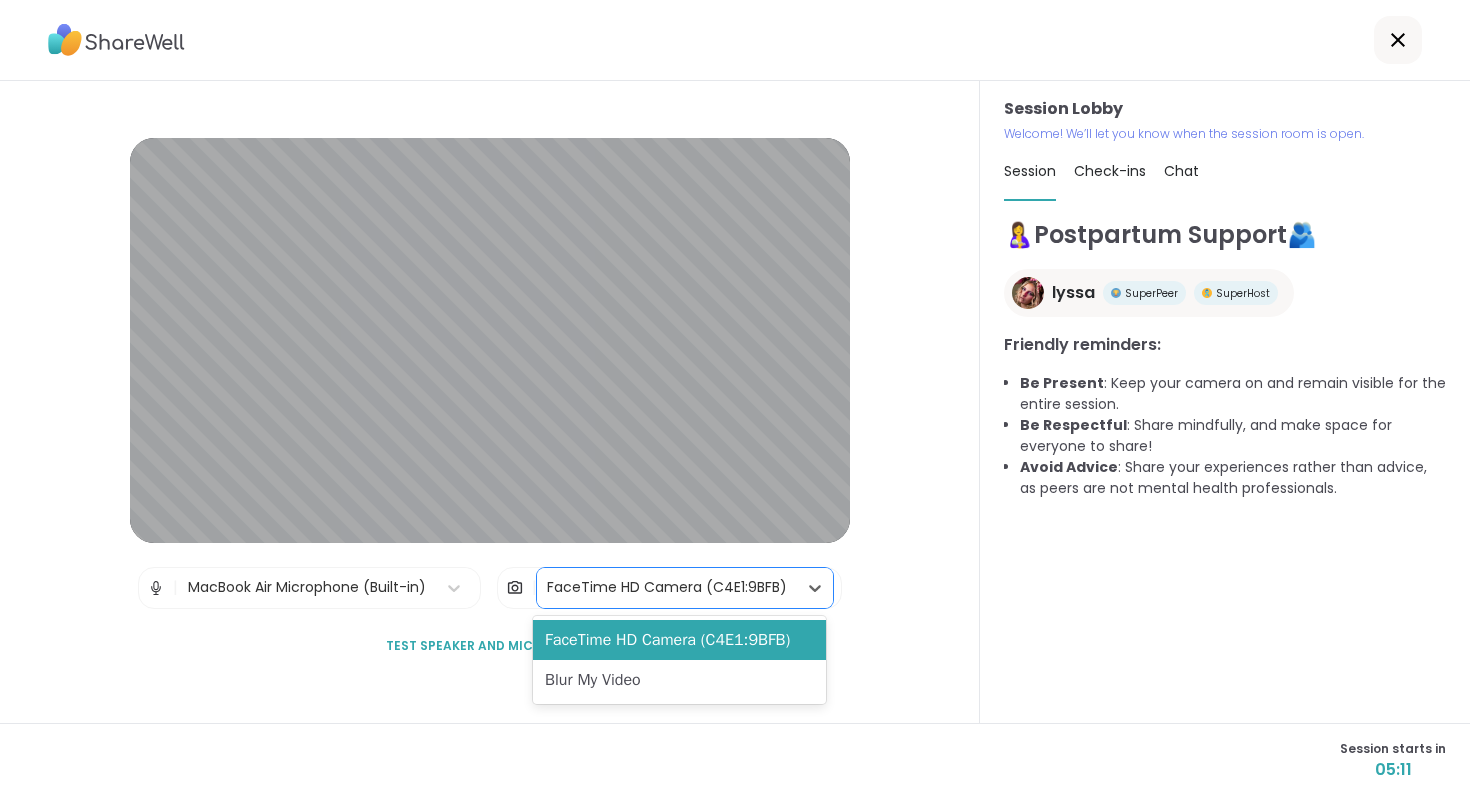 click on "FaceTime HD Camera (C4E1:9BFB)" at bounding box center [667, 587] 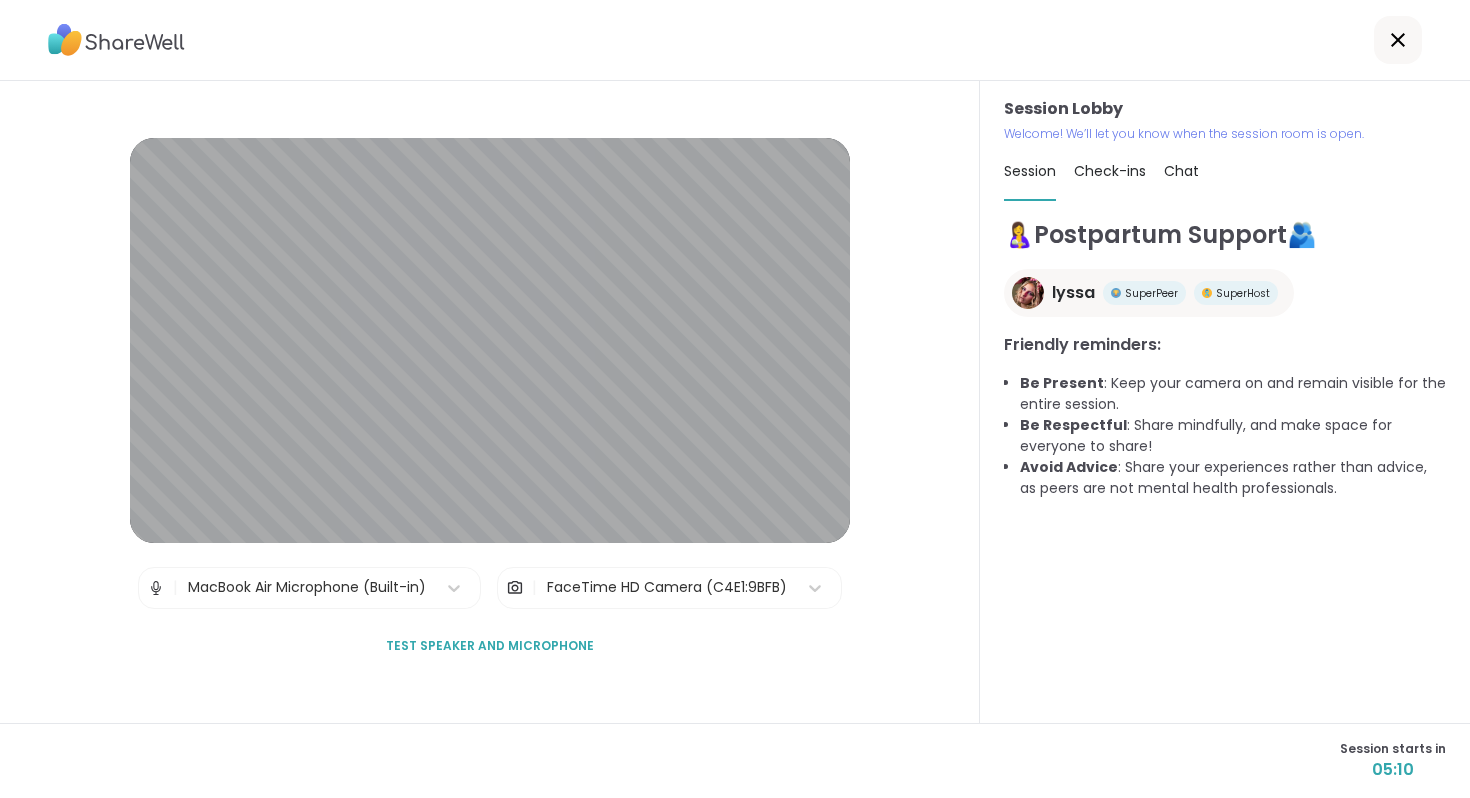 click on "Session Lobby | MacBook Air Microphone (Built-in) | FaceTime HD Camera (C4E1:9BFB) Test speaker and microphone" at bounding box center [490, 402] 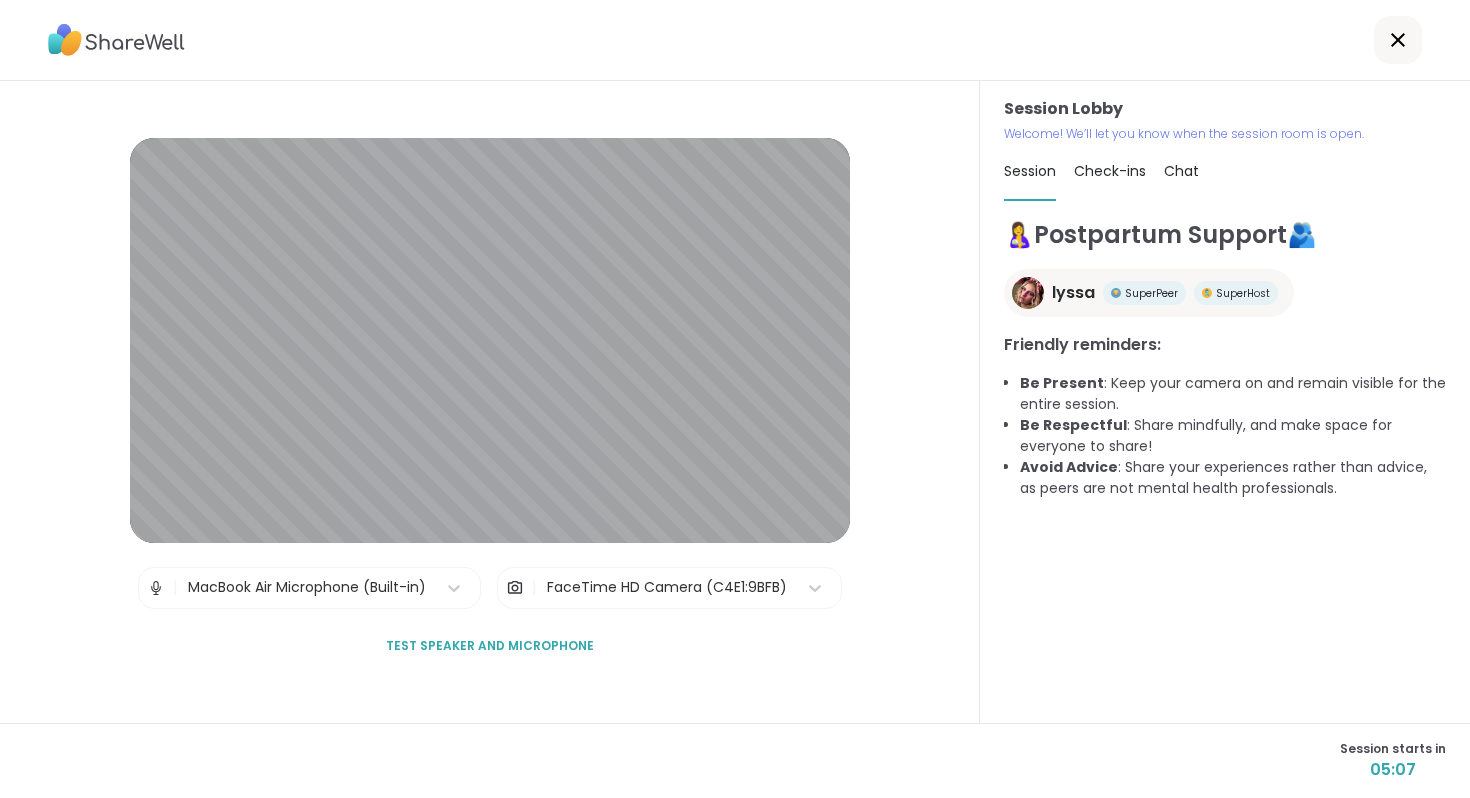 click on "Check-ins" at bounding box center (1110, 171) 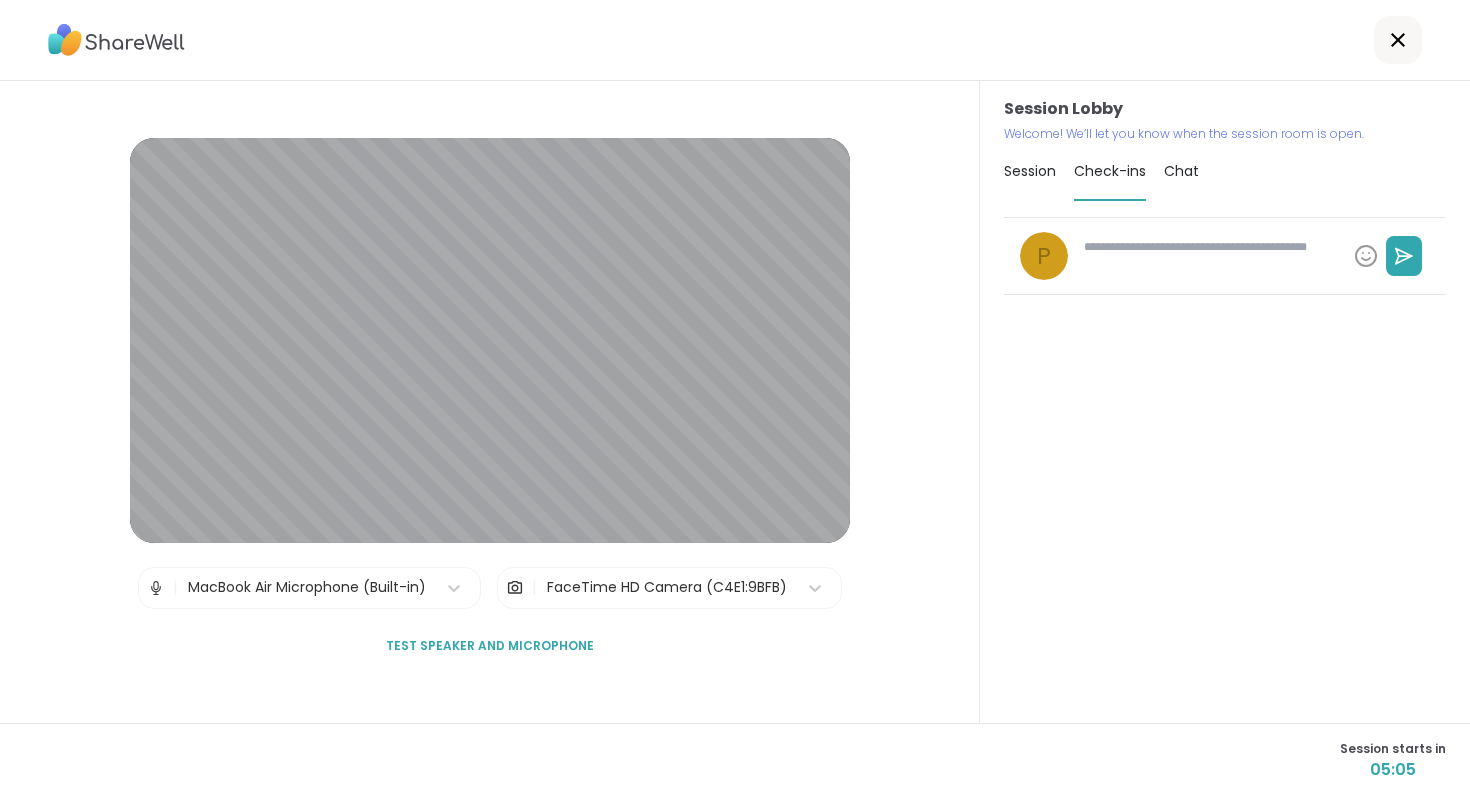 click on "Session" at bounding box center [1030, 171] 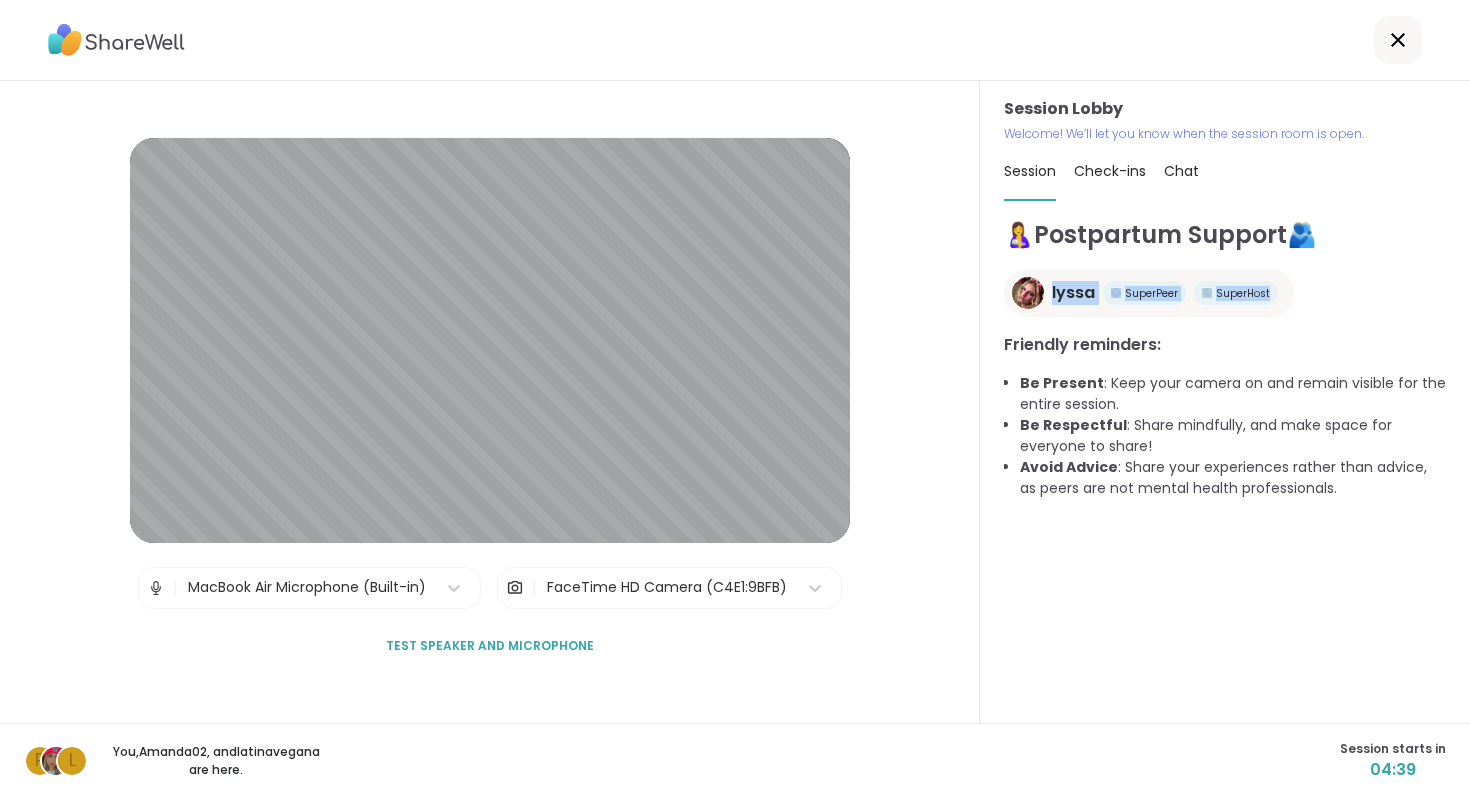 click on "FaceTime HD Camera (C4E1:9BFB)" at bounding box center [667, 587] 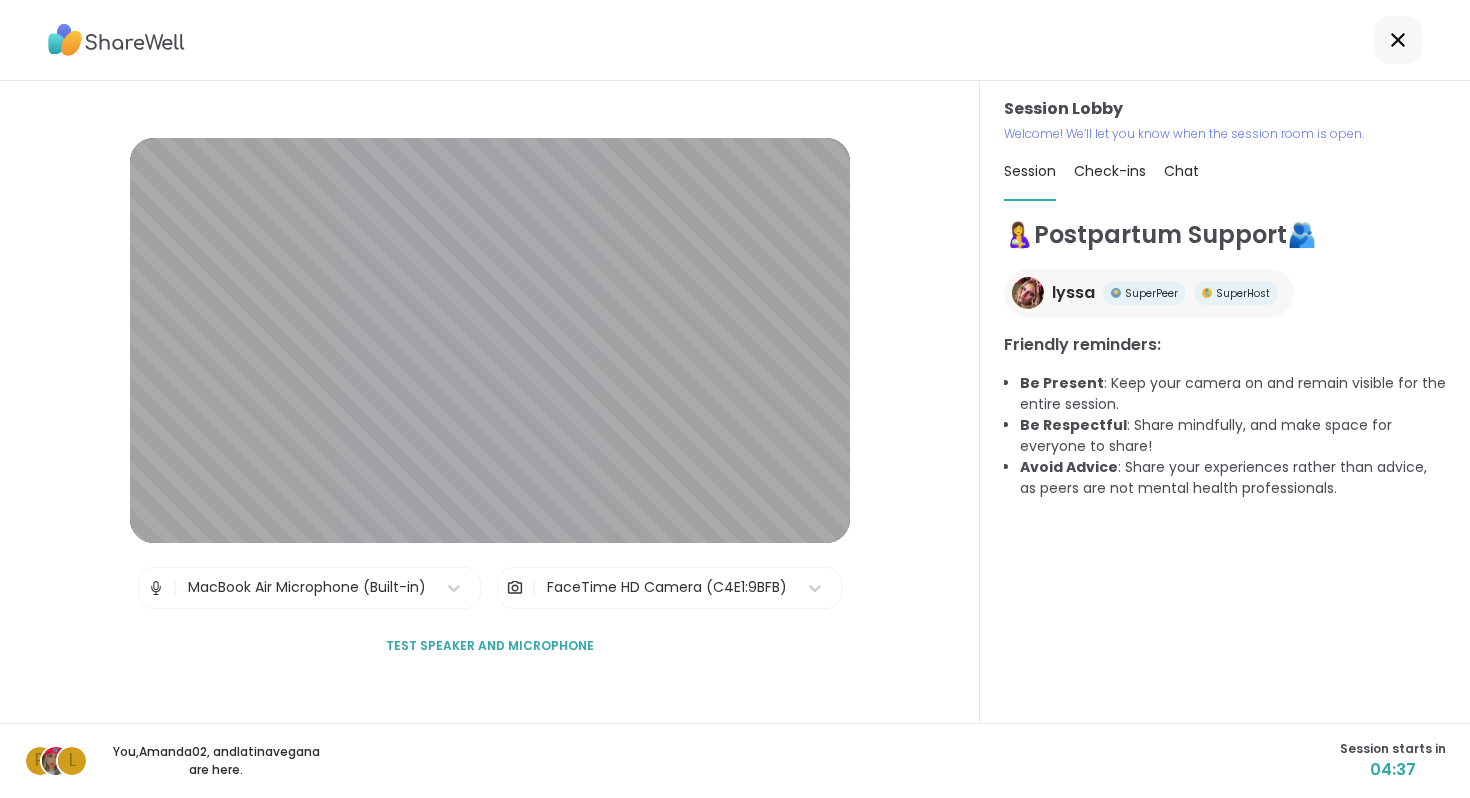 click at bounding box center [515, 588] 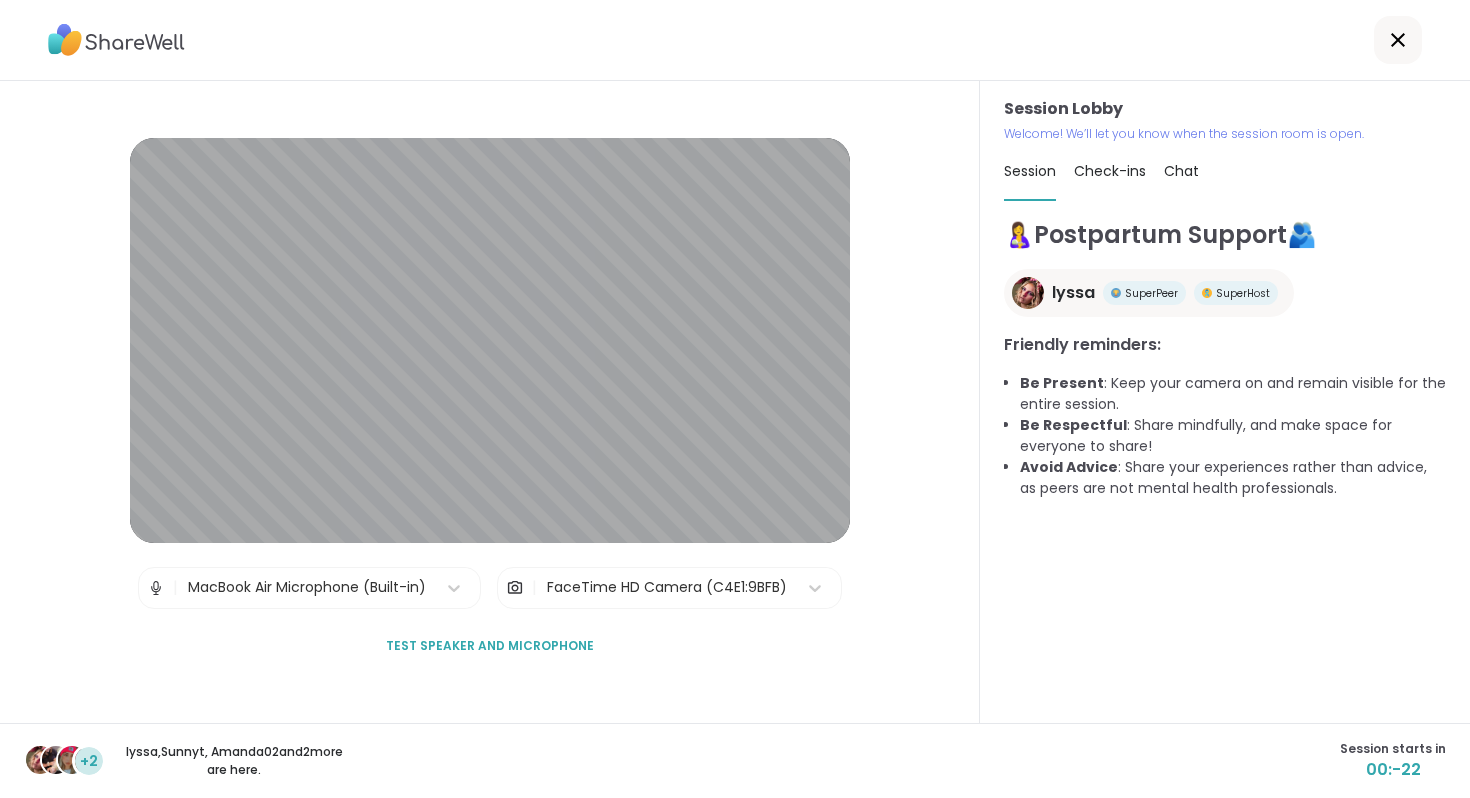 click on "[USER] , [USER] , [USER] and 2 more are here." at bounding box center [234, 761] 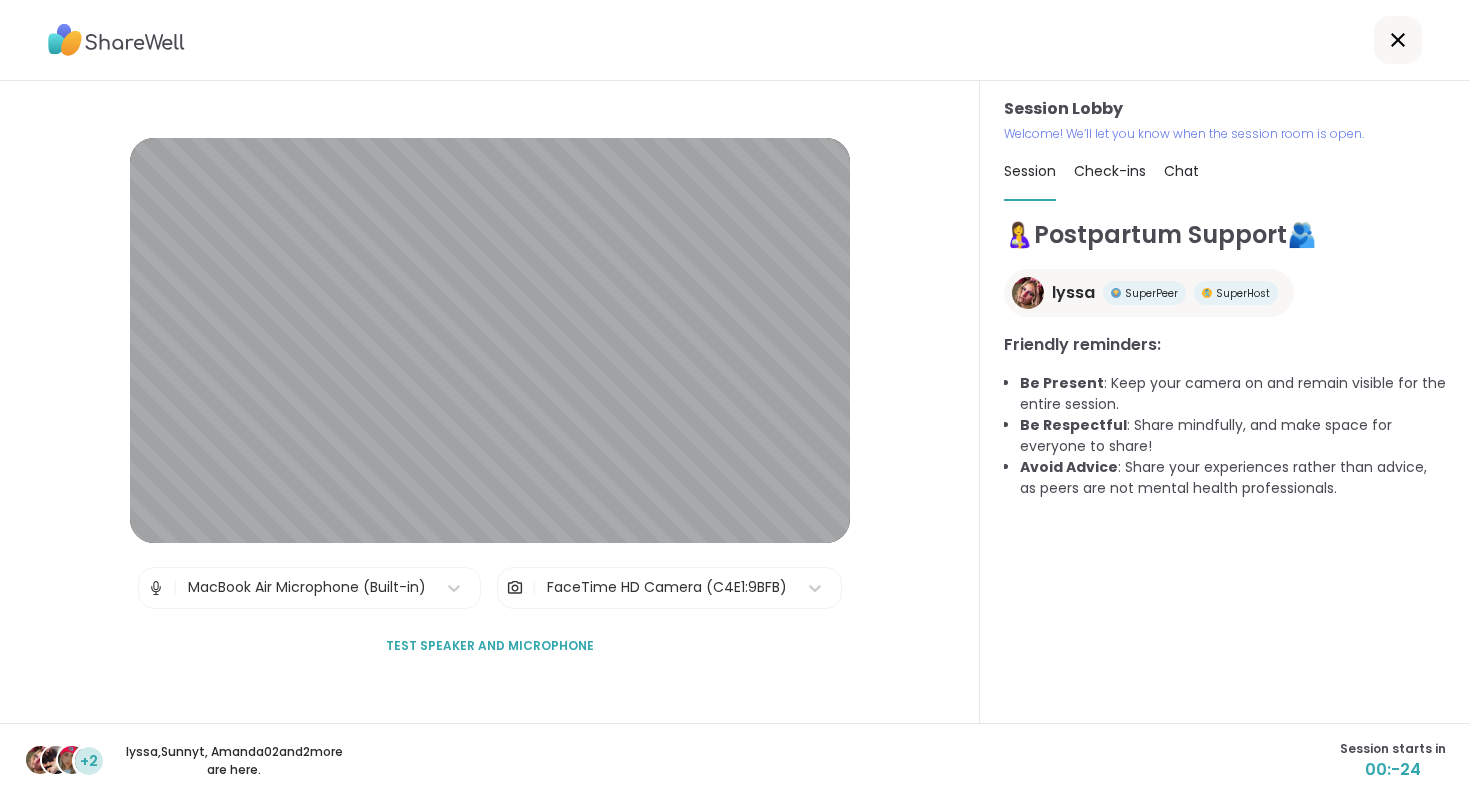click on "+2" at bounding box center [89, 761] 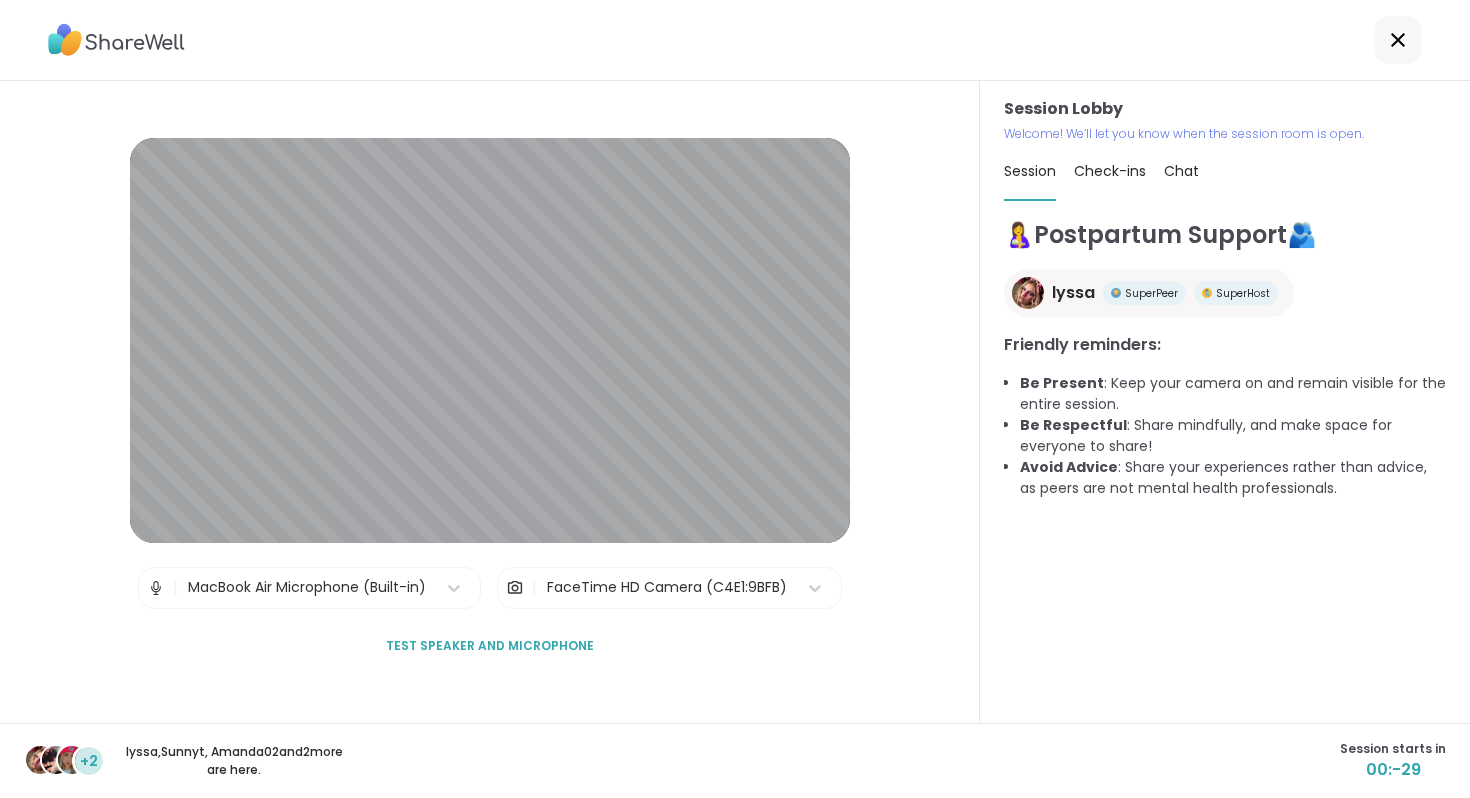 click on "Check-ins" at bounding box center [1110, 171] 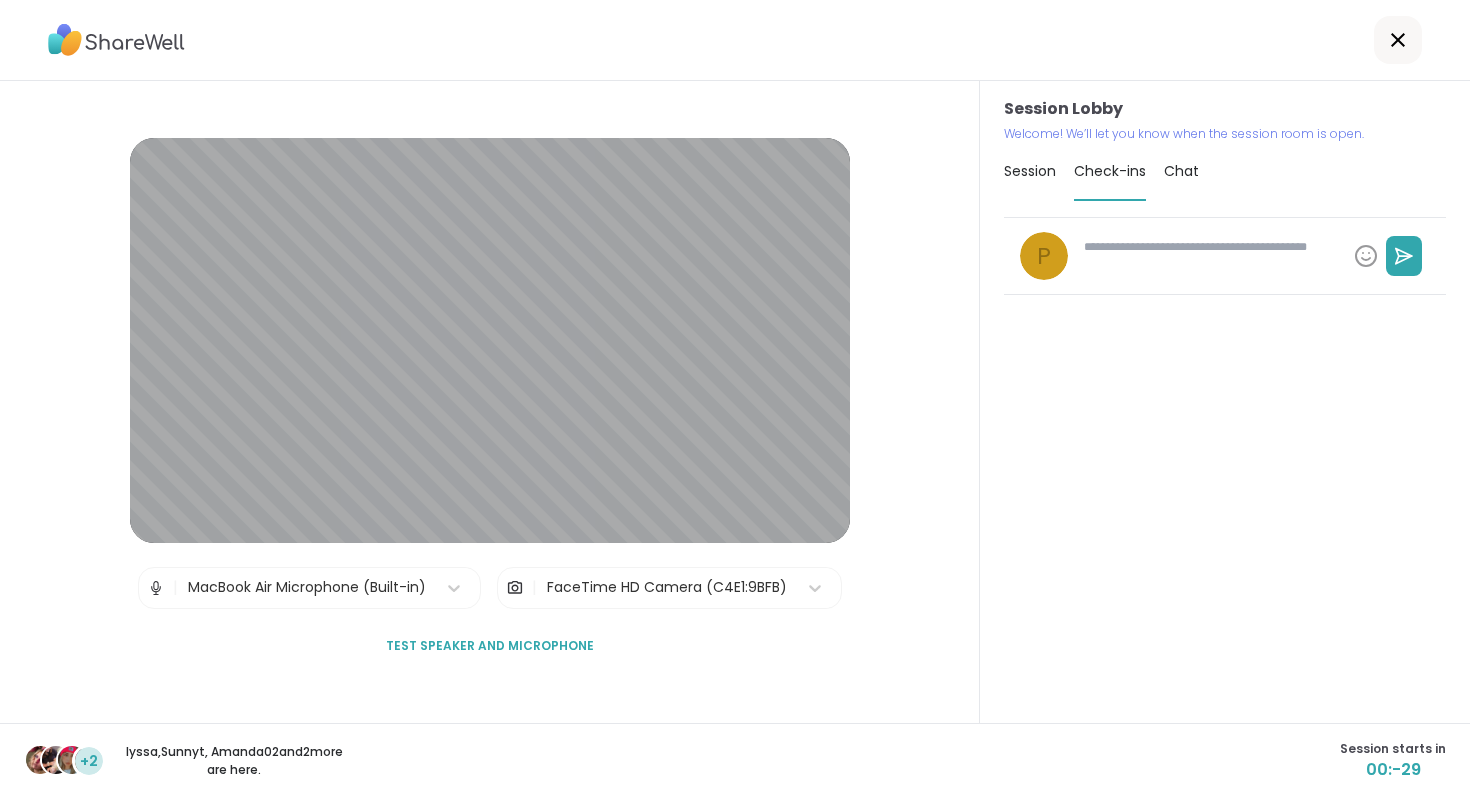 type on "*" 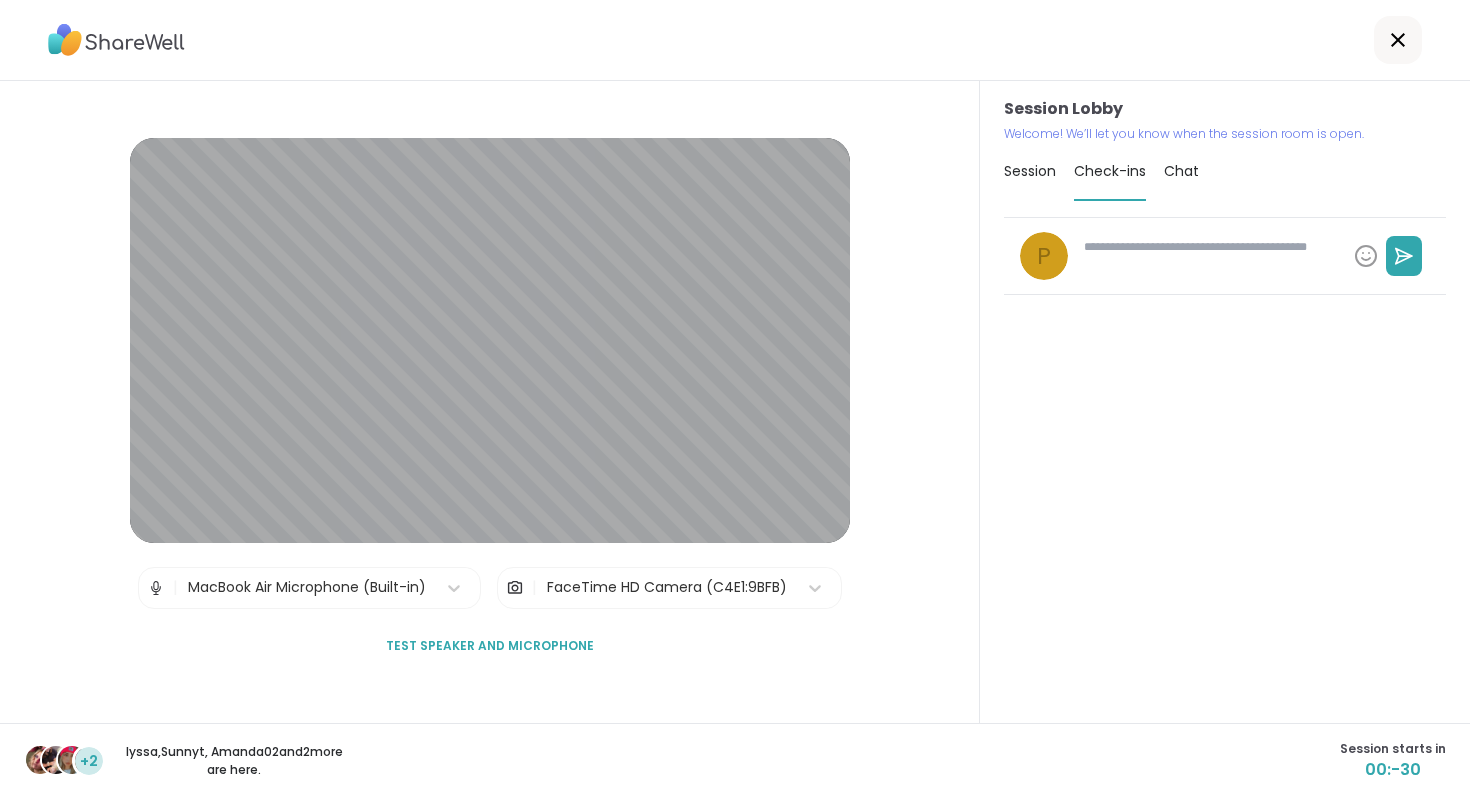 click on "Session Check-ins Chat" at bounding box center (1225, 172) 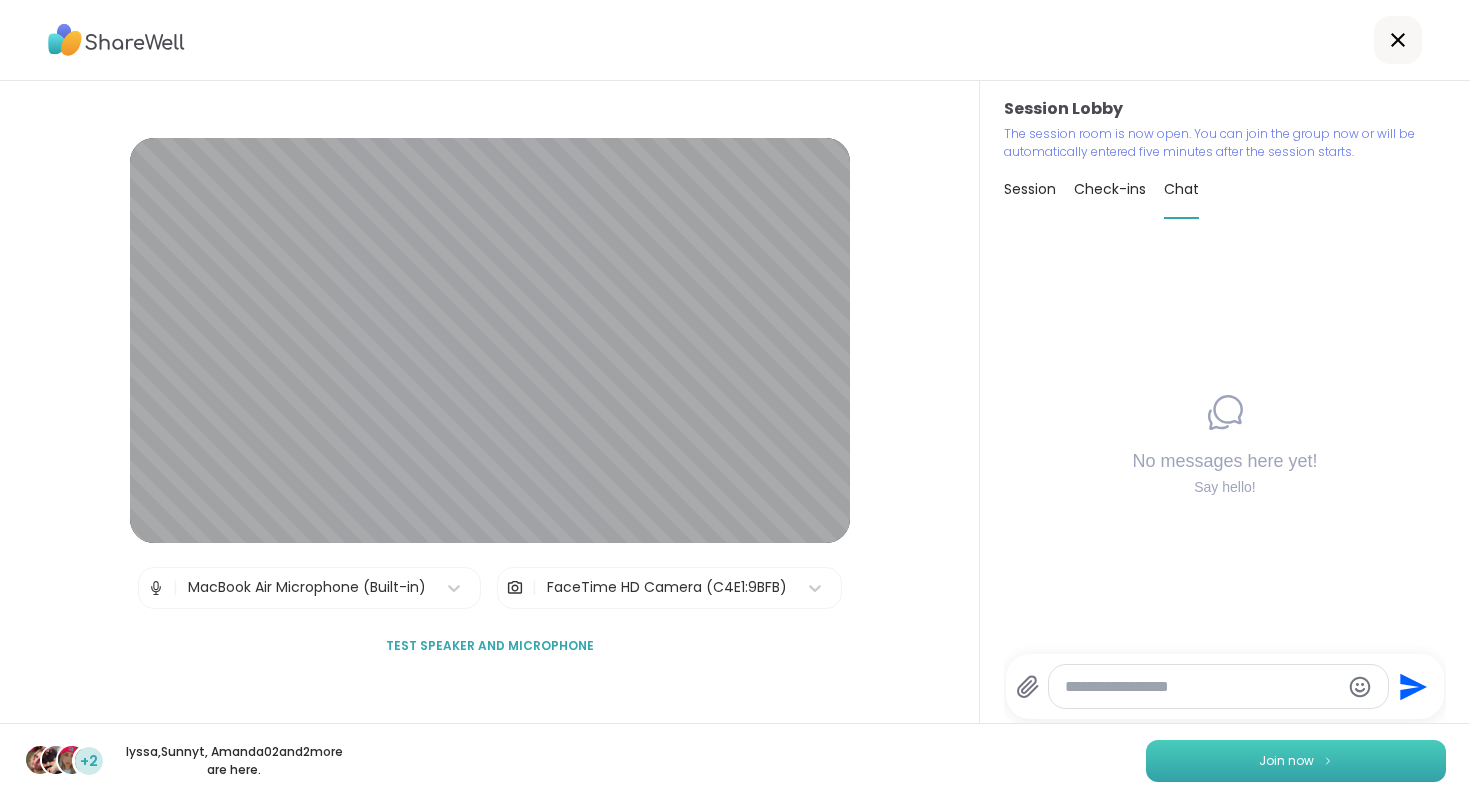 click on "Join now" at bounding box center (1296, 761) 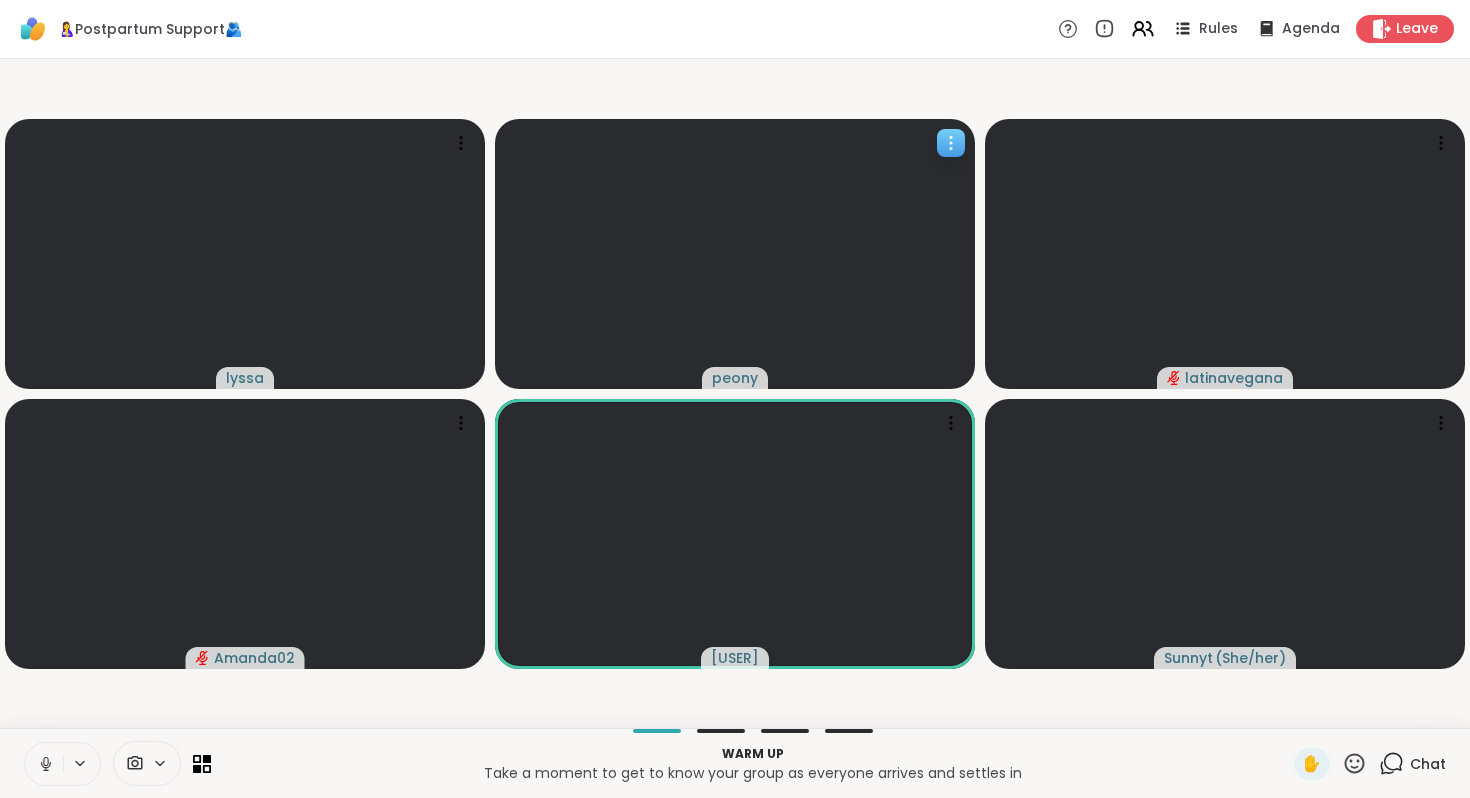 click 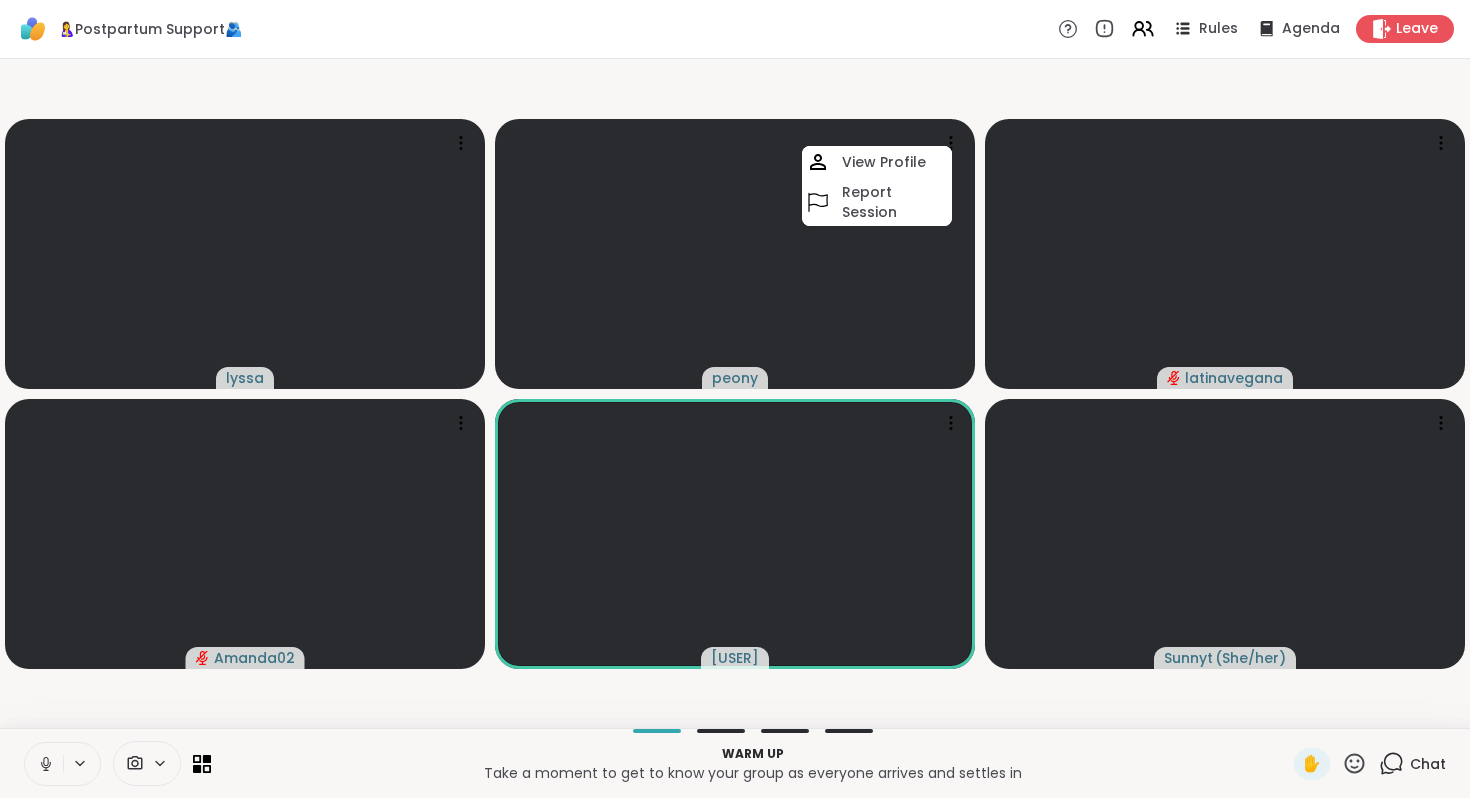 click on "🤱Postpartum Support🫂 Rules Agenda Leave" at bounding box center (735, 29) 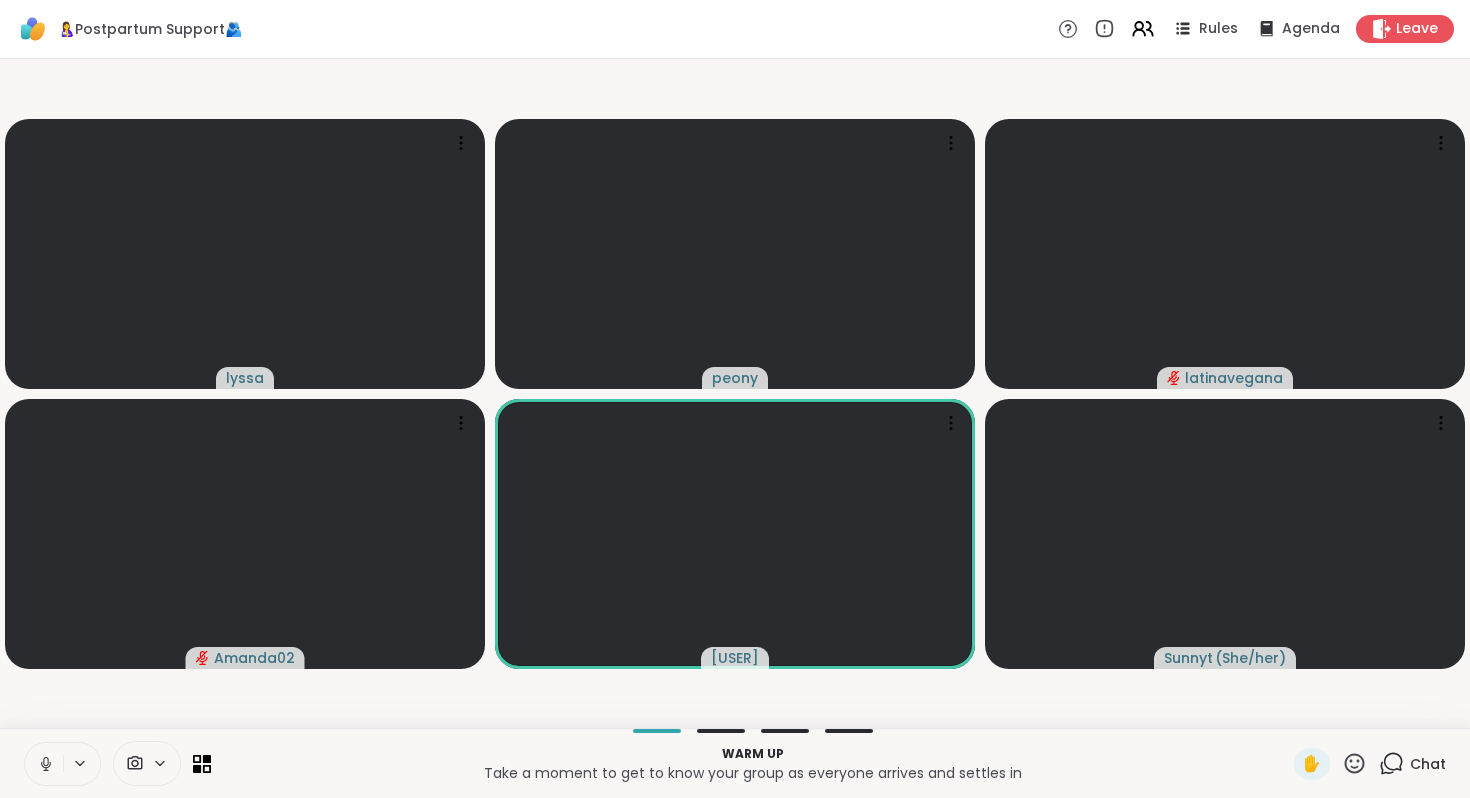 click 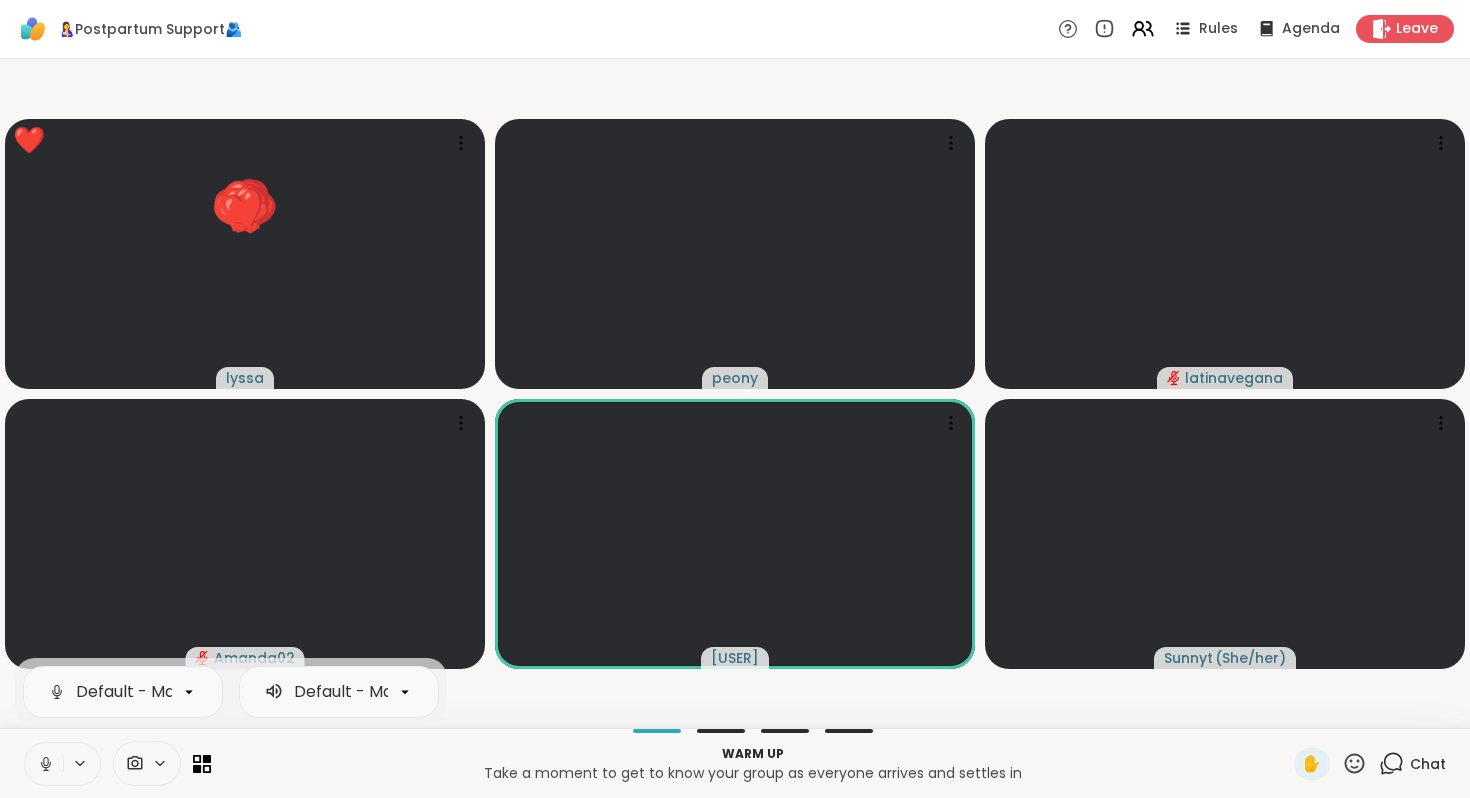 click 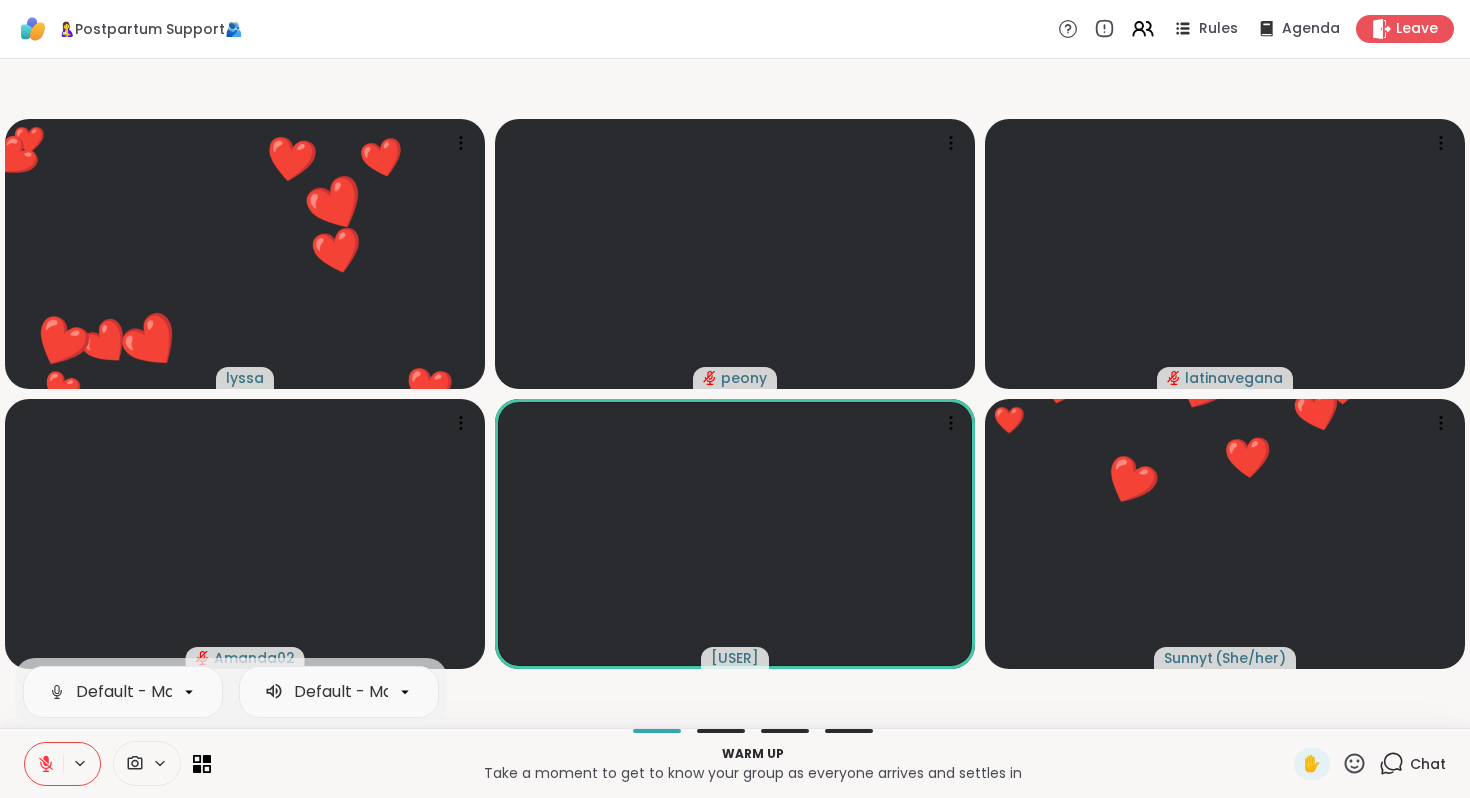 click at bounding box center [133, 763] 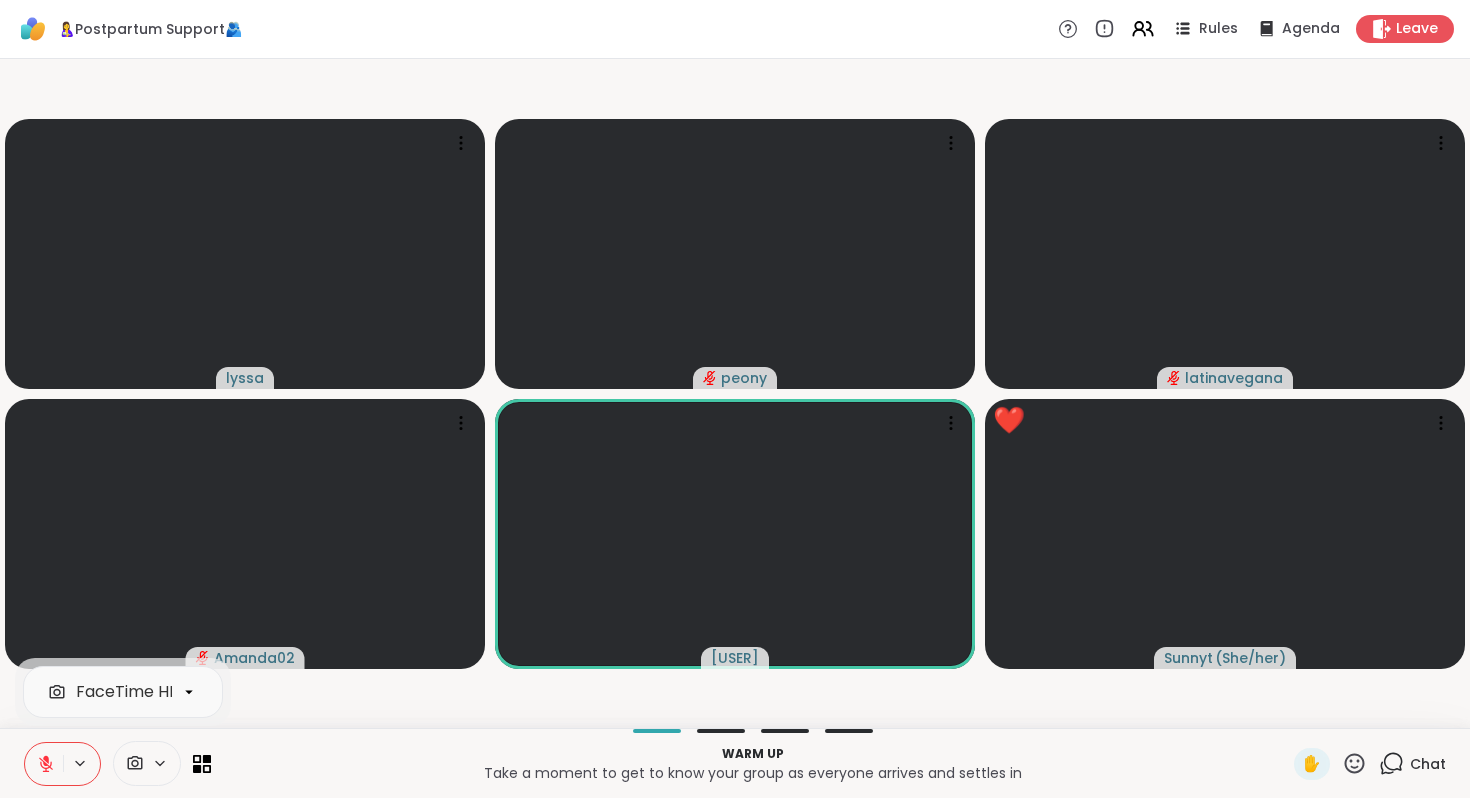 click at bounding box center [721, 731] 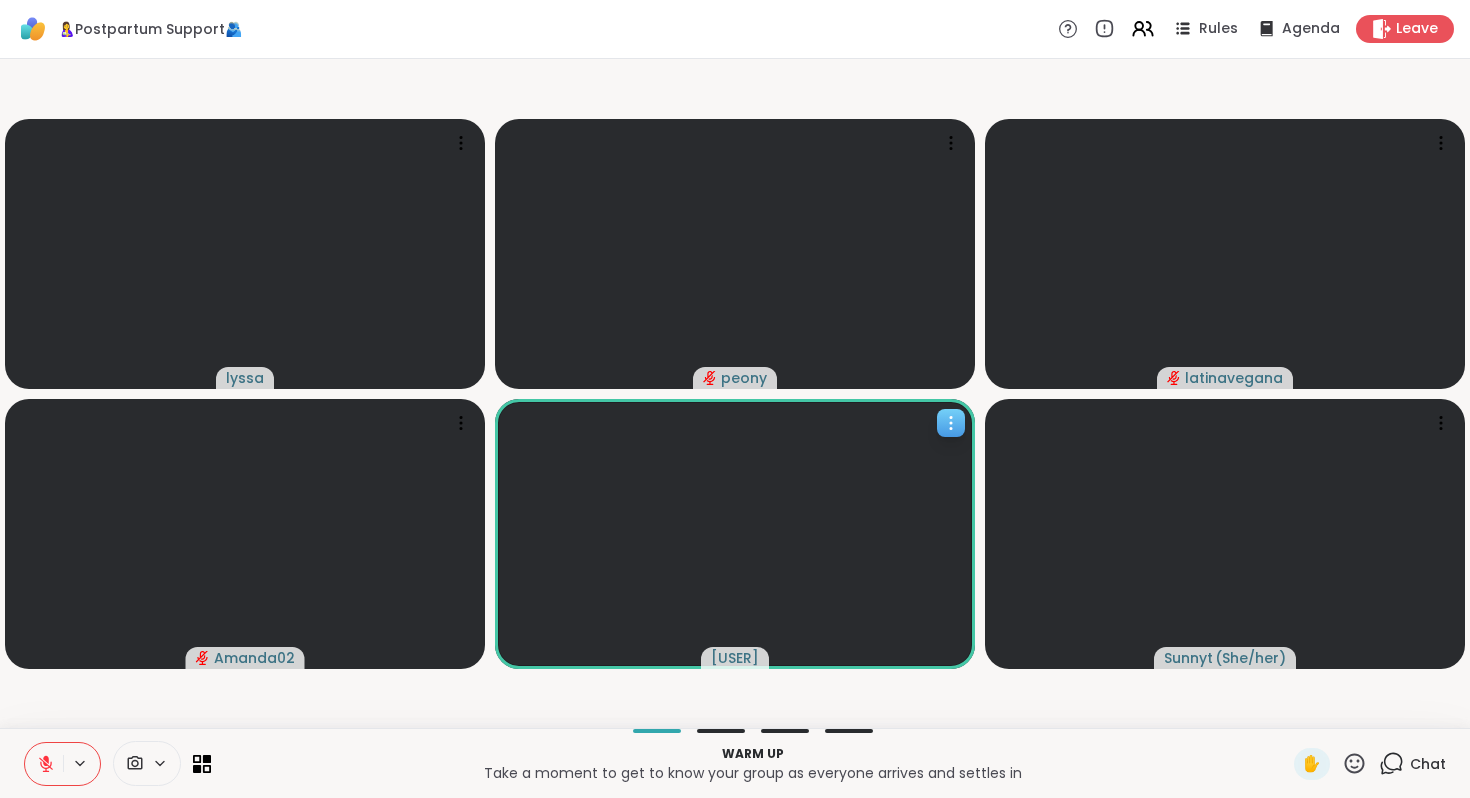 scroll, scrollTop: 0, scrollLeft: 15, axis: horizontal 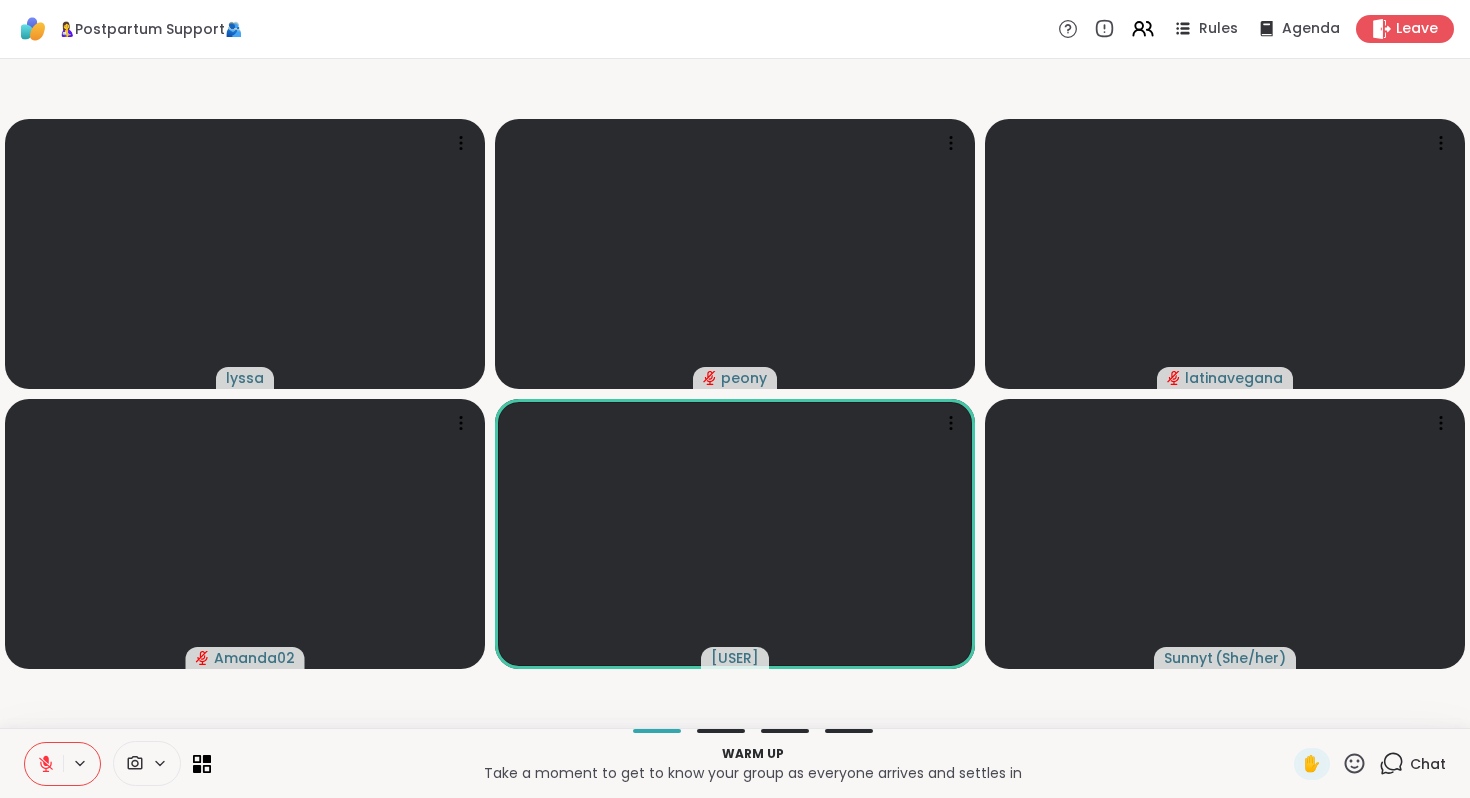 click at bounding box center (133, 763) 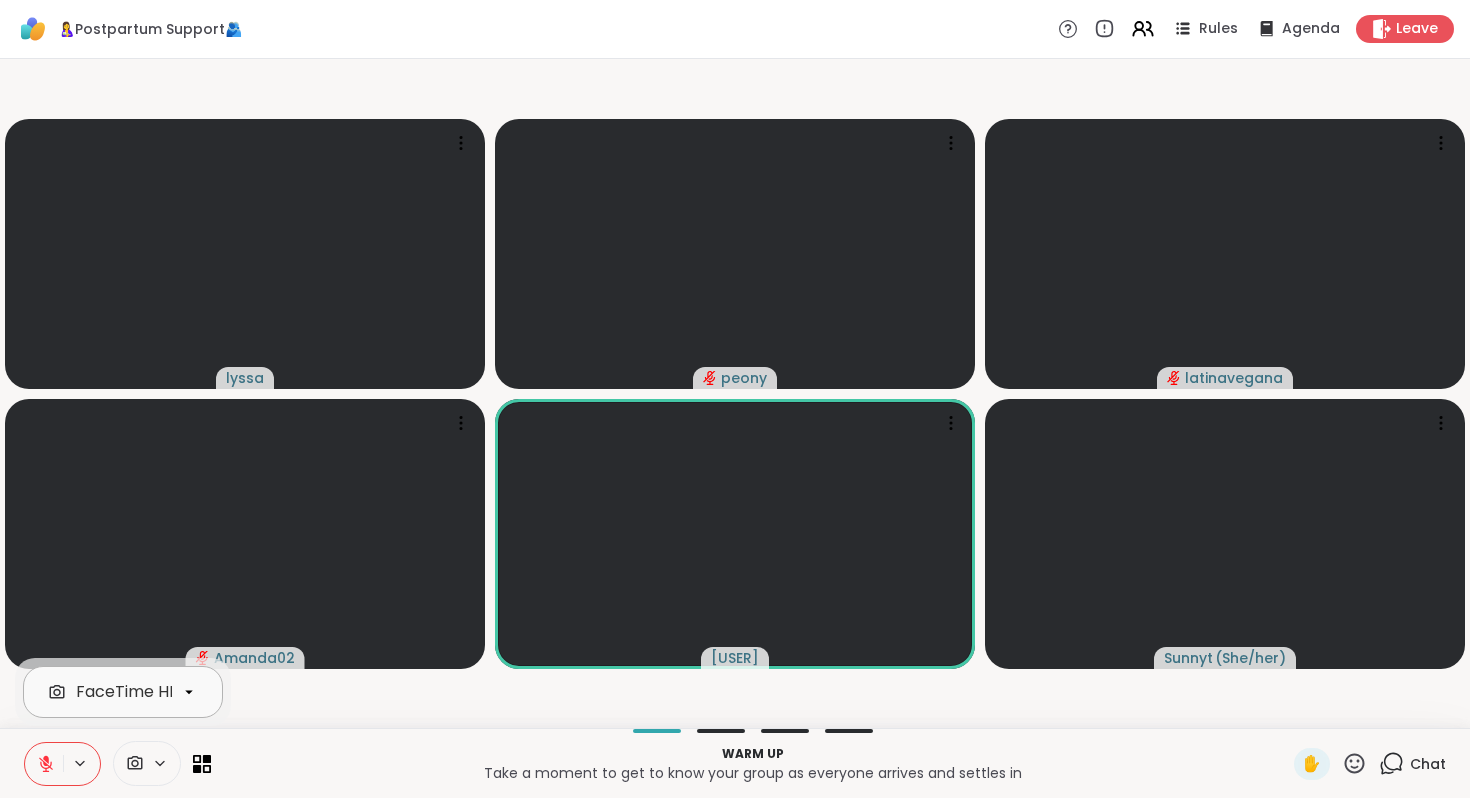 click 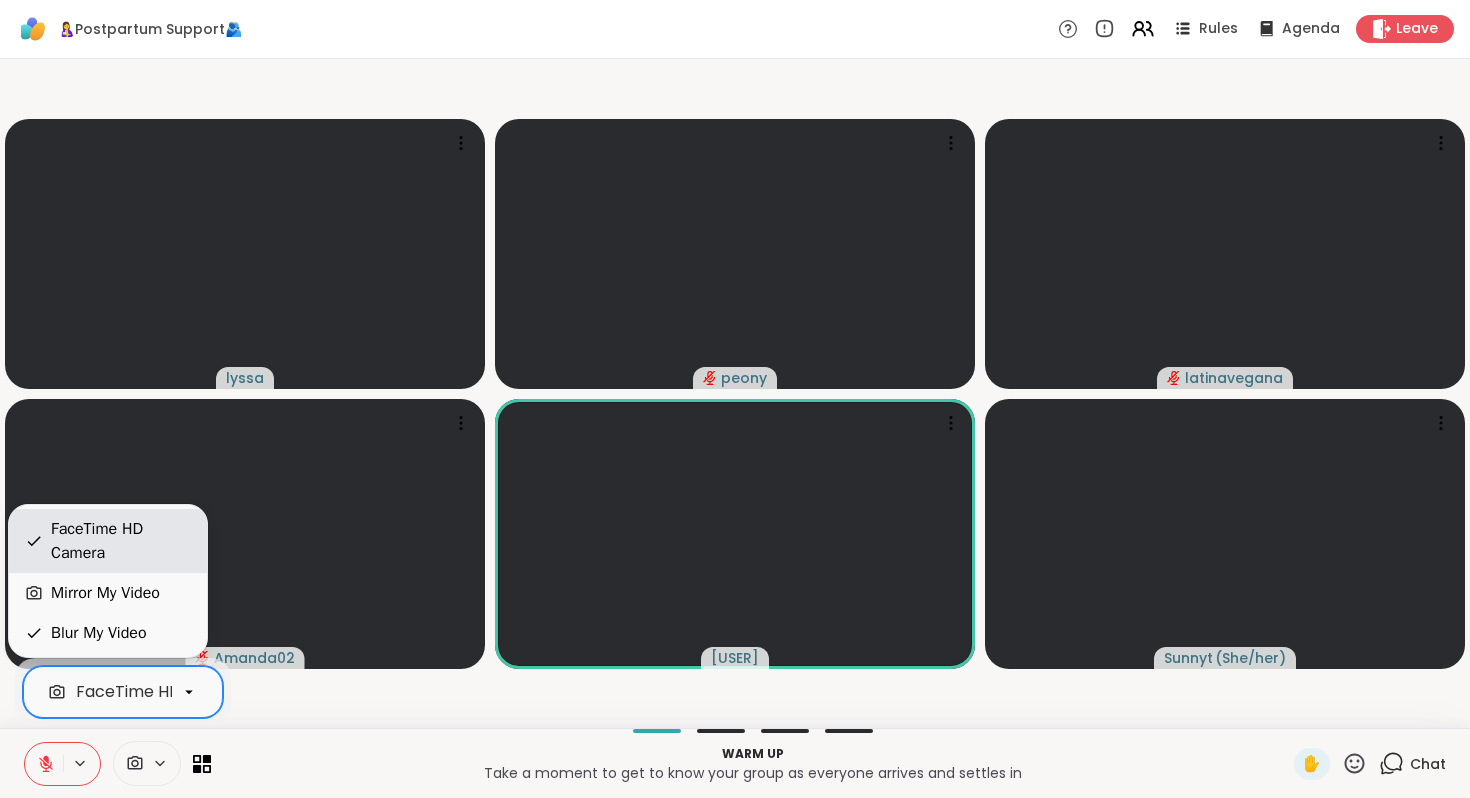 click on "FaceTime HD Camera" at bounding box center (121, 541) 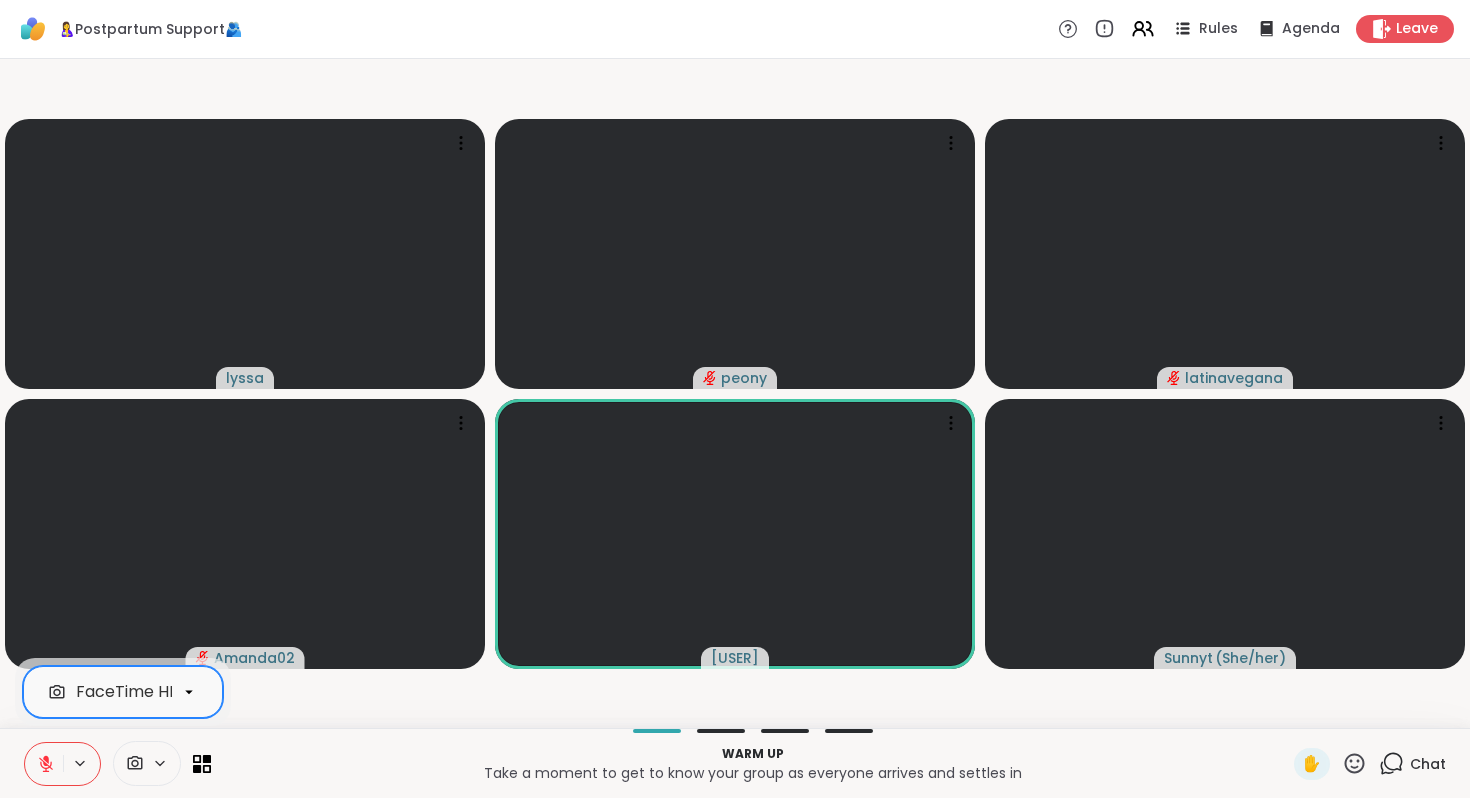 click on "[USER] peony [USER] [USER] [USER] ( She/her )" at bounding box center (735, 393) 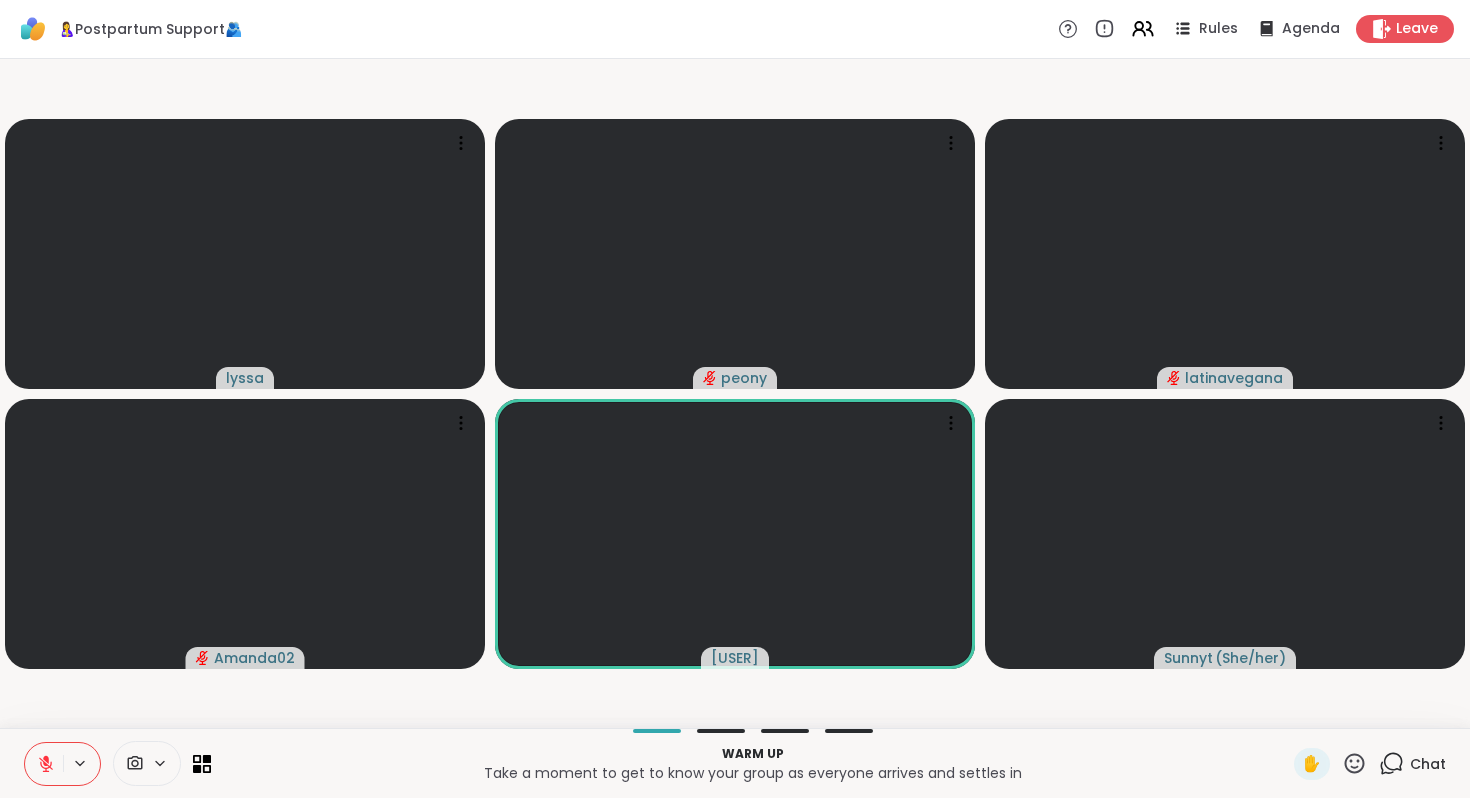 click on "[USER] peony [USER] [USER] [USER] ( She/her )" at bounding box center (735, 393) 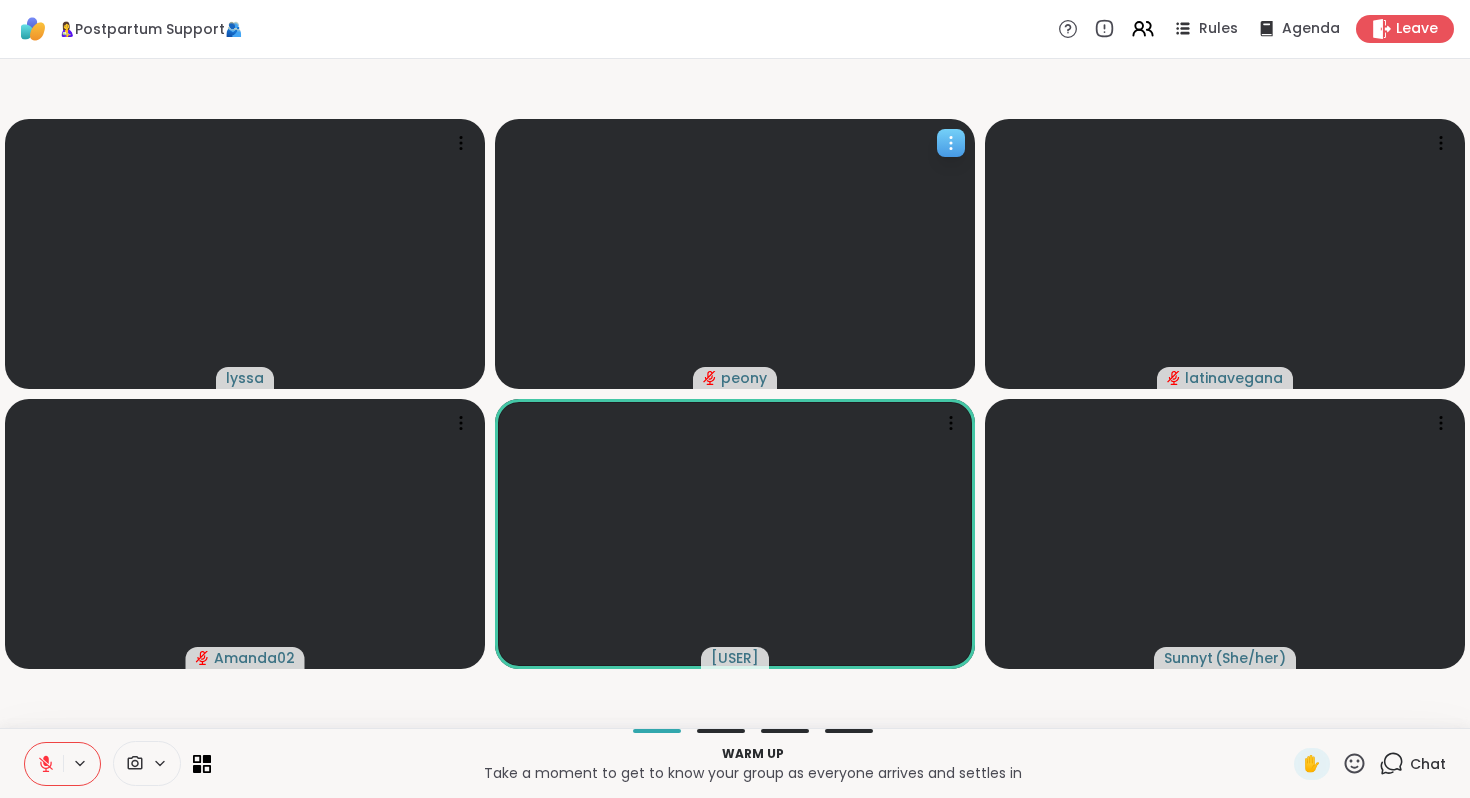 click 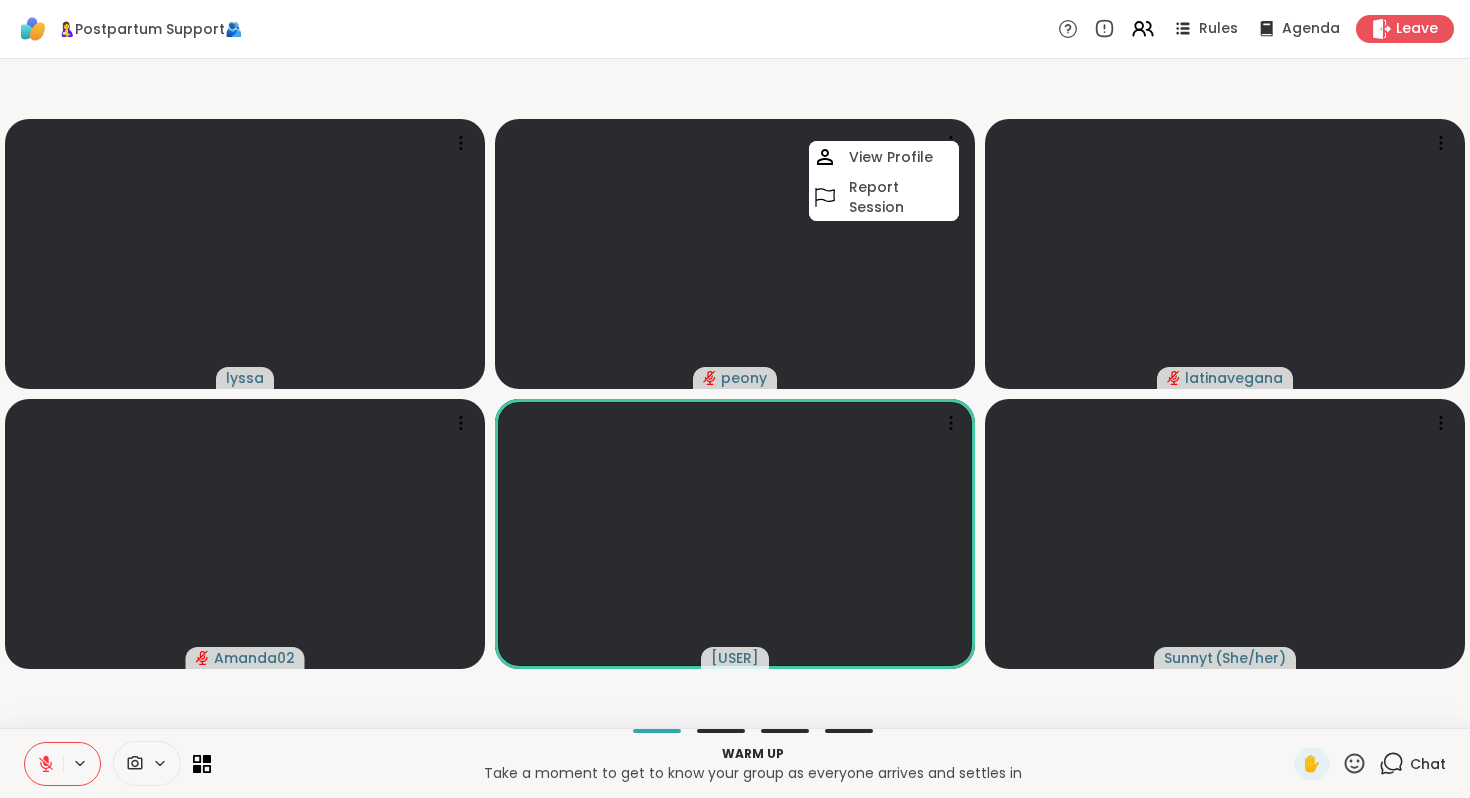 click on "[USER] peony View Profile Report Session [USER] [USER] [USER] ( She/her )" at bounding box center [735, 393] 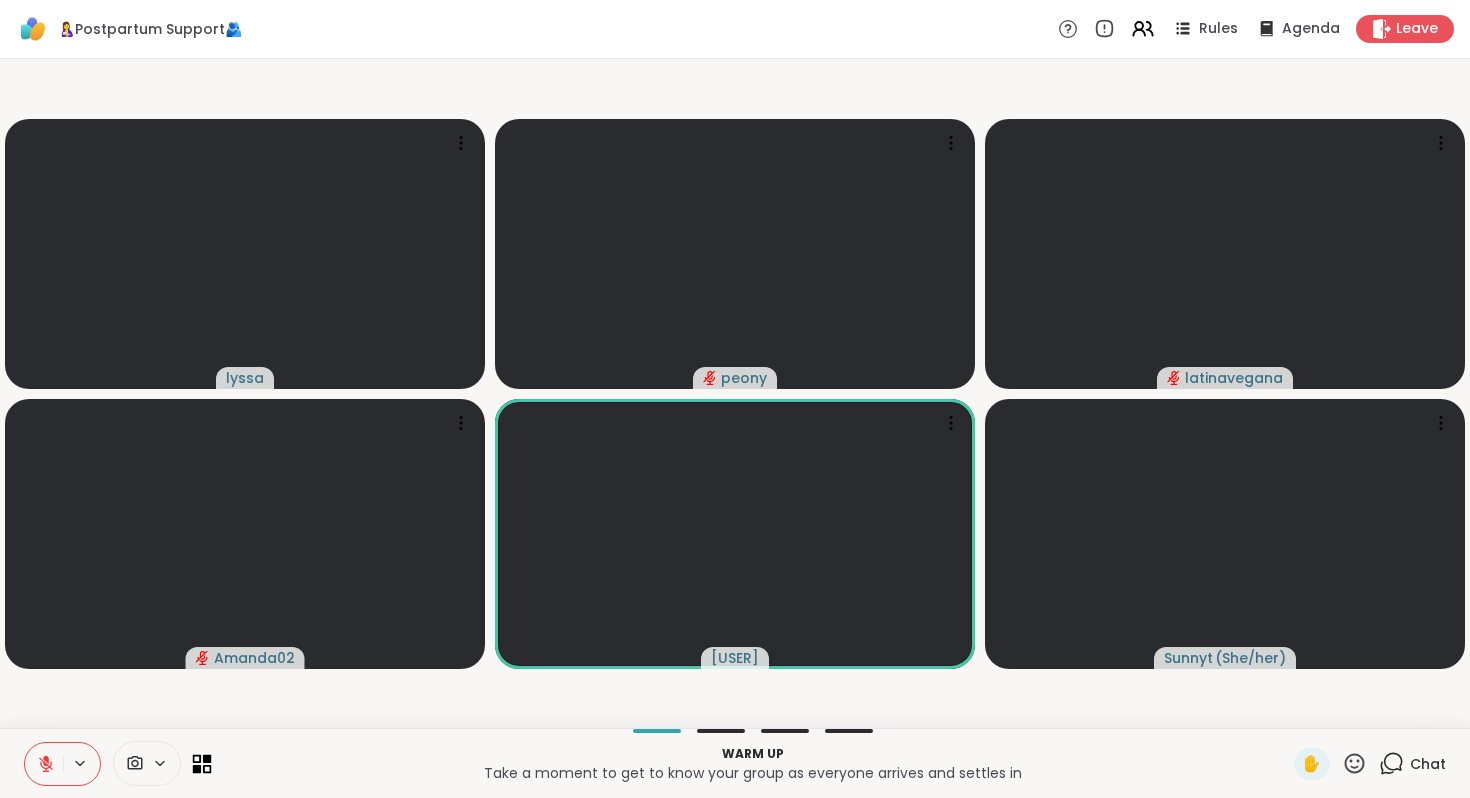 click 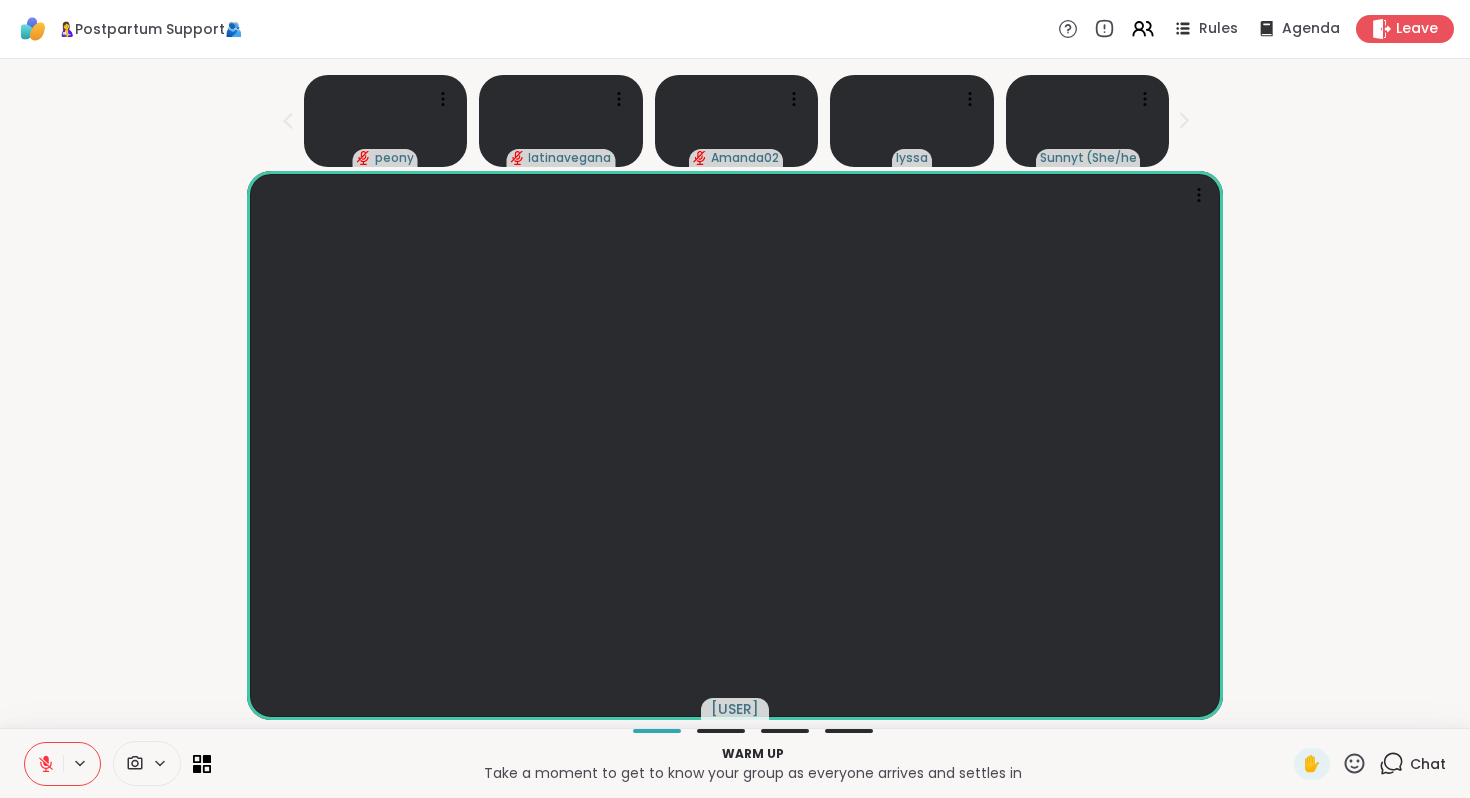 click at bounding box center (81, 763) 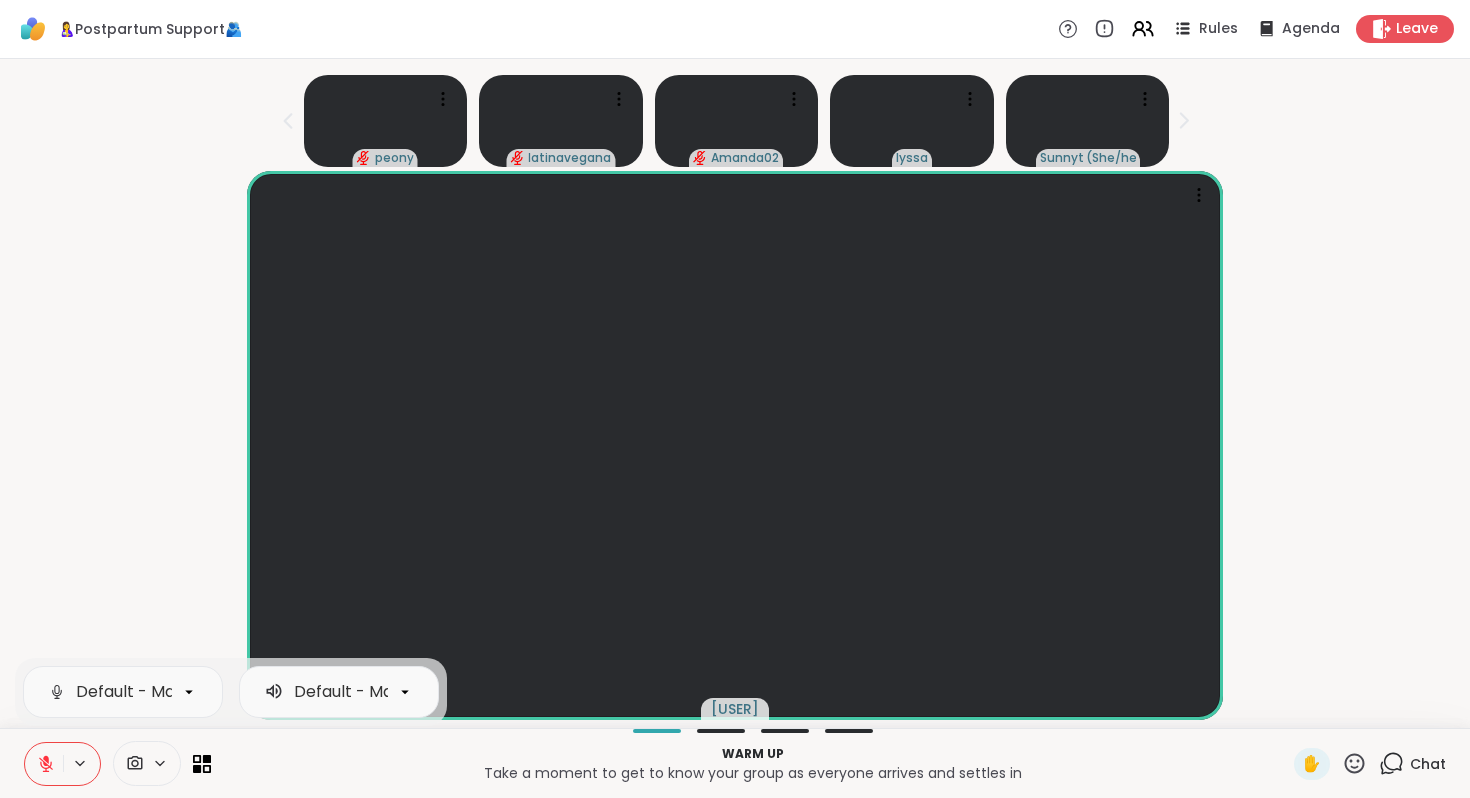 click on "[USER]" at bounding box center (735, 445) 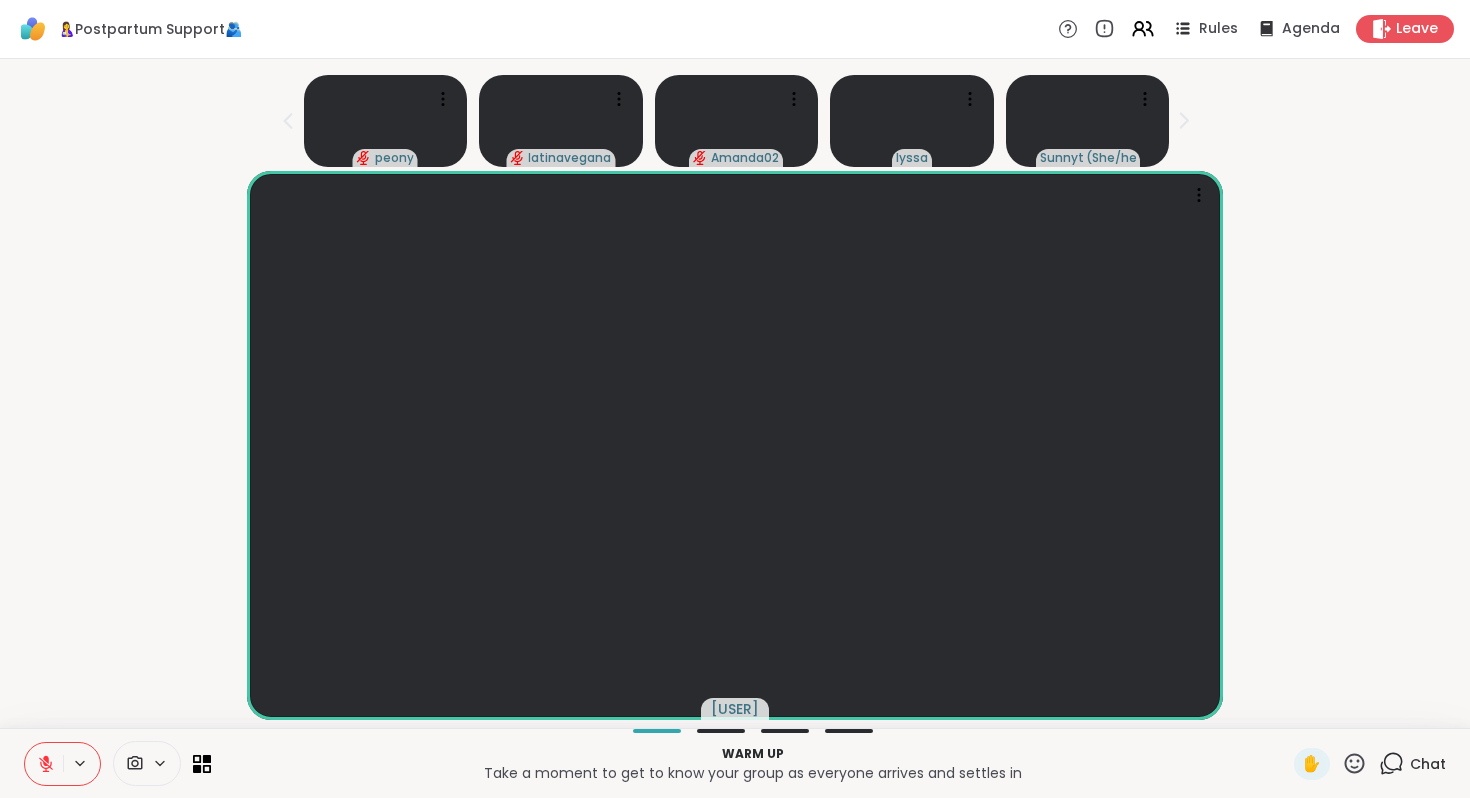 click on "Warm up Take a moment to get to know your group as everyone arrives and settles in ✋ Chat" at bounding box center (735, 763) 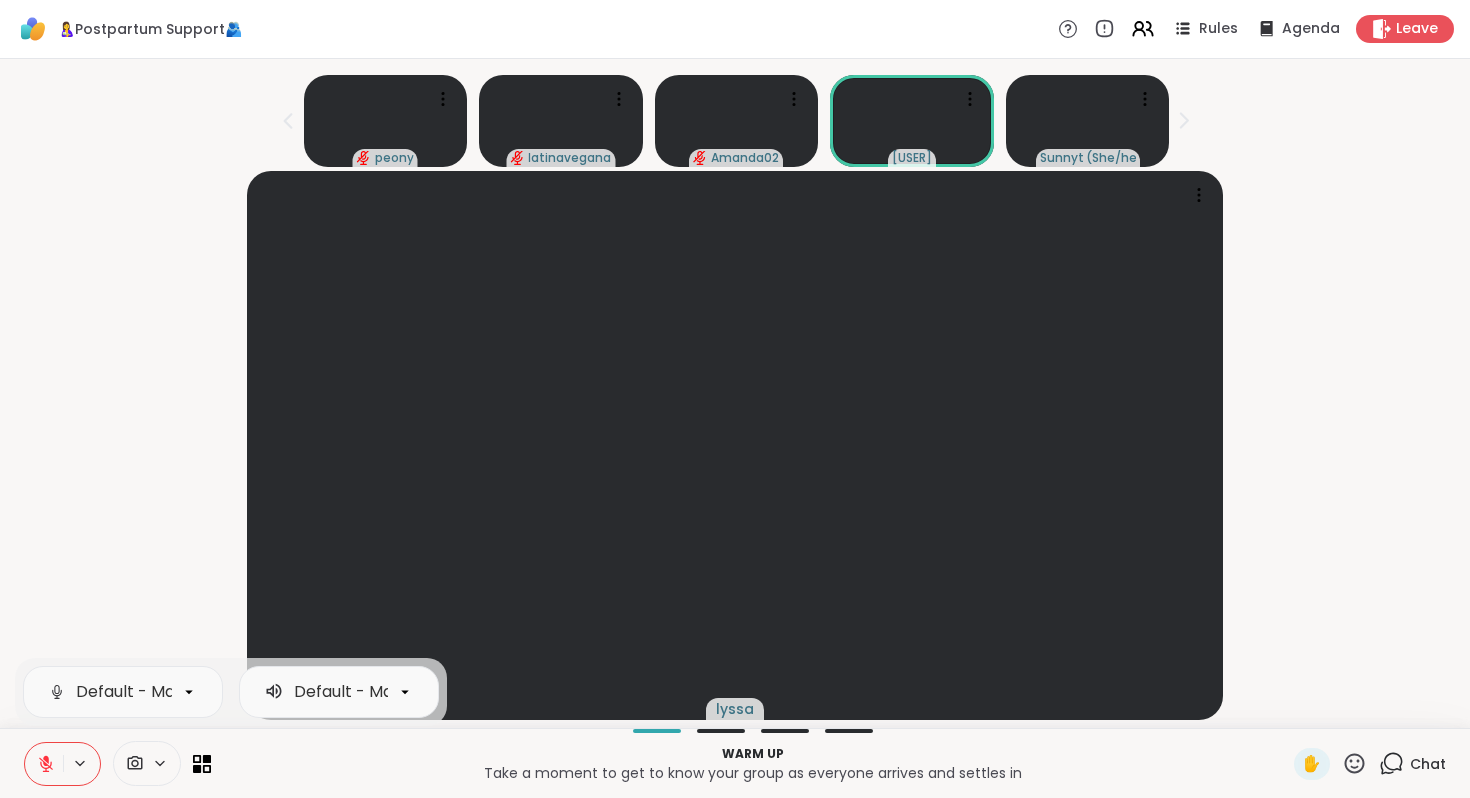 click on "lyssa" at bounding box center [735, 445] 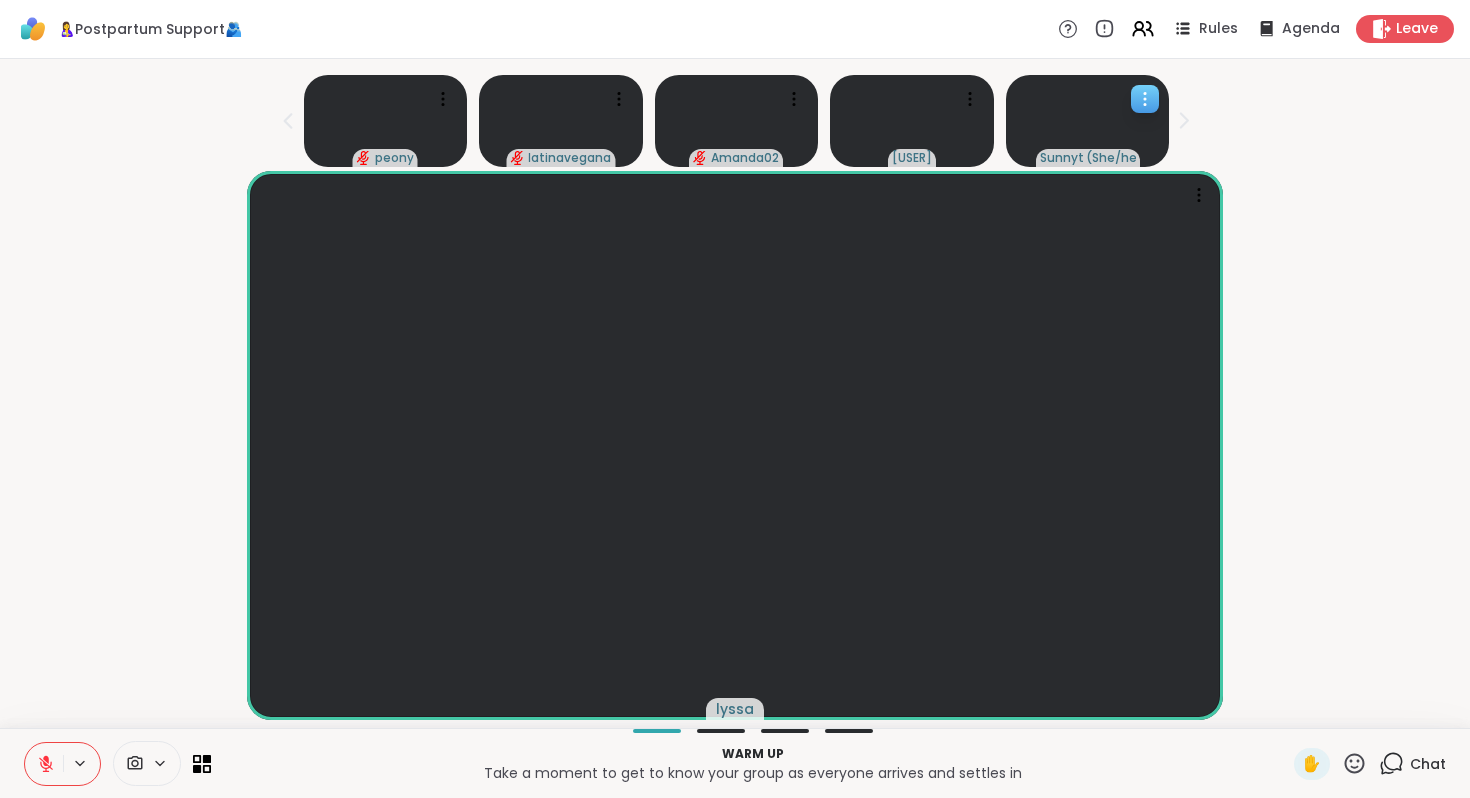 click 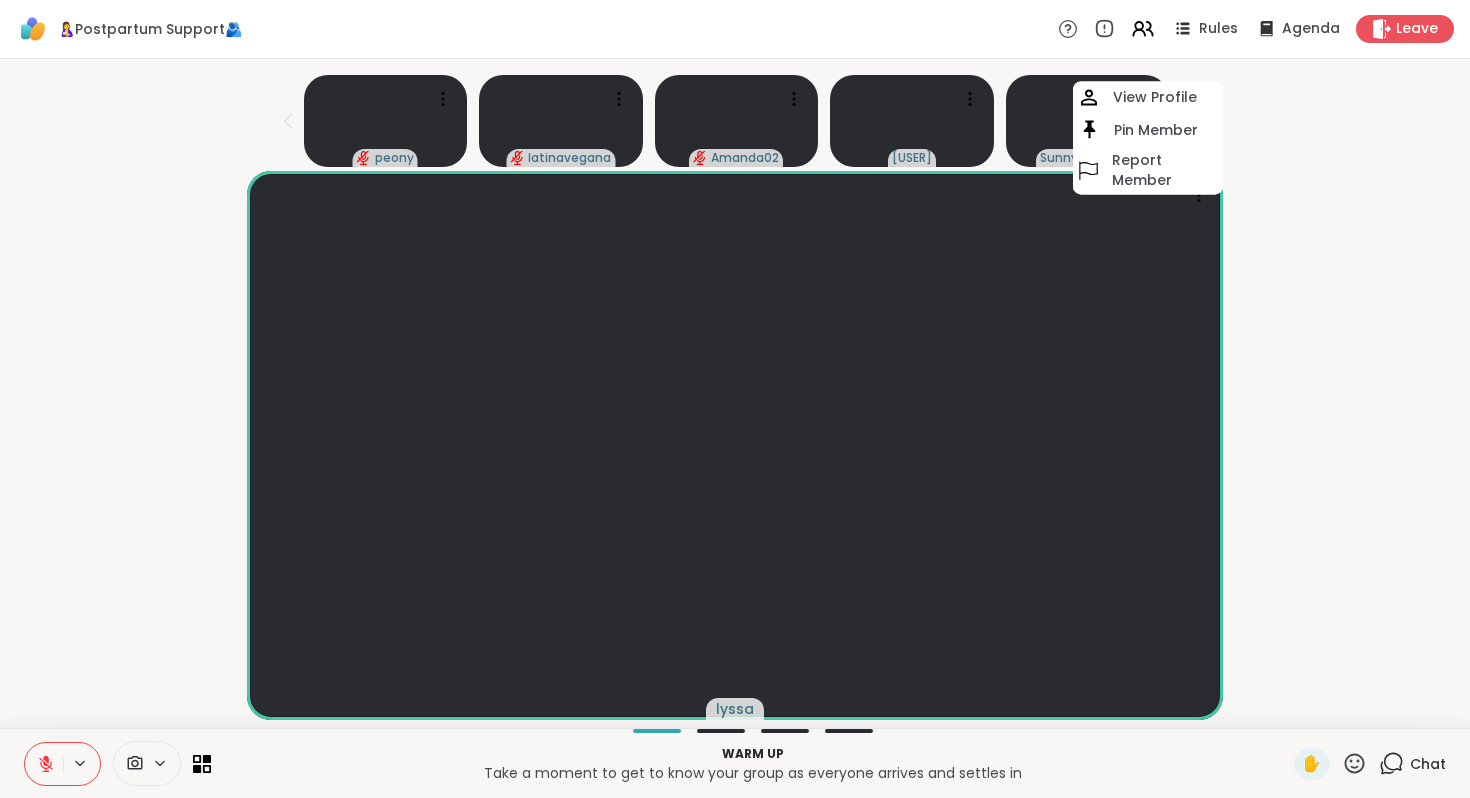 click on "🤱Postpartum Support🫂 Rules Agenda Leave" at bounding box center [735, 29] 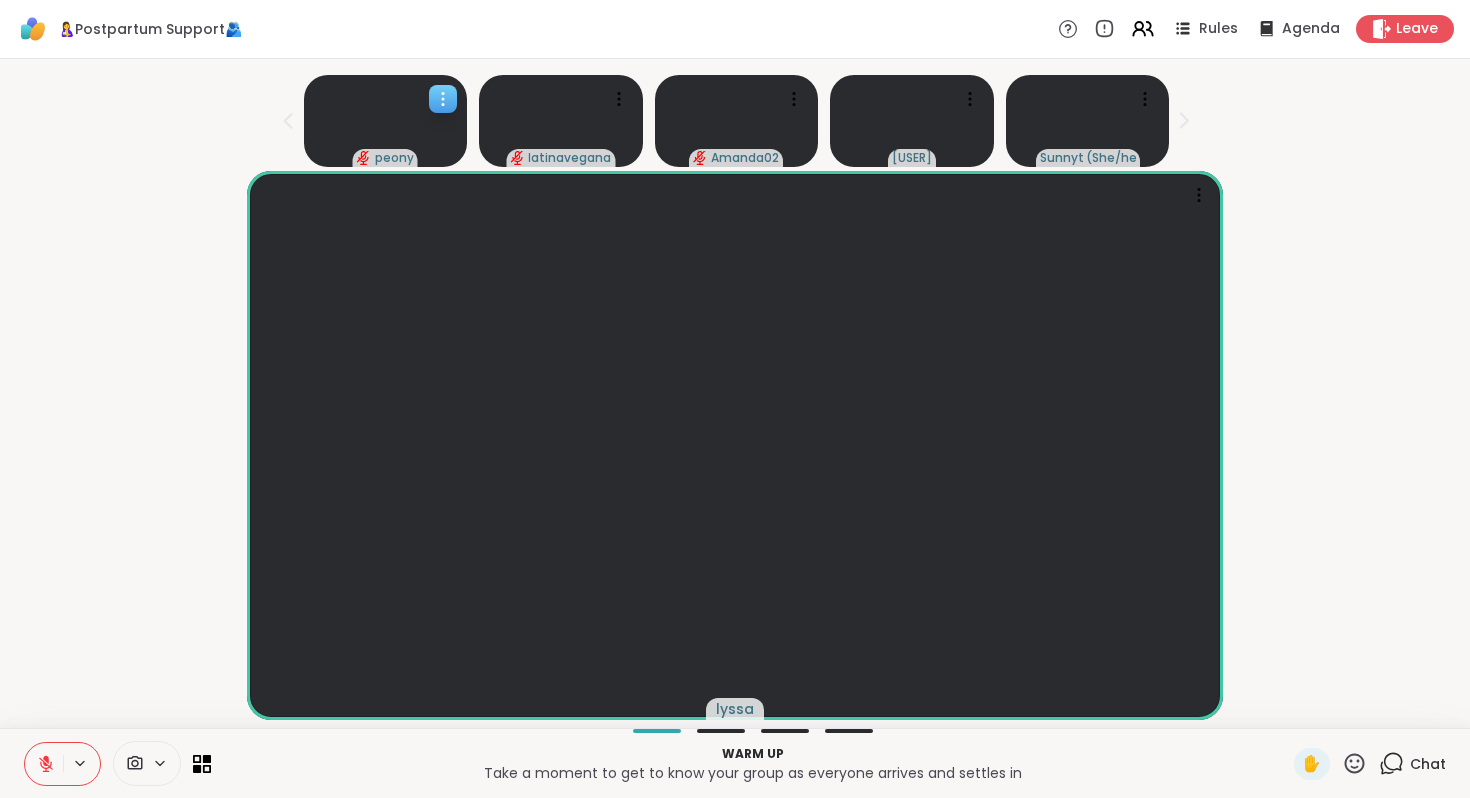 click 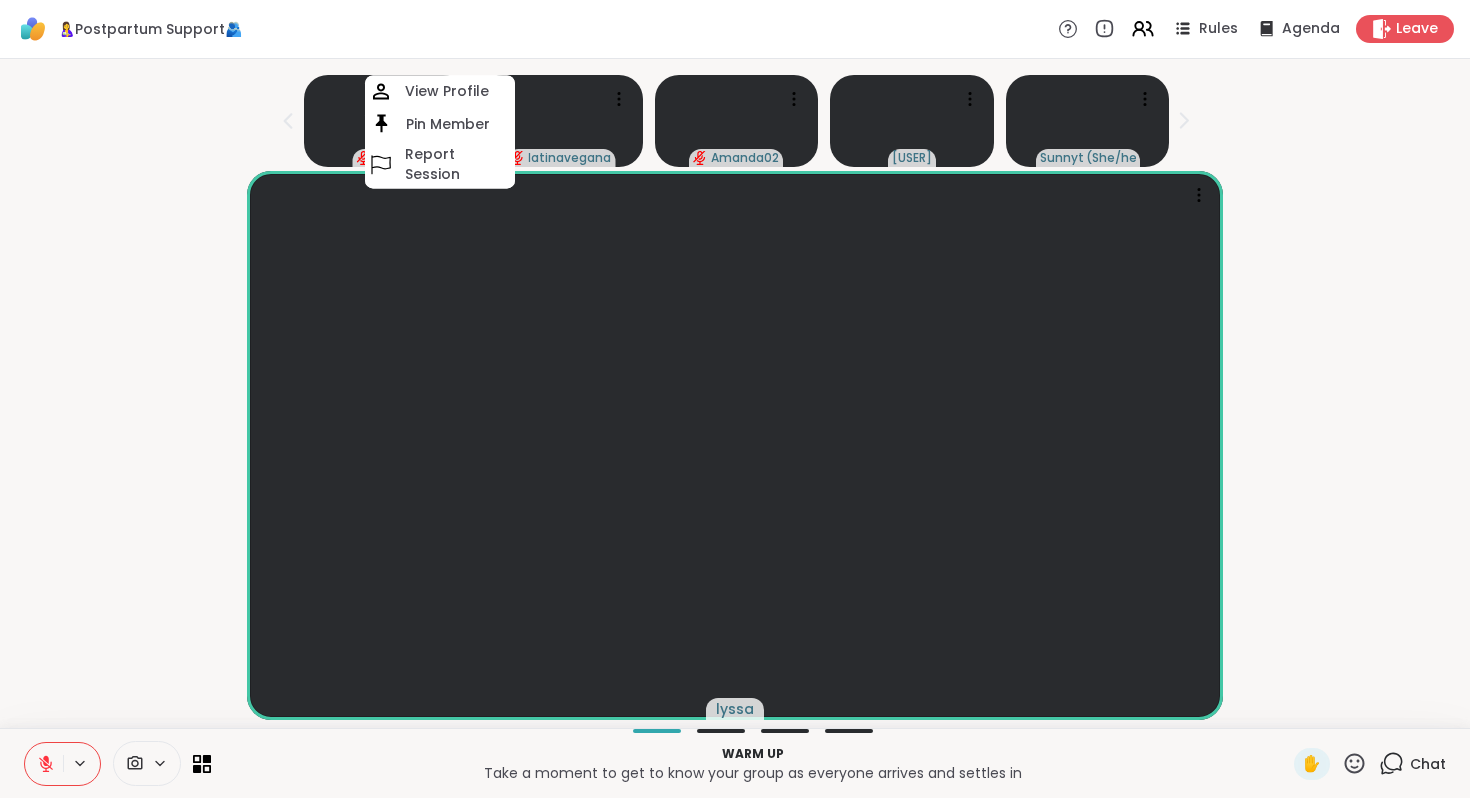 click on "🤱Postpartum Support🫂 Rules Agenda Leave" at bounding box center [735, 29] 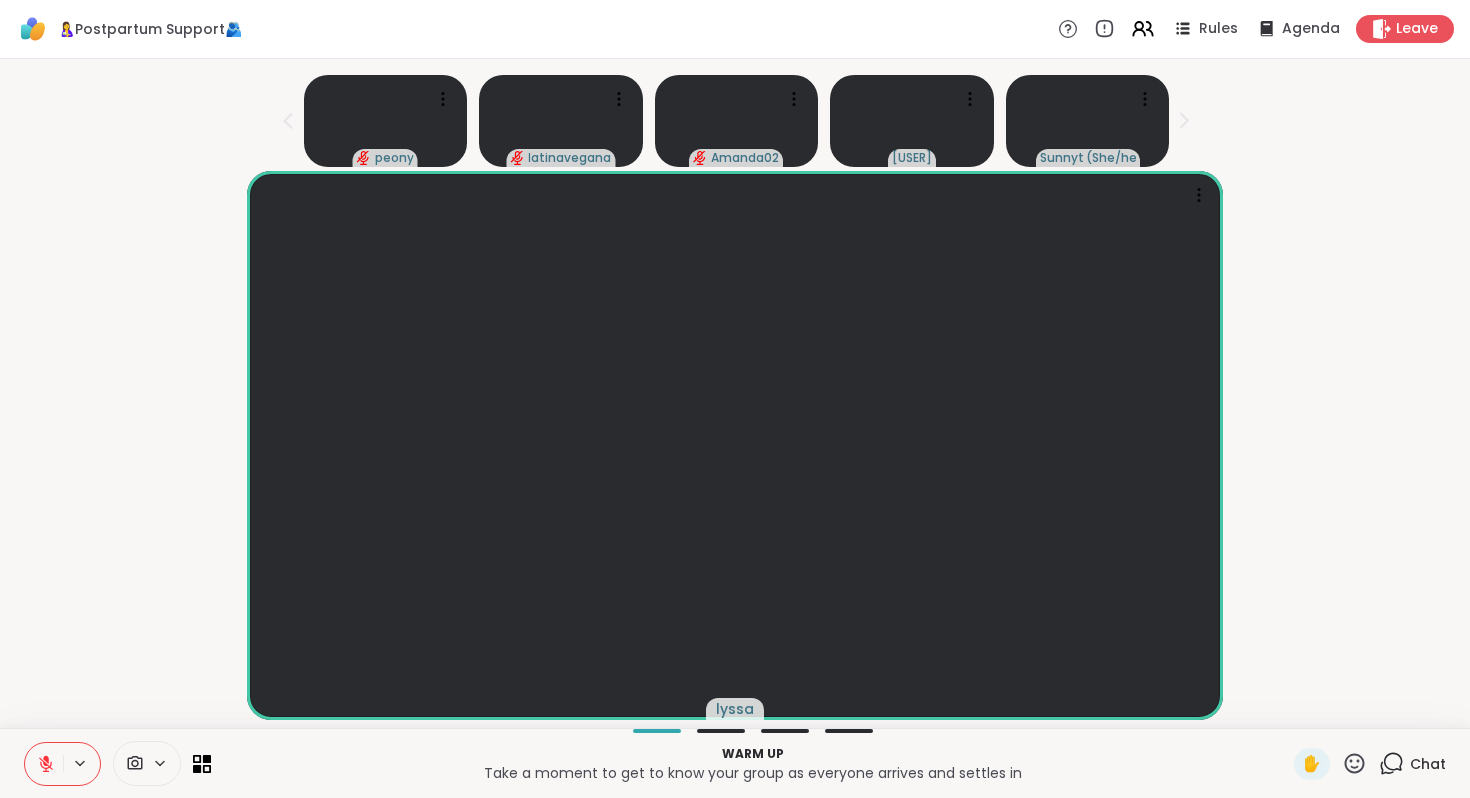 click 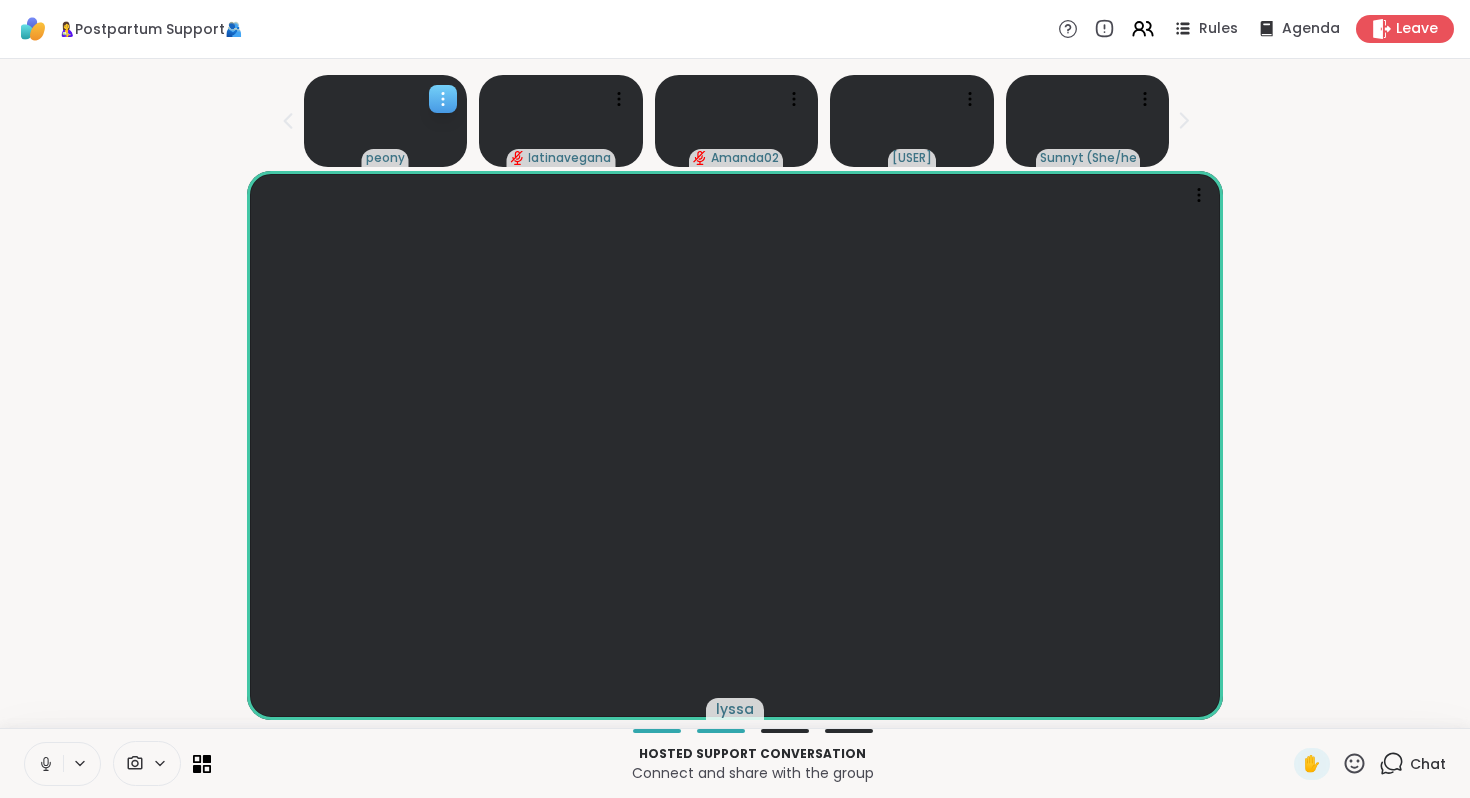 click 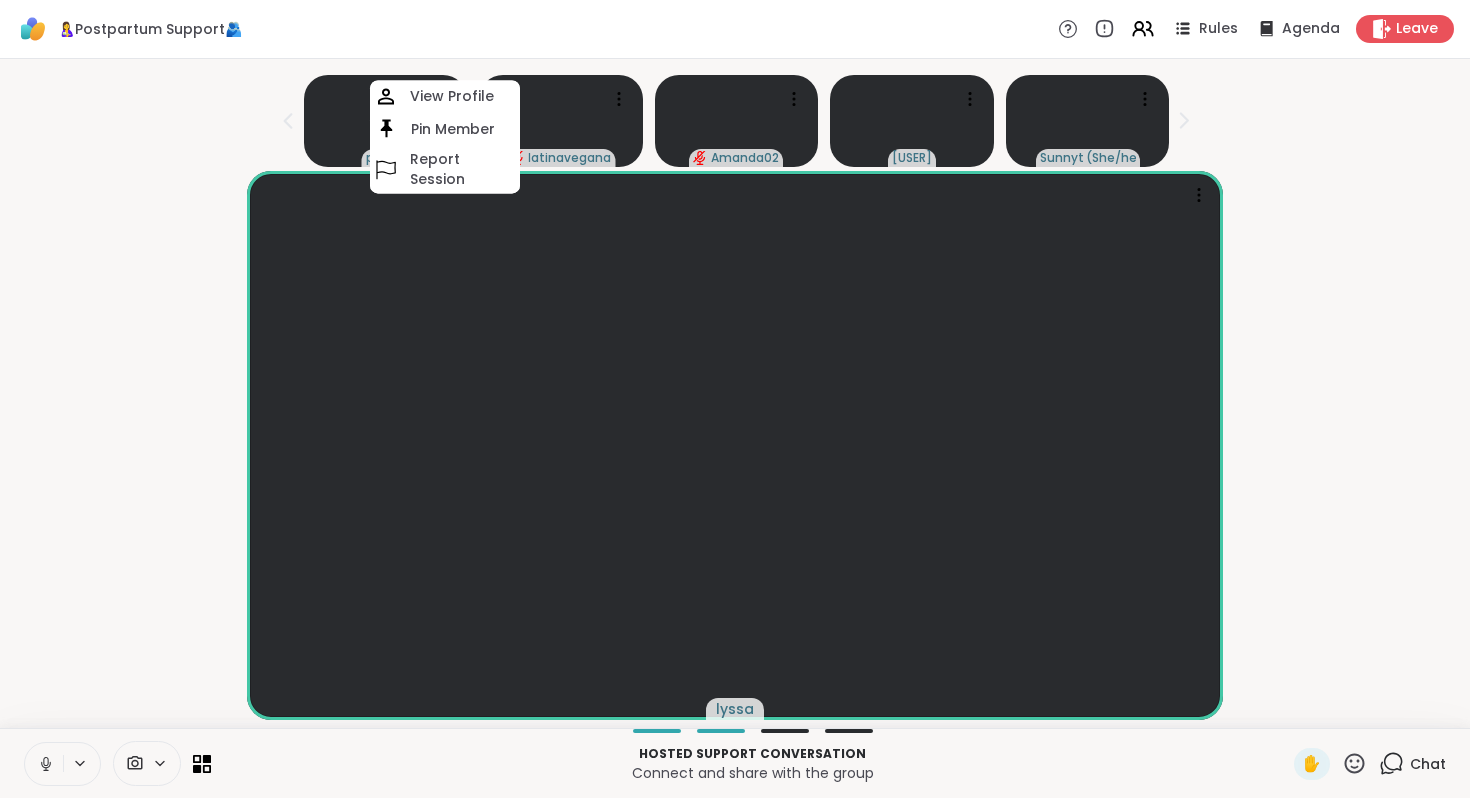 click on "🤱Postpartum Support🫂 Rules Agenda Leave" at bounding box center [735, 29] 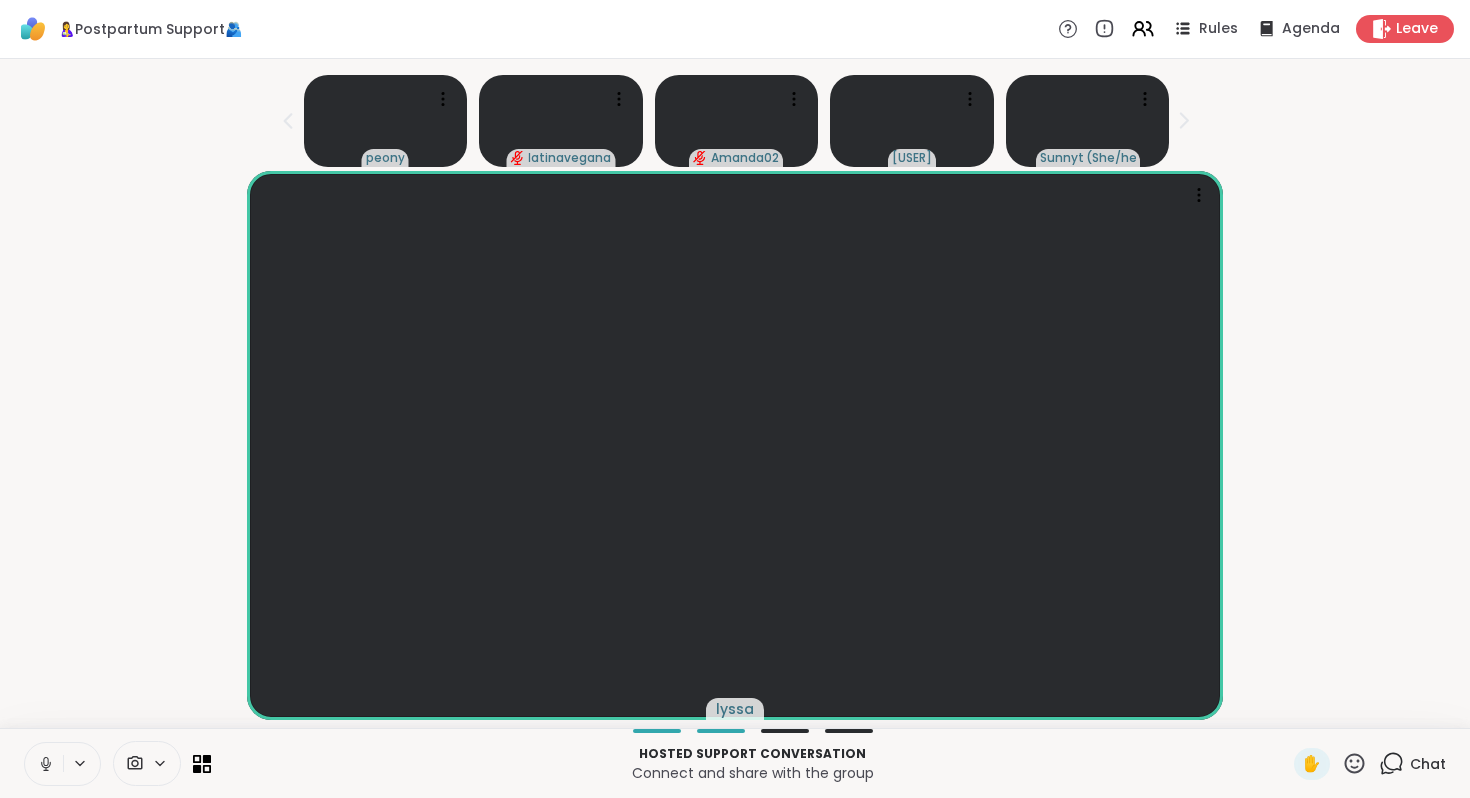 click 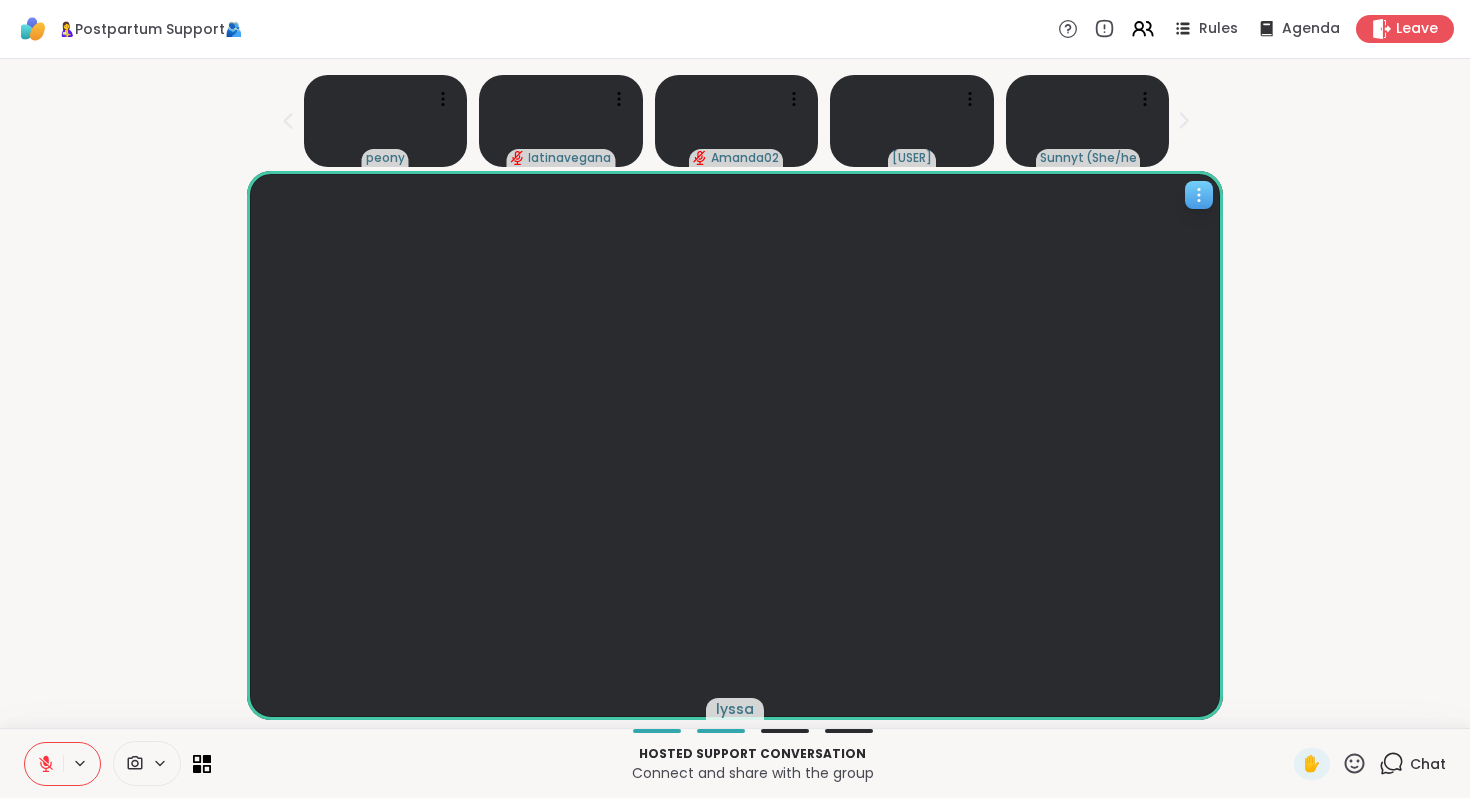 click 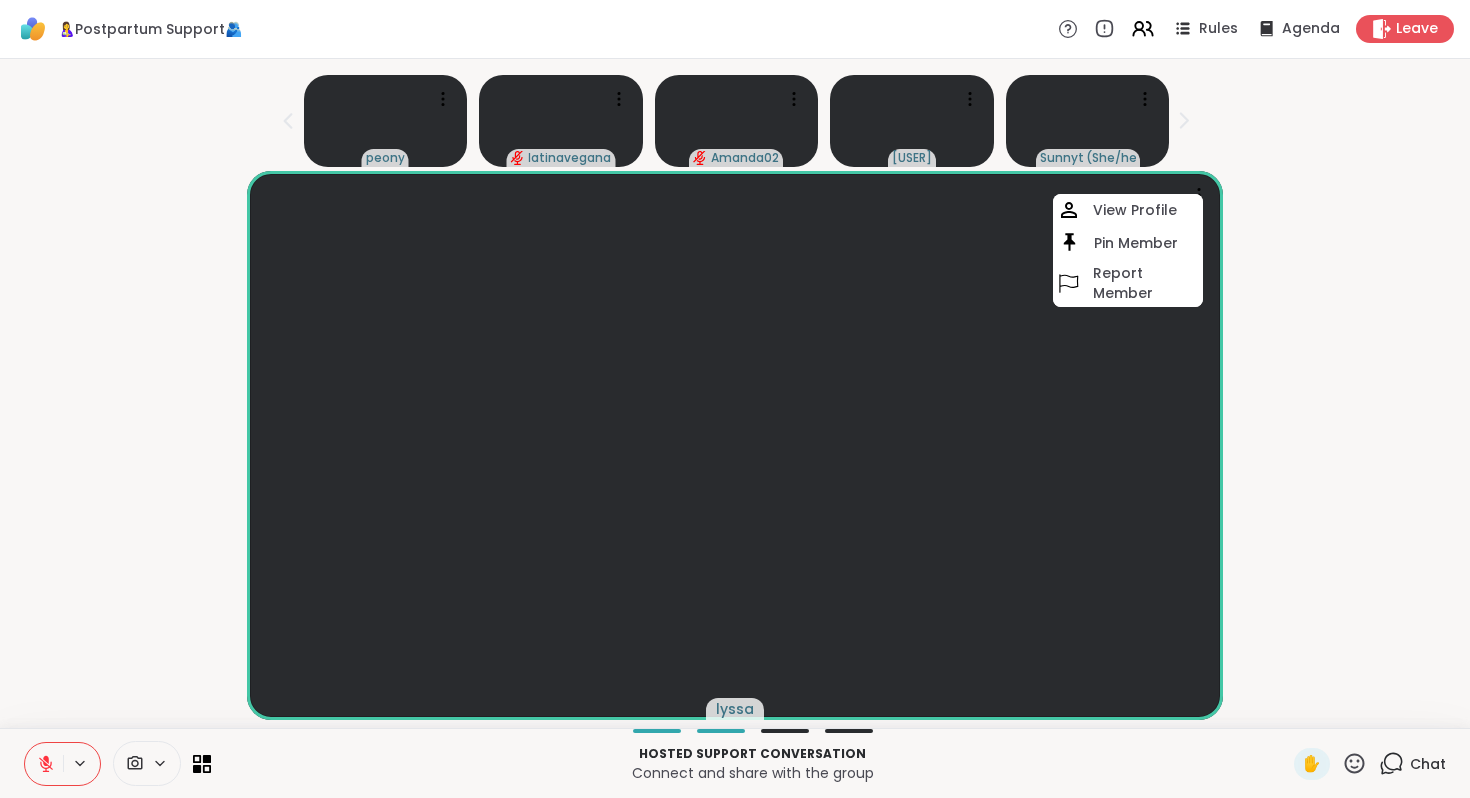 click on "peony [USER] [USER] [USER] [USER] ( She/her )" at bounding box center [735, 117] 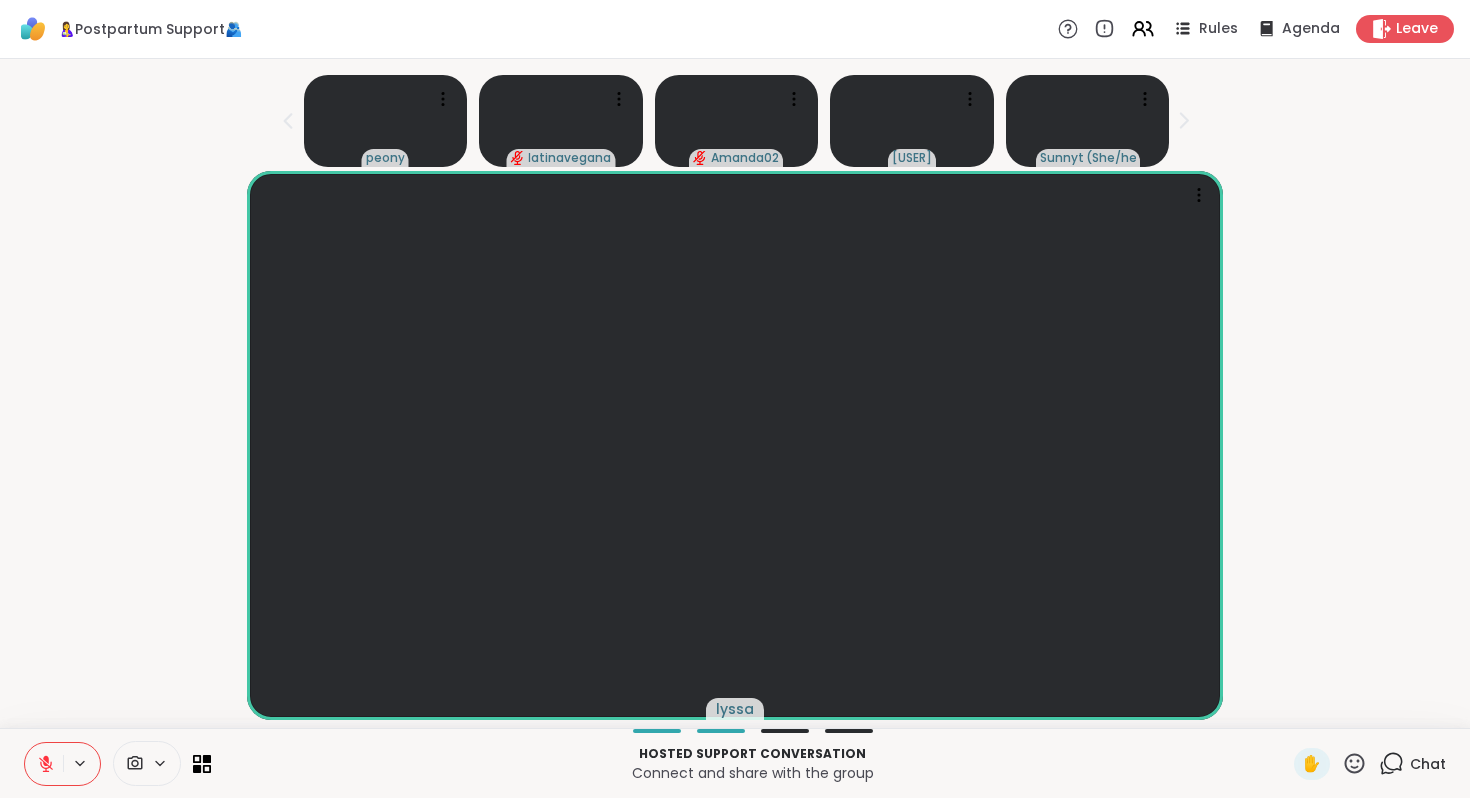 click 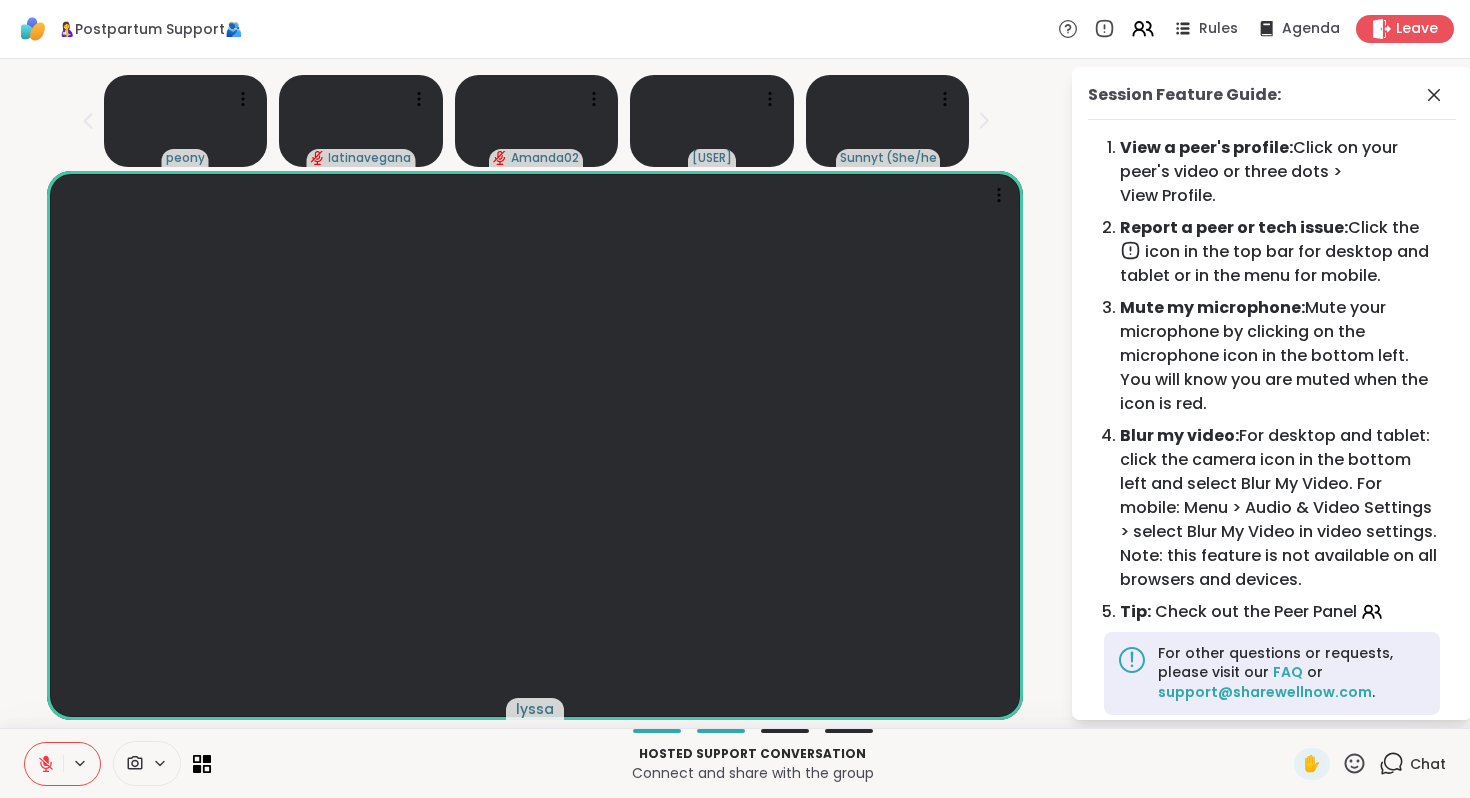 scroll, scrollTop: 50, scrollLeft: 0, axis: vertical 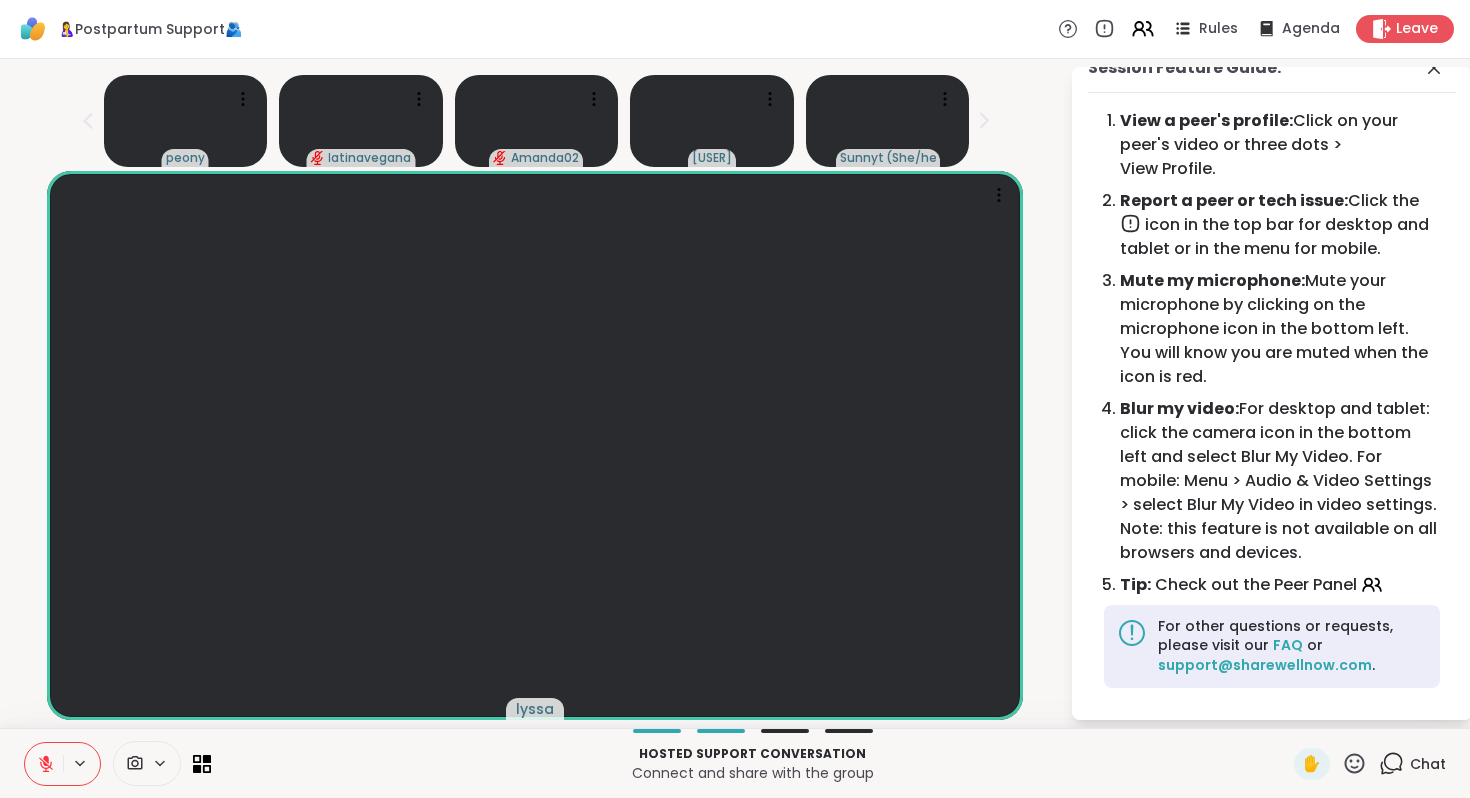 click on "peony [USER] [USER] [USER] ( She/her ) [USER] Session Feature Guide: View a peer's profile: Click on your peer's video or three dots > View Profile. Report a peer or tech issue: Click the icon in the top bar for desktop and tablet or in the menu for mobile. Mute my microphone: Mute your microphone by clicking on the microphone icon in the bottom left. You will know you are muted when the icon is red. Blur my video: For desktop and tablet: click the camera icon in the bottom left and select Blur My Video. For mobile: Menu > Audio & Video Settings > select Blur My Video in video settings. Note: this feature is not available on all browsers and devices. Tip: Check out the Peer Panel For other questions or requests, please visit our FAQ or [EMAIL] ." at bounding box center (735, 393) 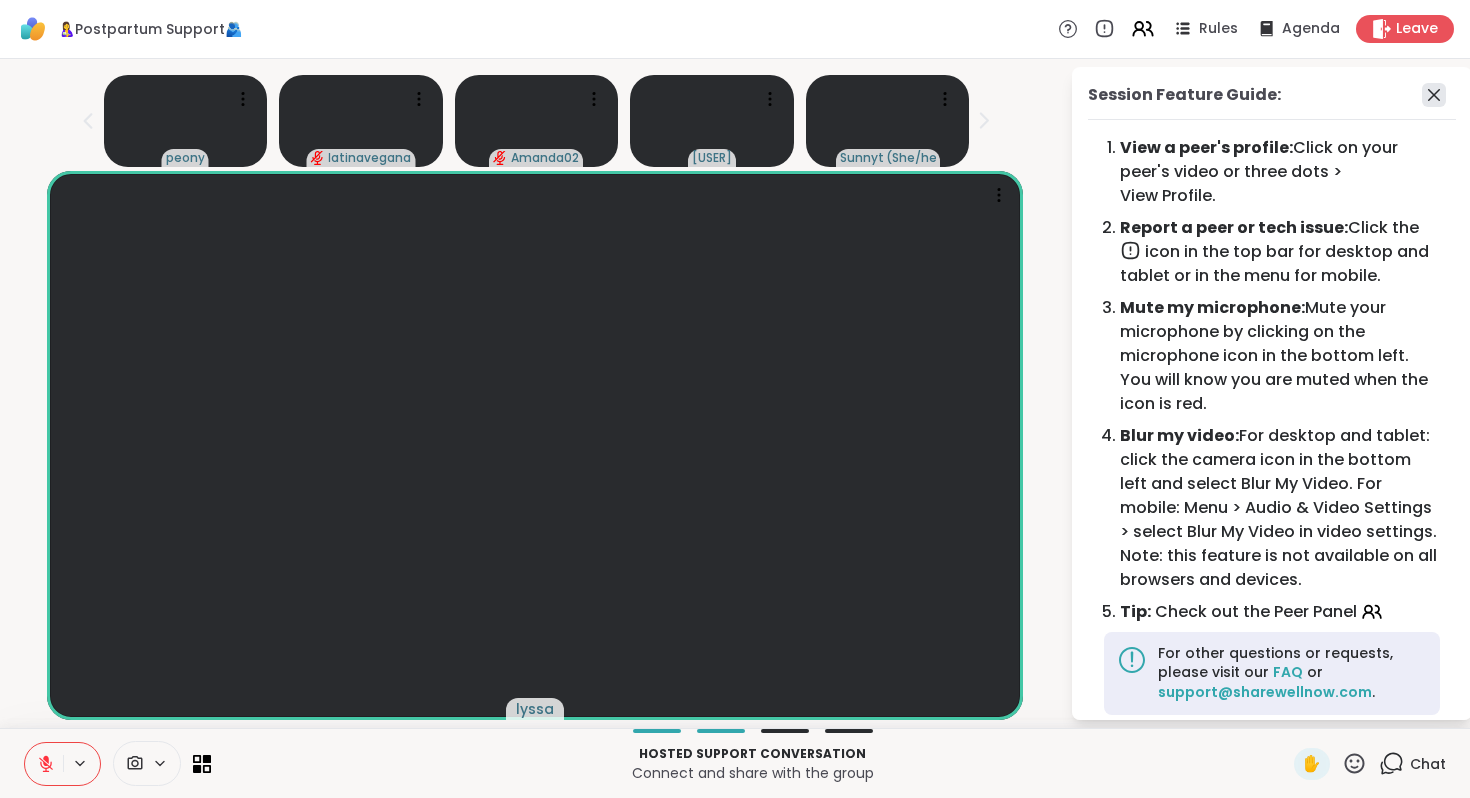 click 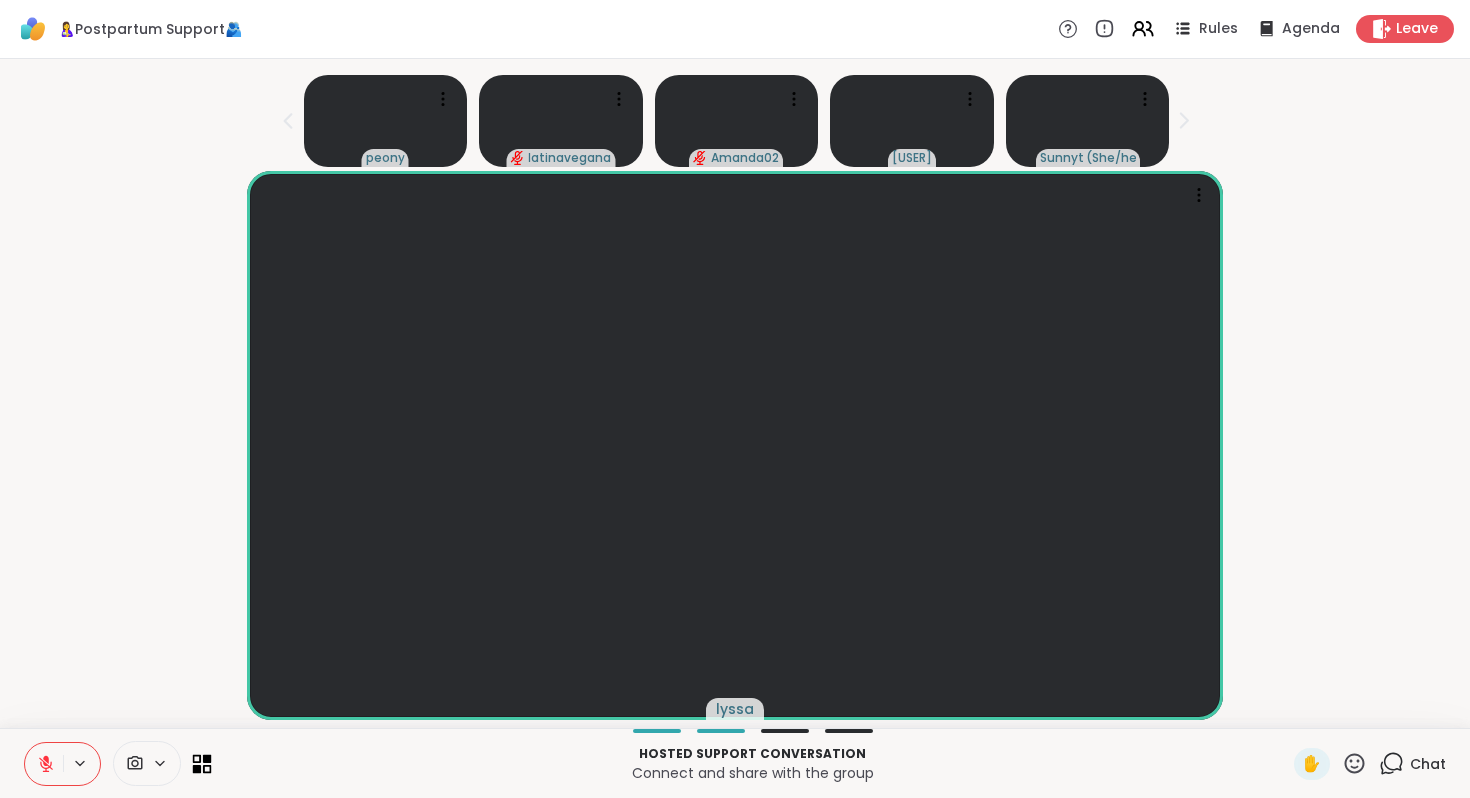 click 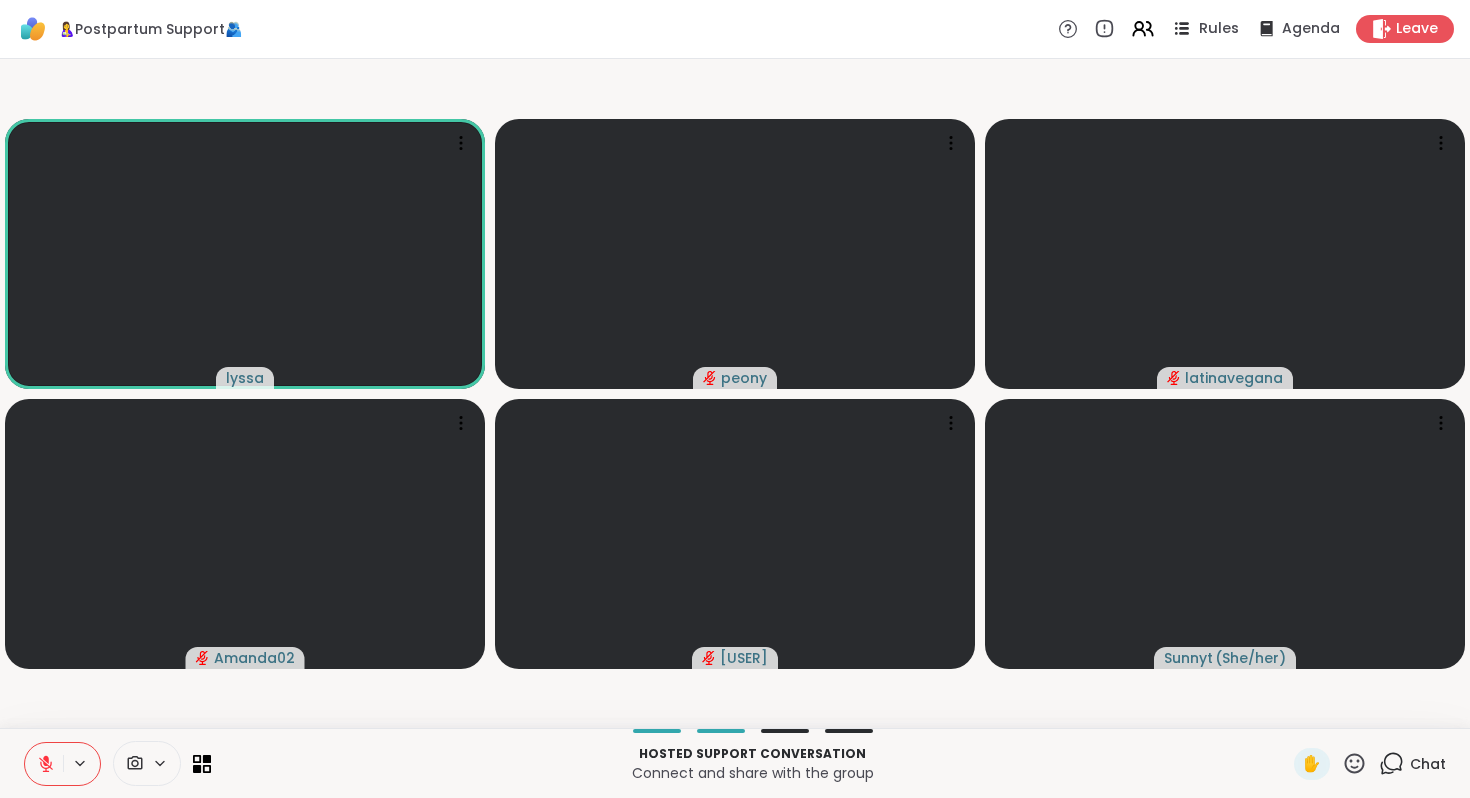 click on "Rules" at bounding box center [1219, 29] 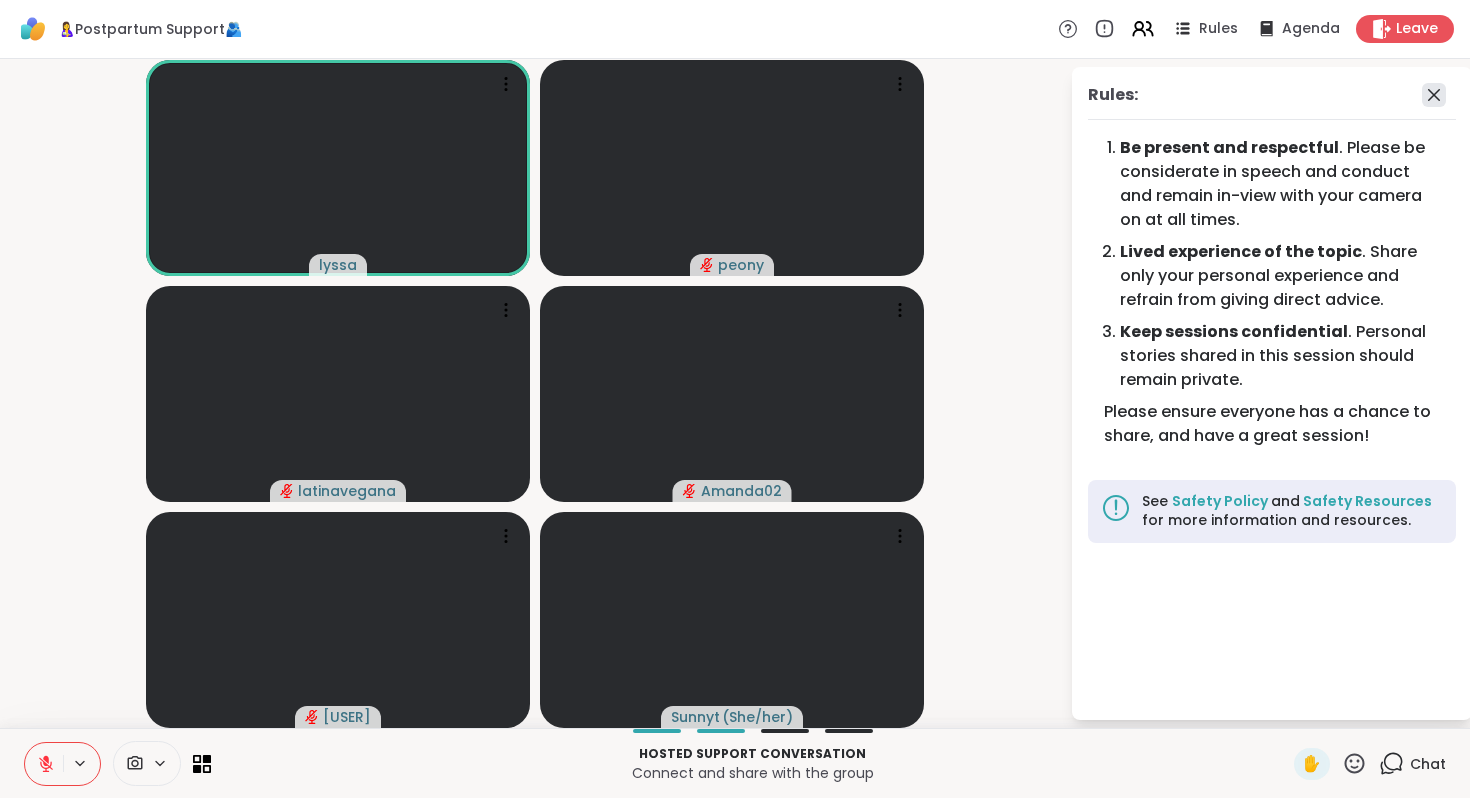 click 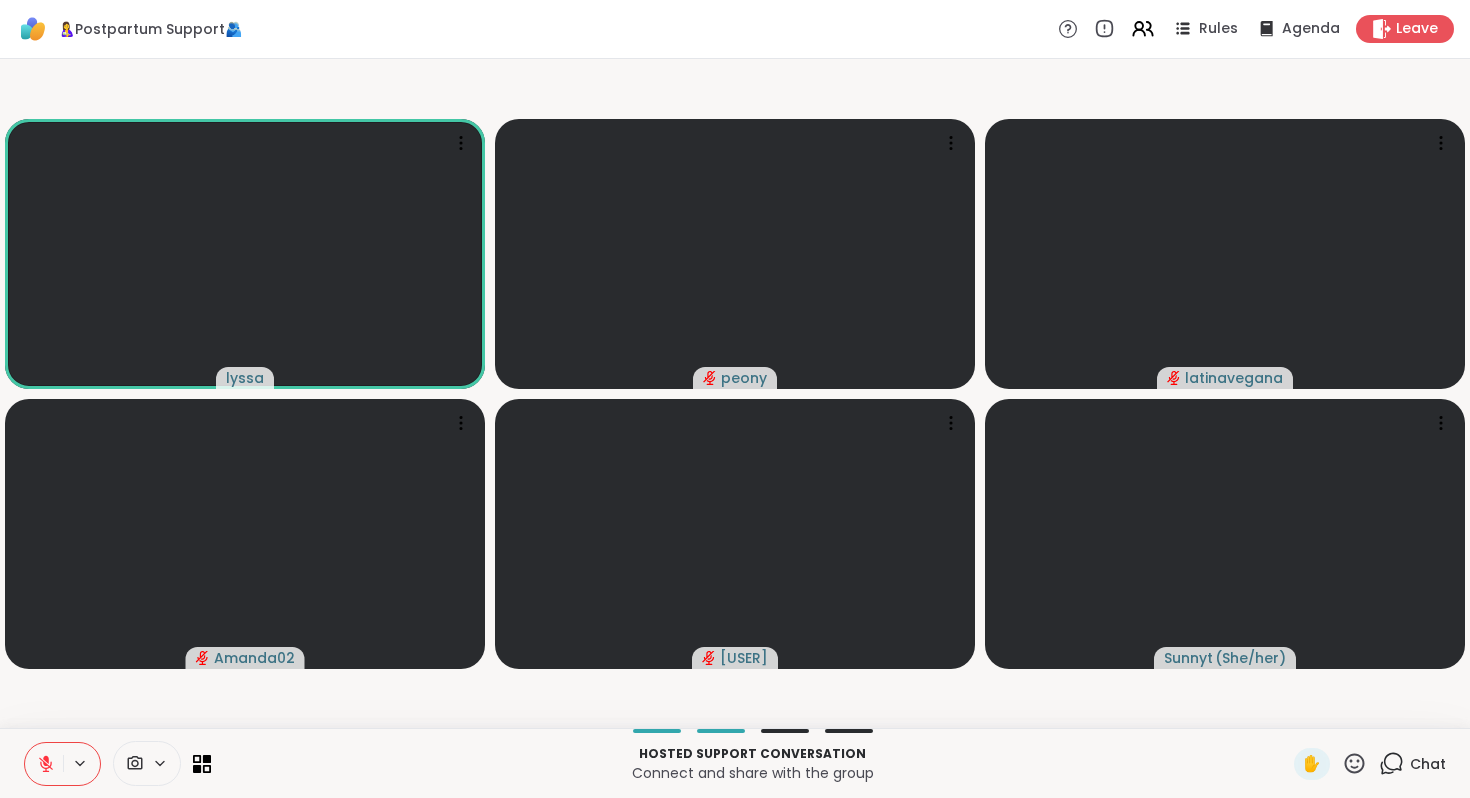 click on "Hosted support conversation Connect and share with the group ✋ Chat" at bounding box center (735, 763) 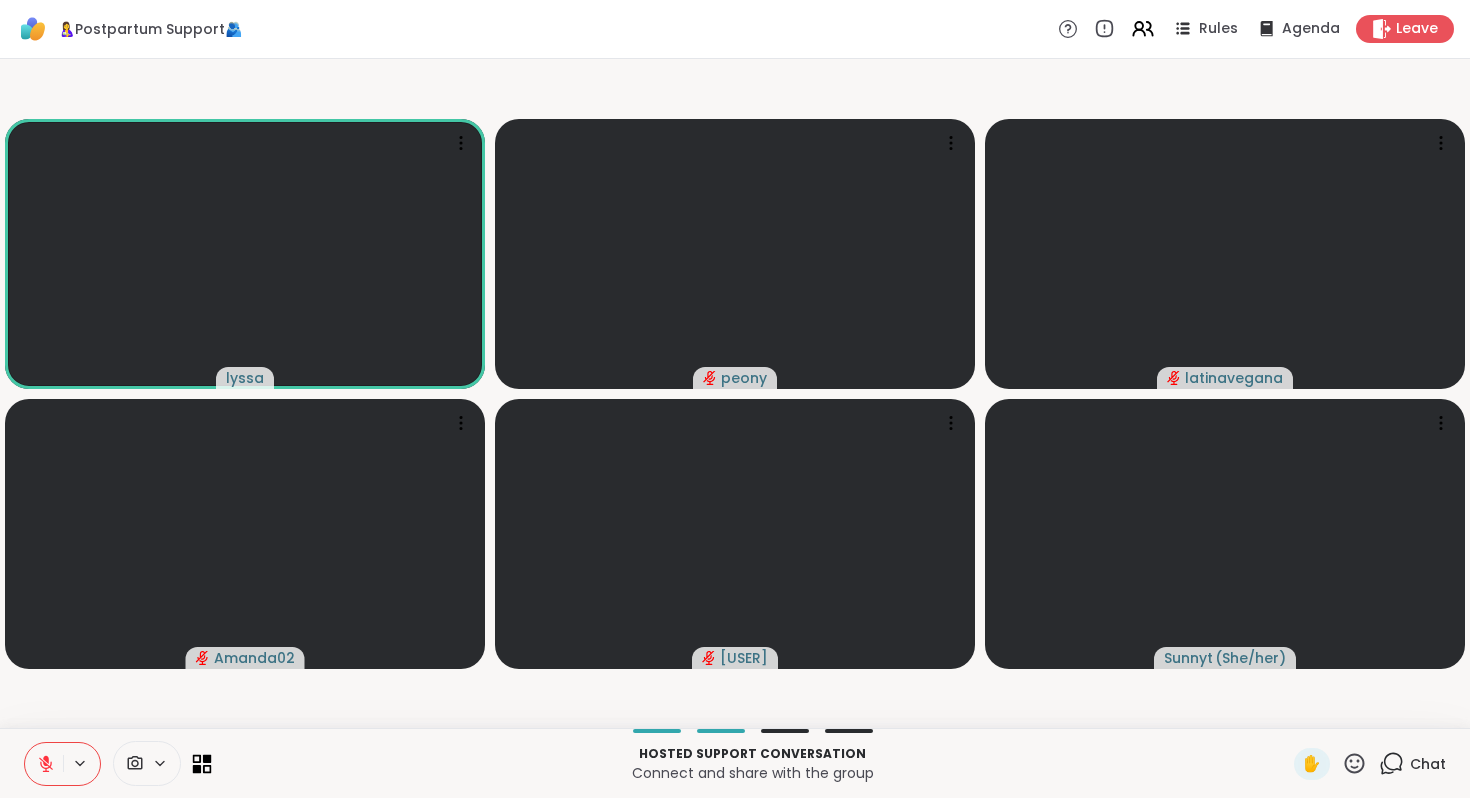 click 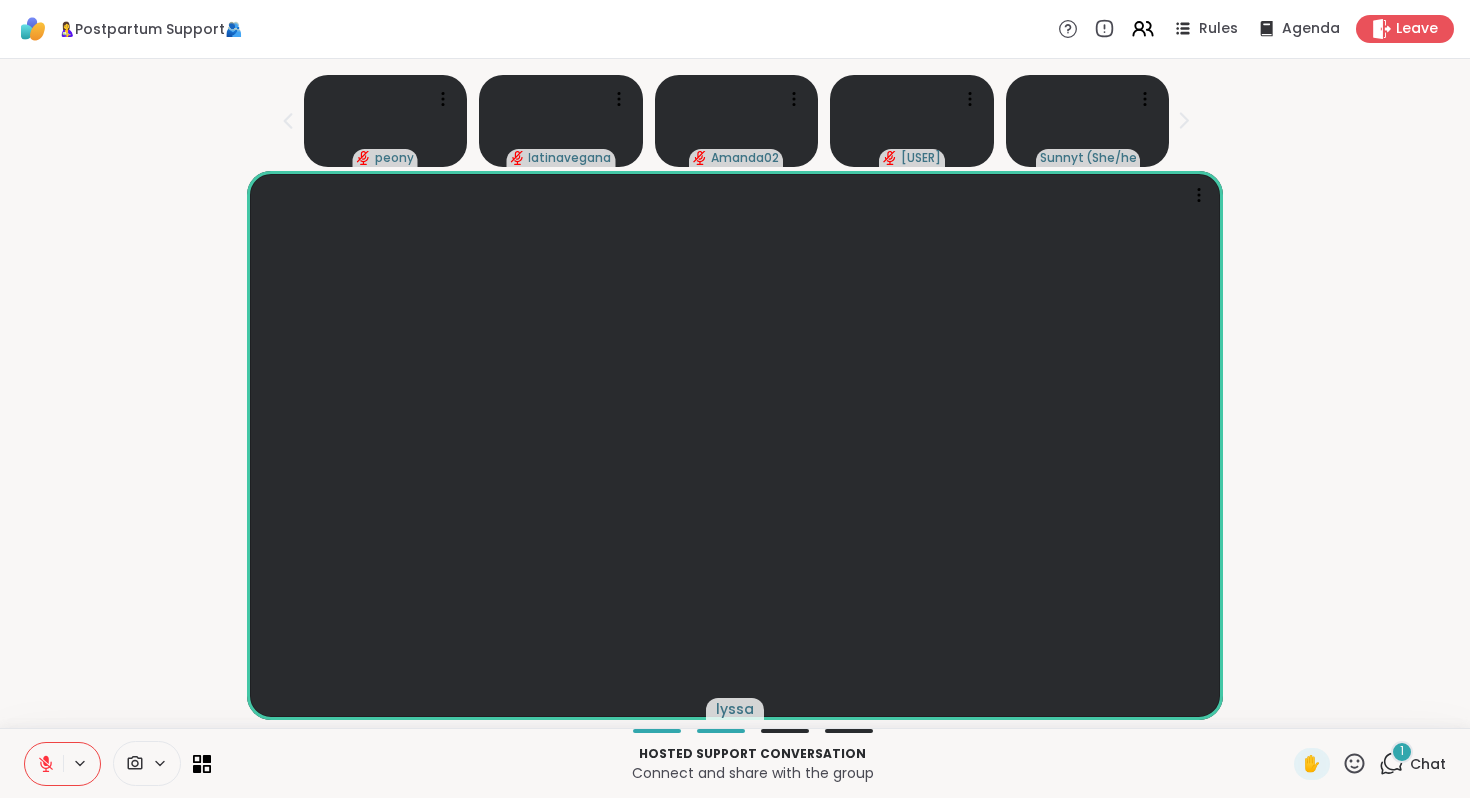 click on "lyssa" at bounding box center [735, 445] 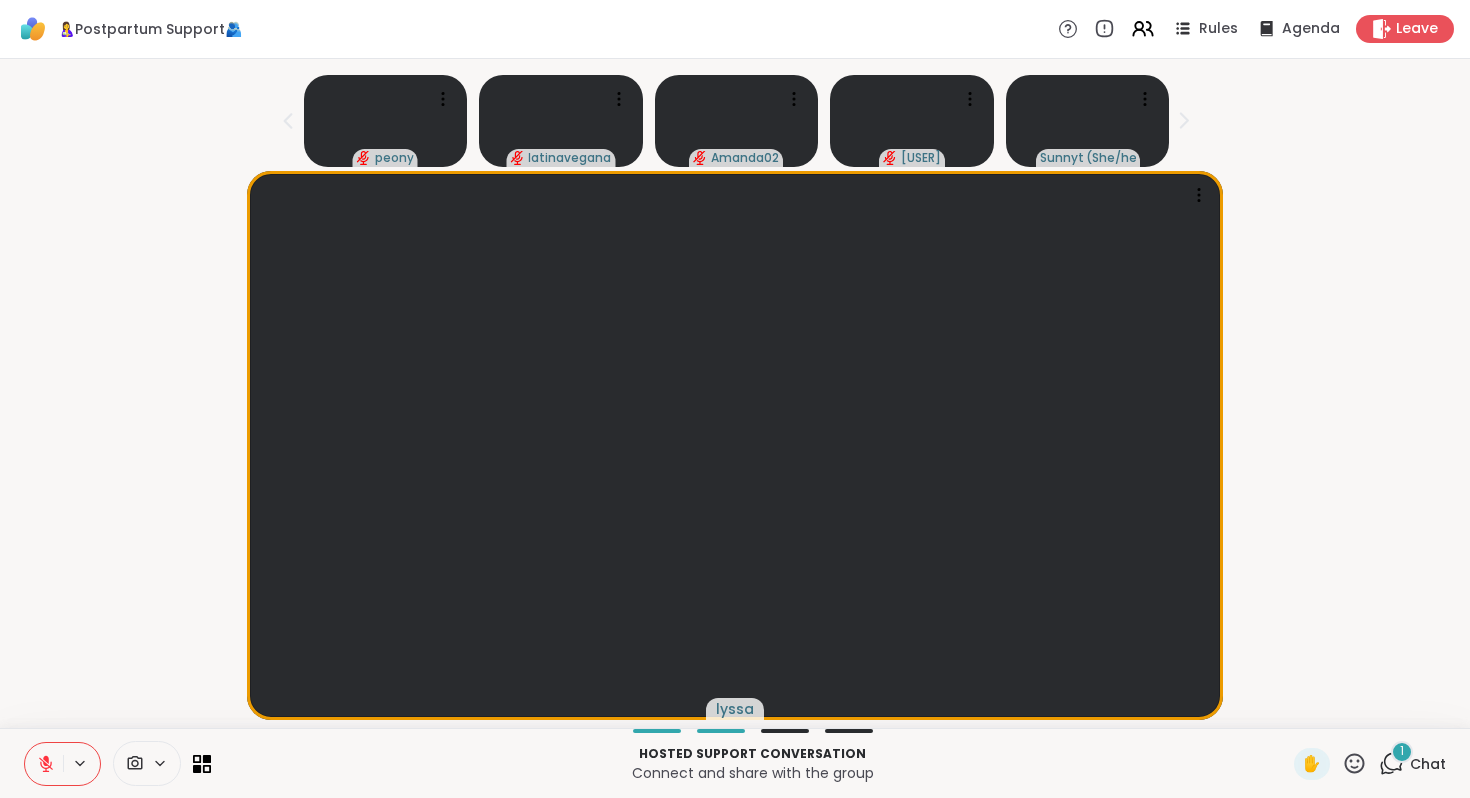 click on "Hosted support conversation Connect and share with the group ✋ 1 Chat" at bounding box center [735, 763] 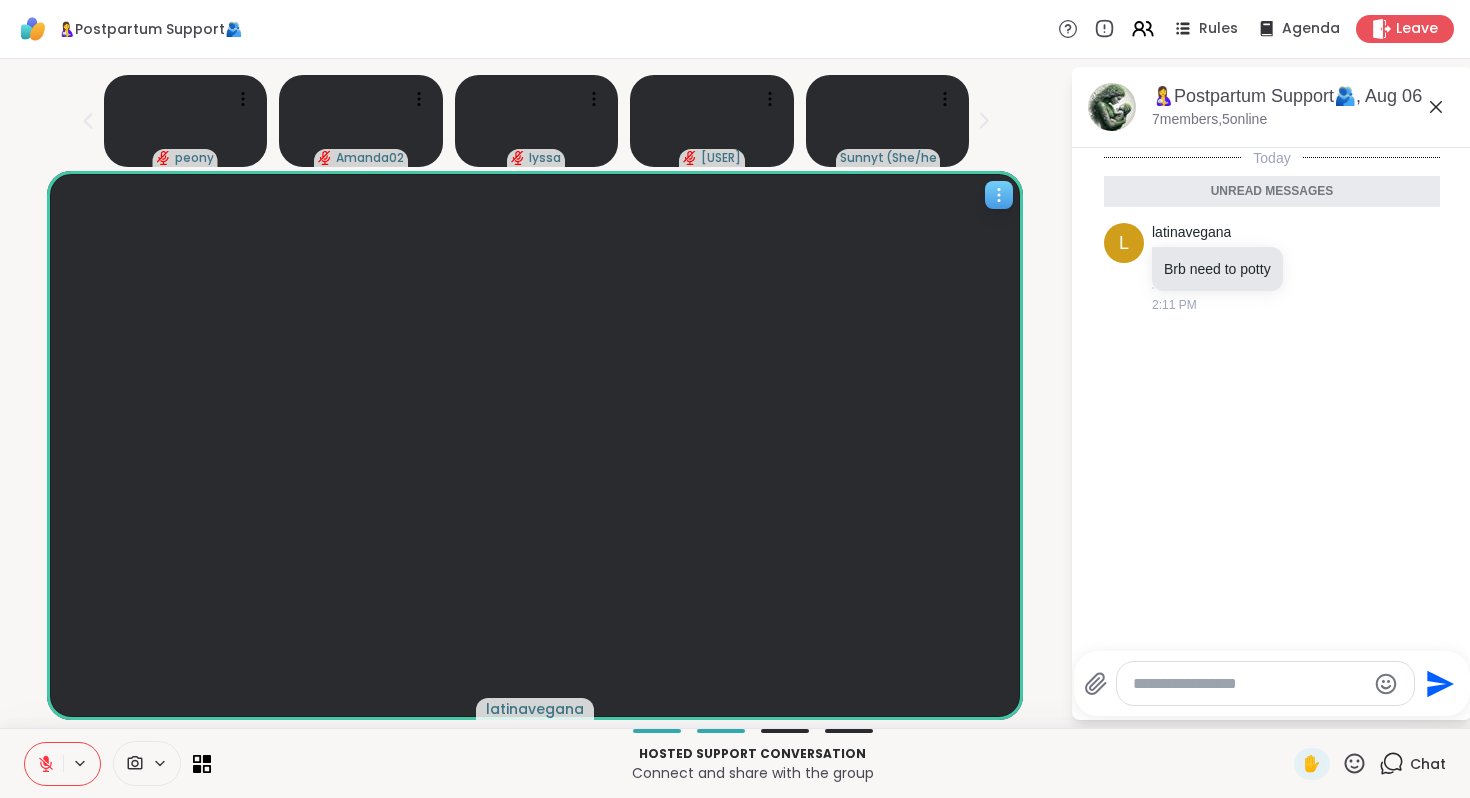 click 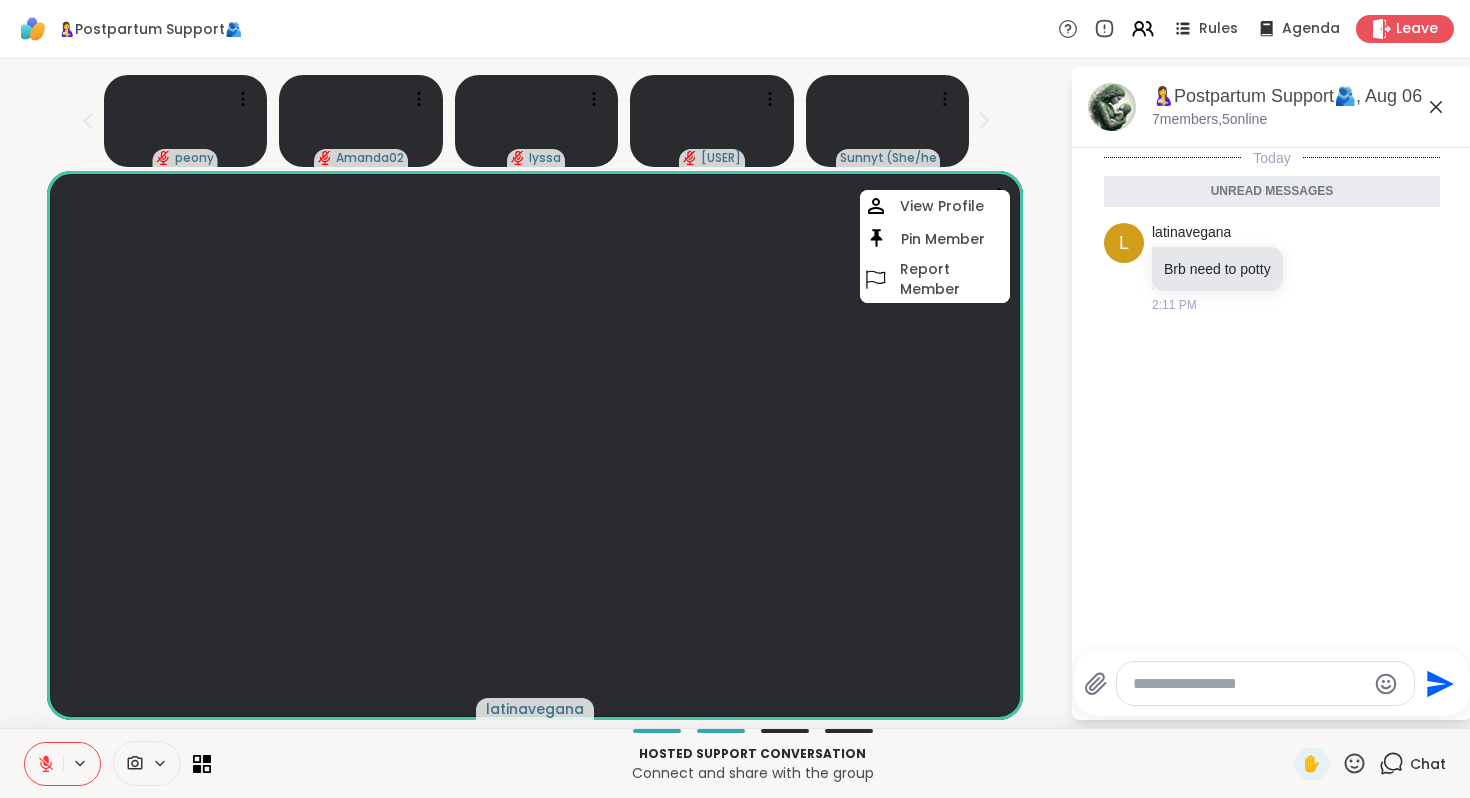 click on "peony [USER] [USER] [USER] [USER] ( She/her )" at bounding box center (535, 117) 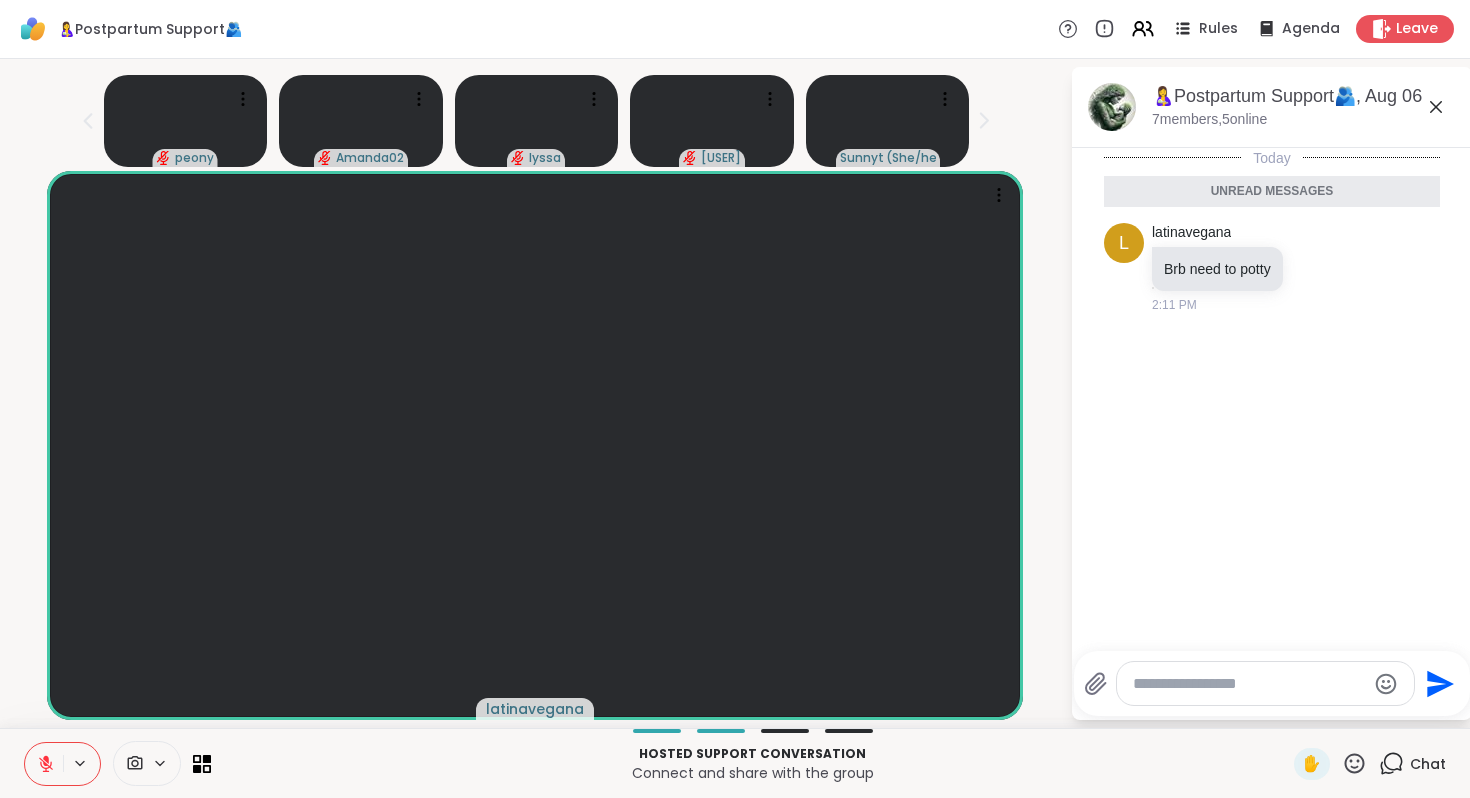 click 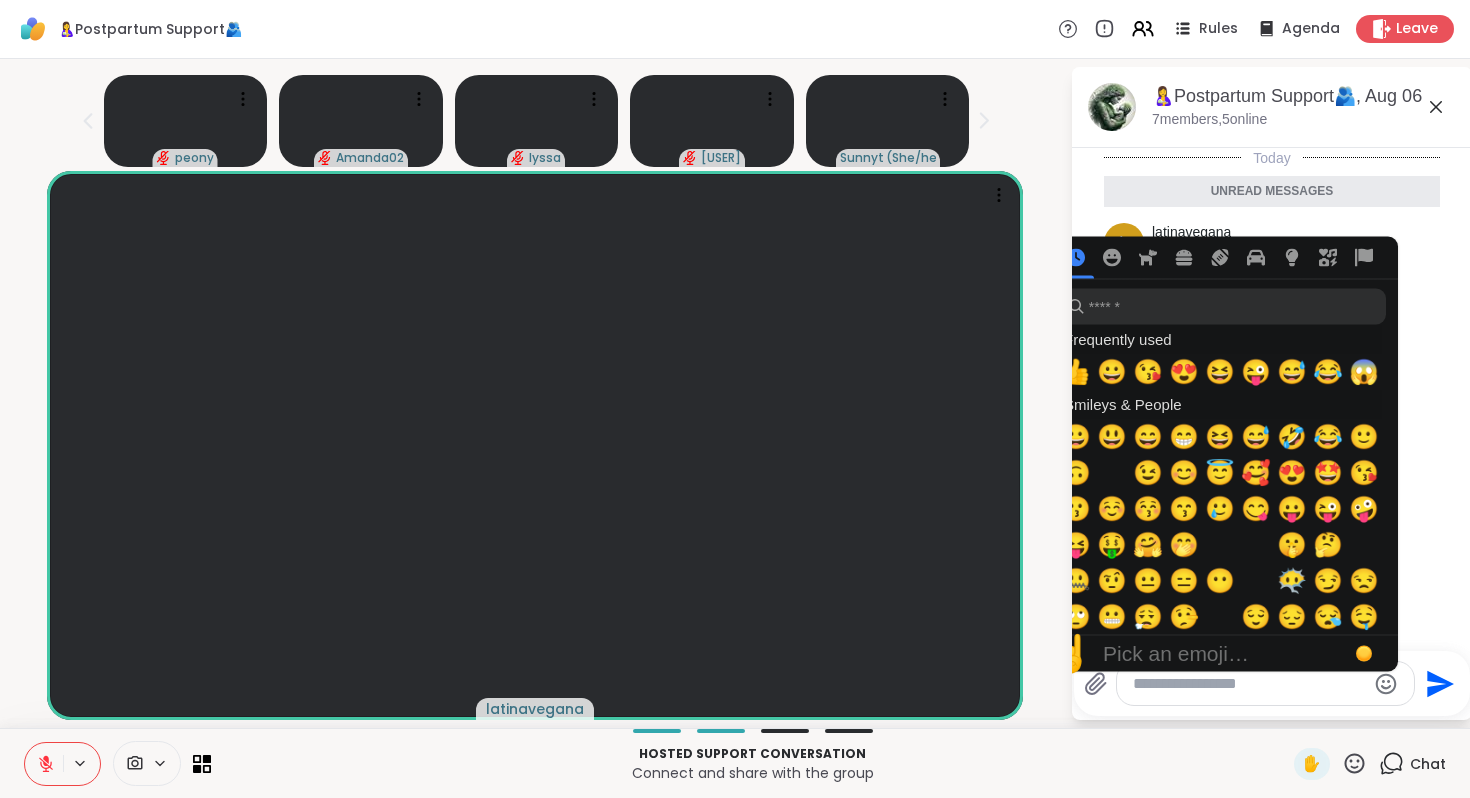click on "latinavegana" at bounding box center [535, 445] 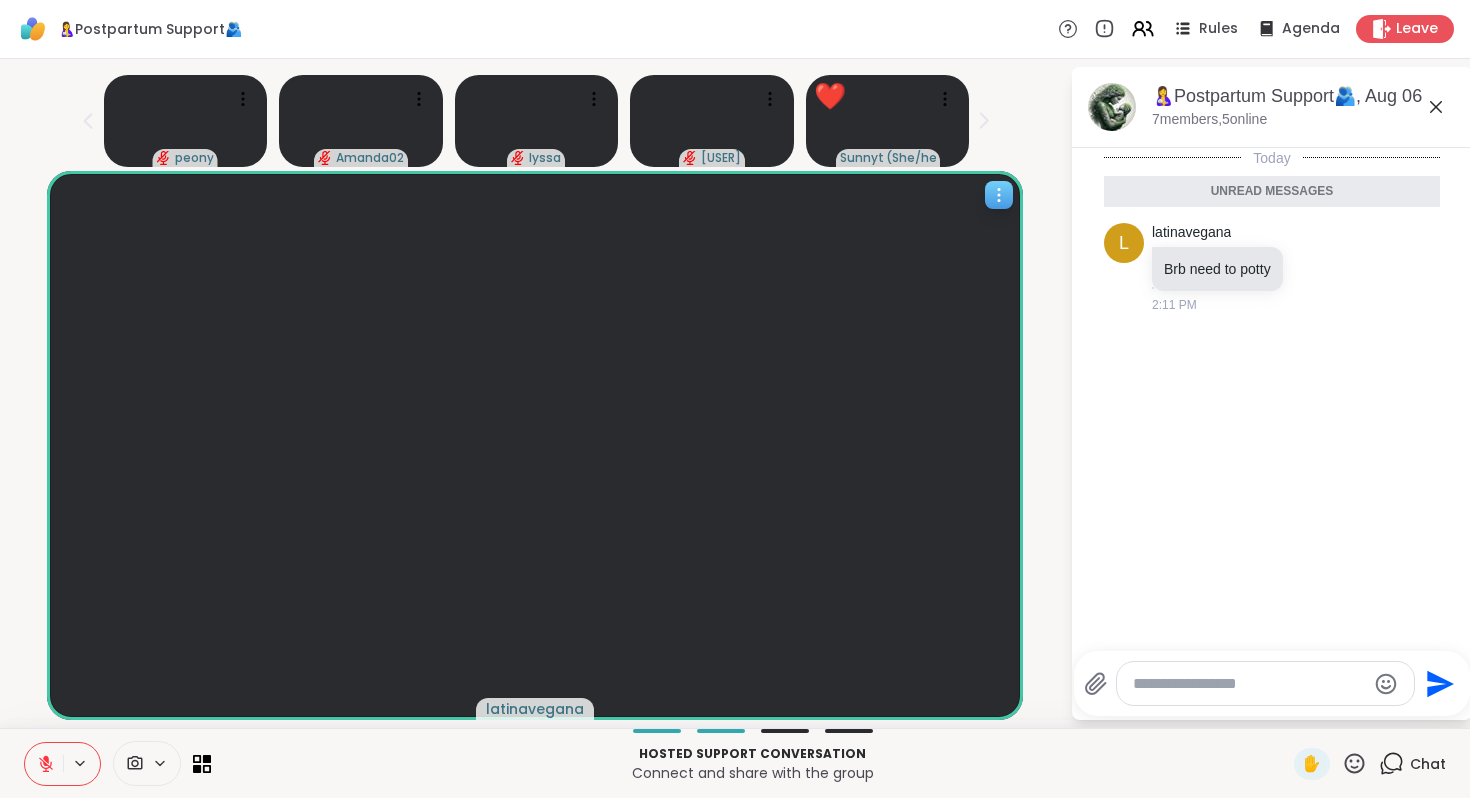 click 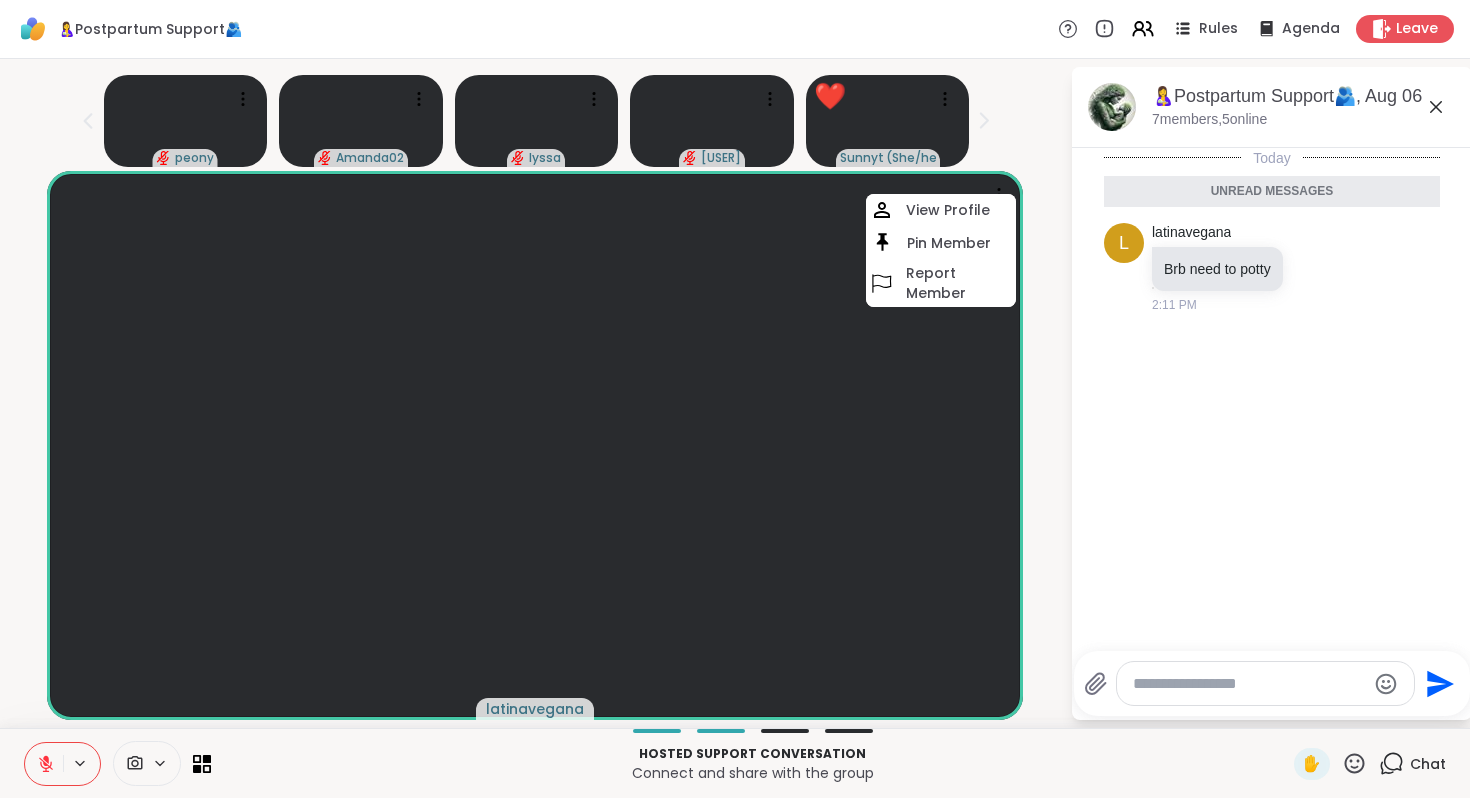 click on "peony [USER] [USER] [USER] [USER] ( She/her ) ❤️ ❤️ ❤️ ❤️ ❤️ ❤️ ❤️ ❤️ ❤️ ❤️ ❤️ ❤️ ❤️ ❤️ ❤️" at bounding box center [535, 117] 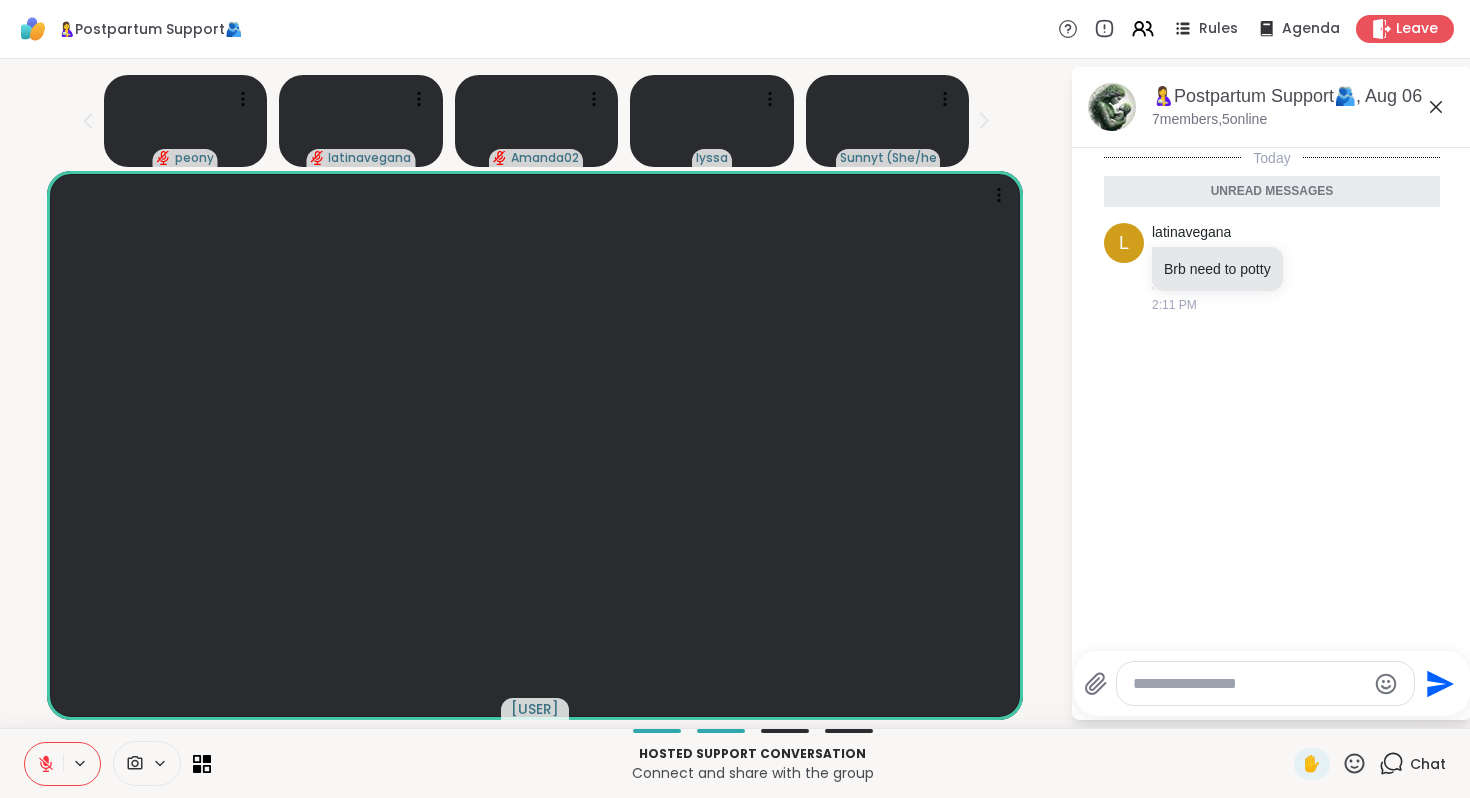 click 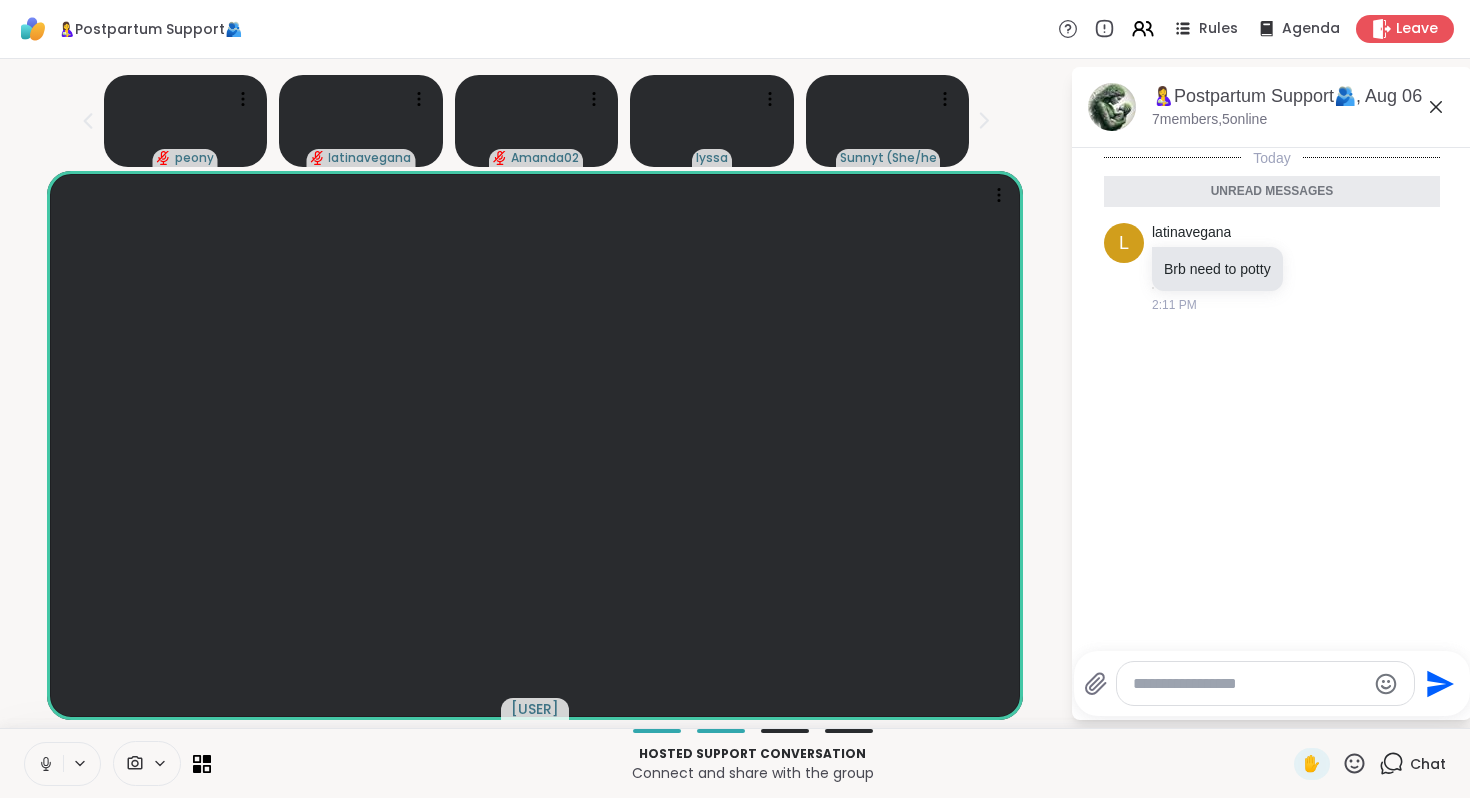 click on "[USER]" at bounding box center [535, 445] 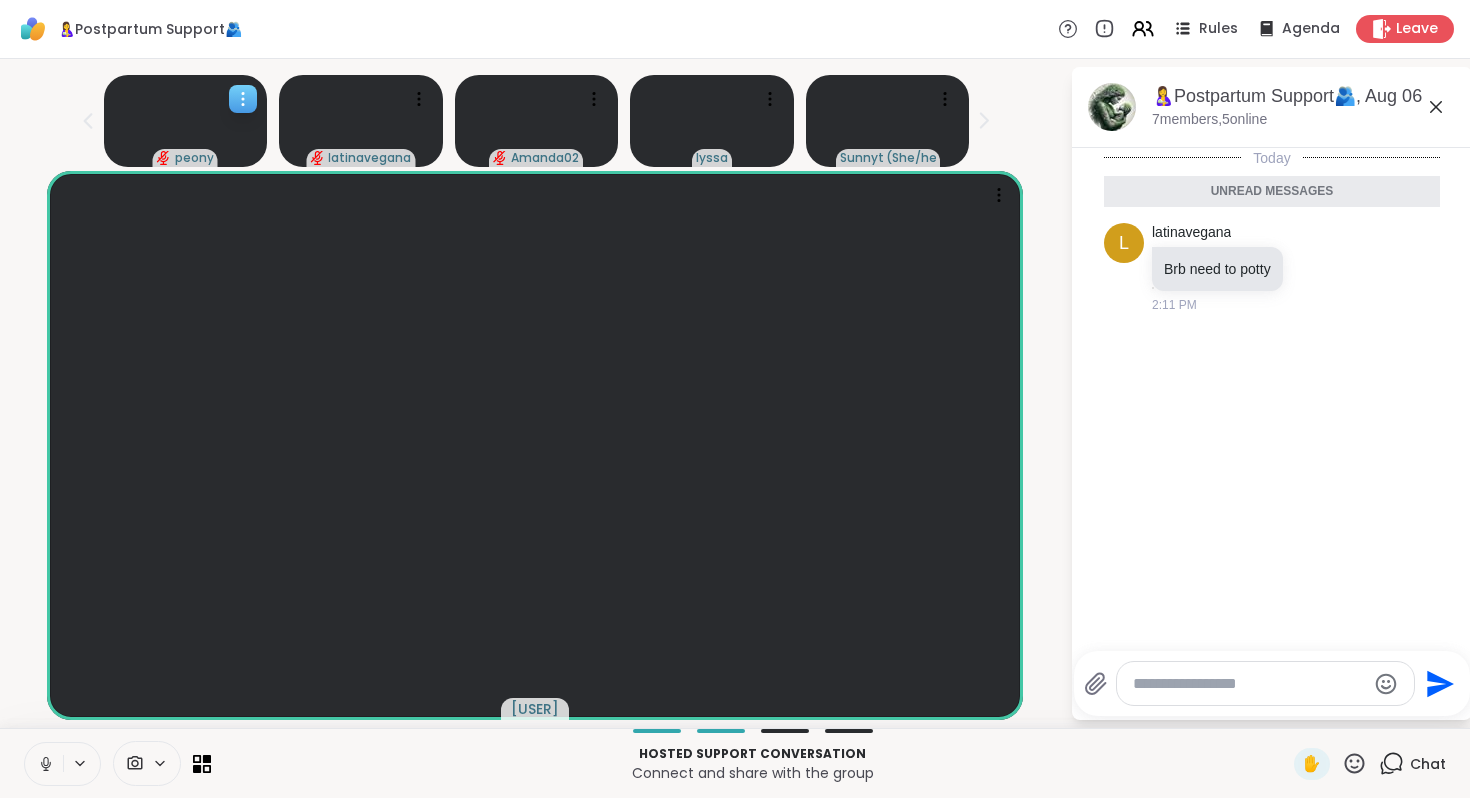 click 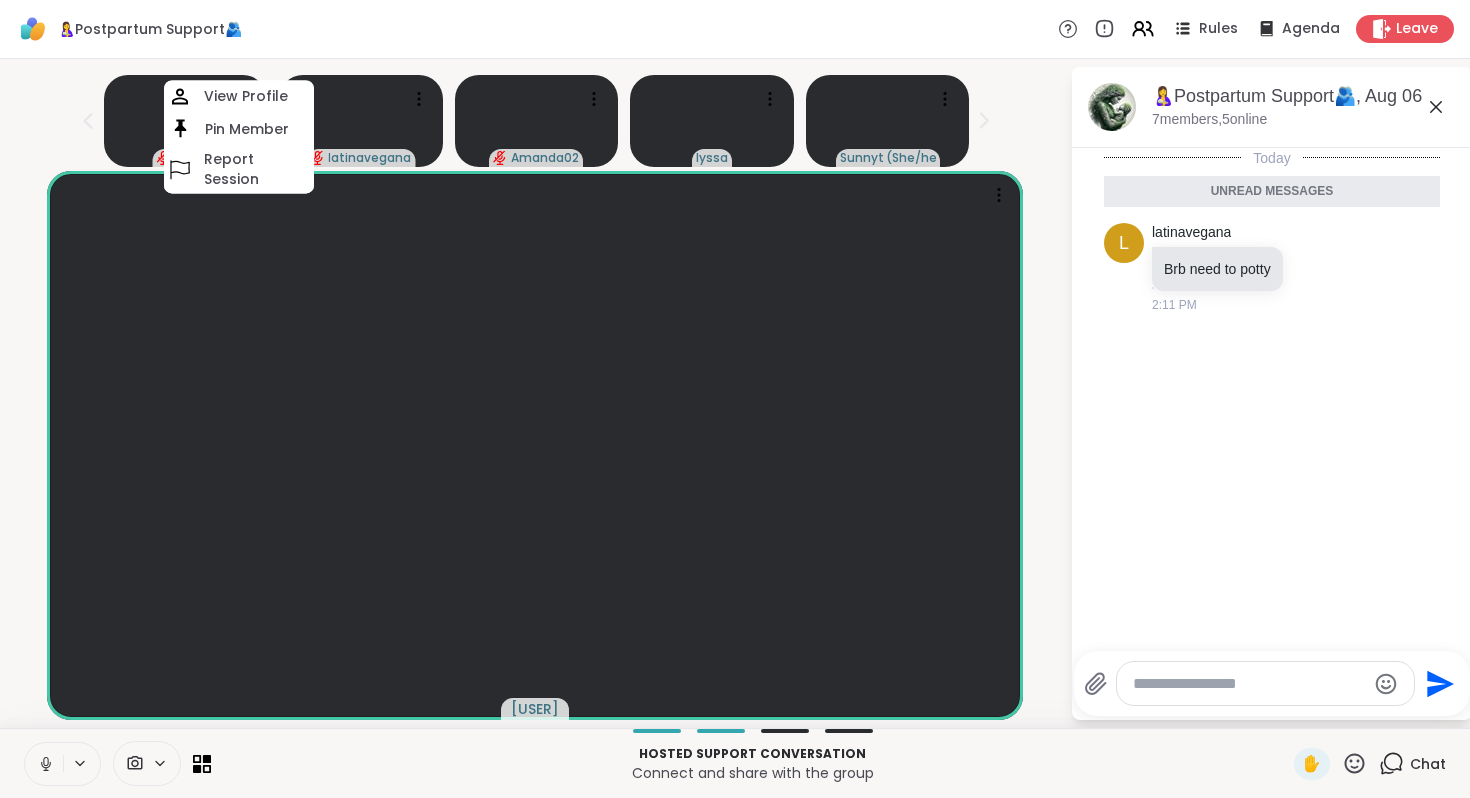 click on "peony View Profile Pin Member Report Session [USER] [USER] [USER] [USER] ( She/her ) [USER] 🤱Postpartum Support🫂, Aug 06 7 members, 5 online Today Unread messages l [USER] Brb need to potty 2:11 PM Send" at bounding box center [735, 393] 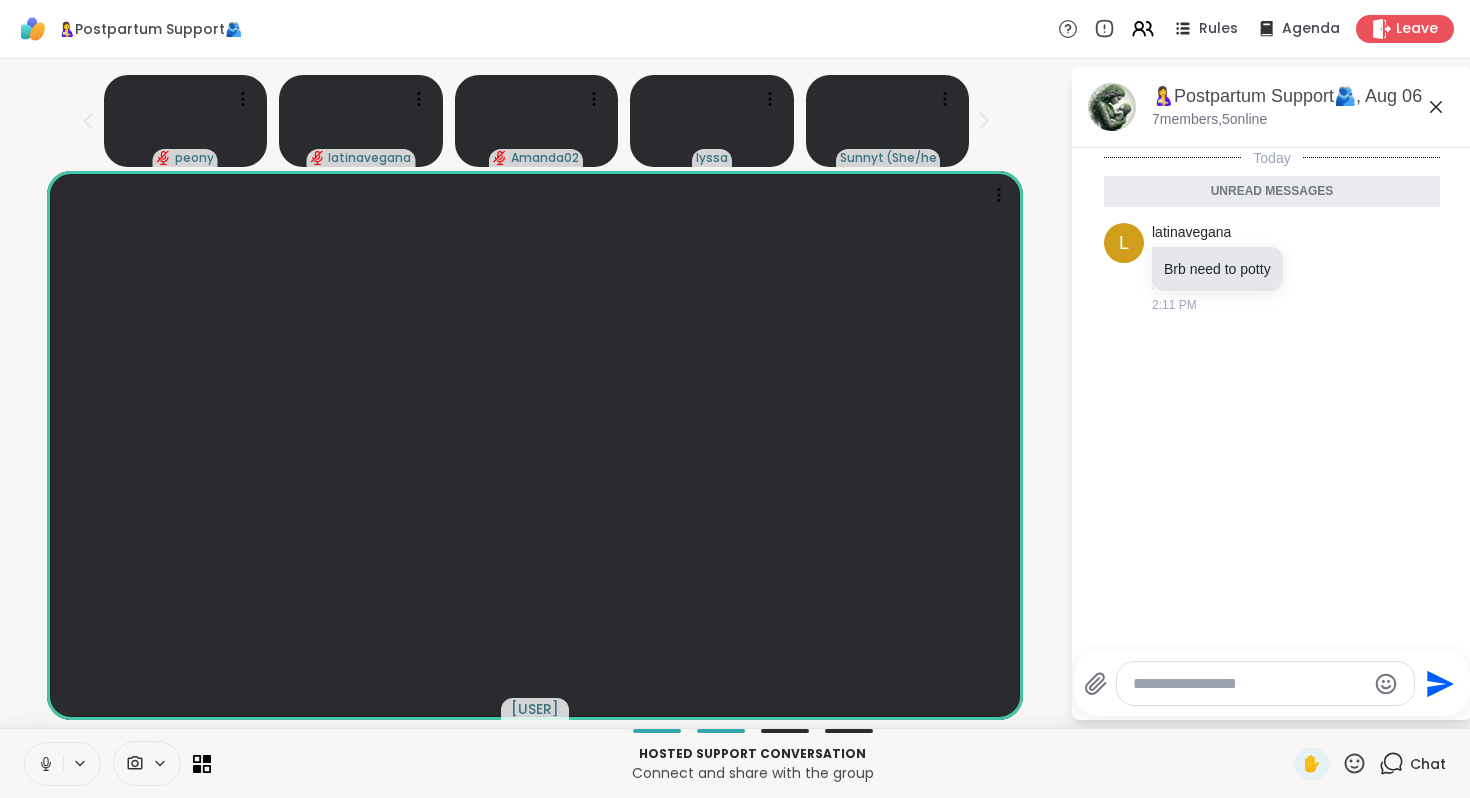 click at bounding box center (62, 764) 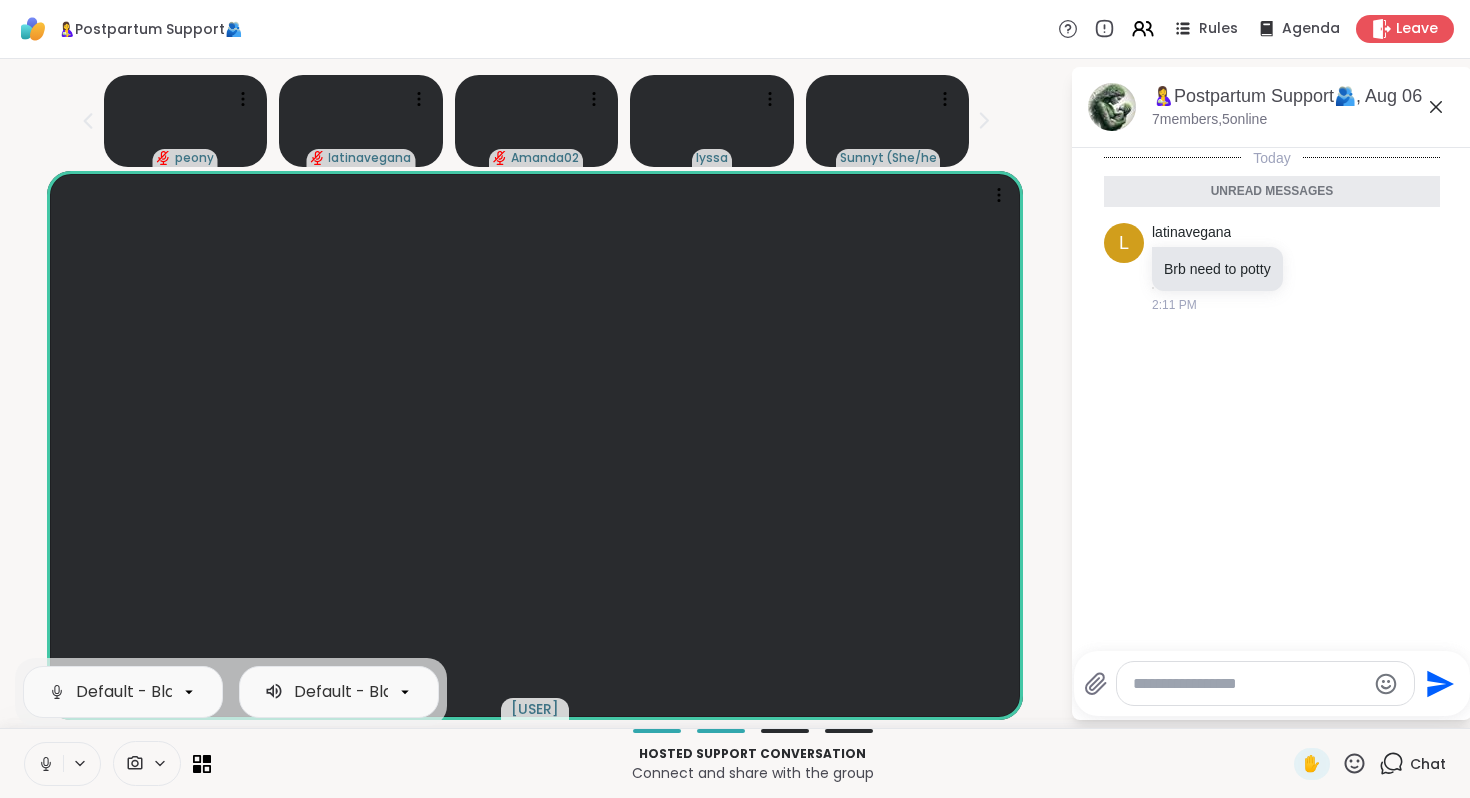 click on "[USER]" at bounding box center [535, 445] 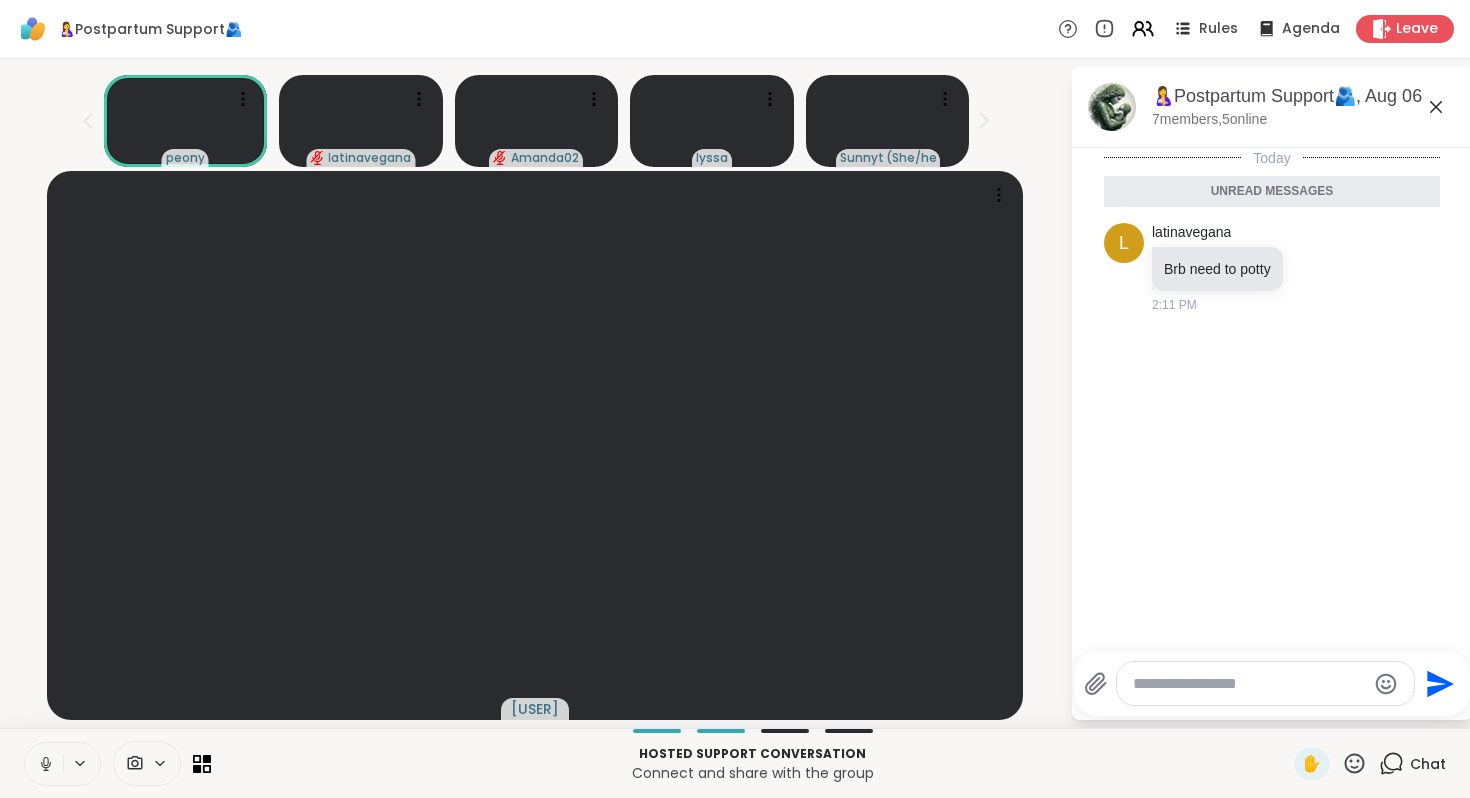 click 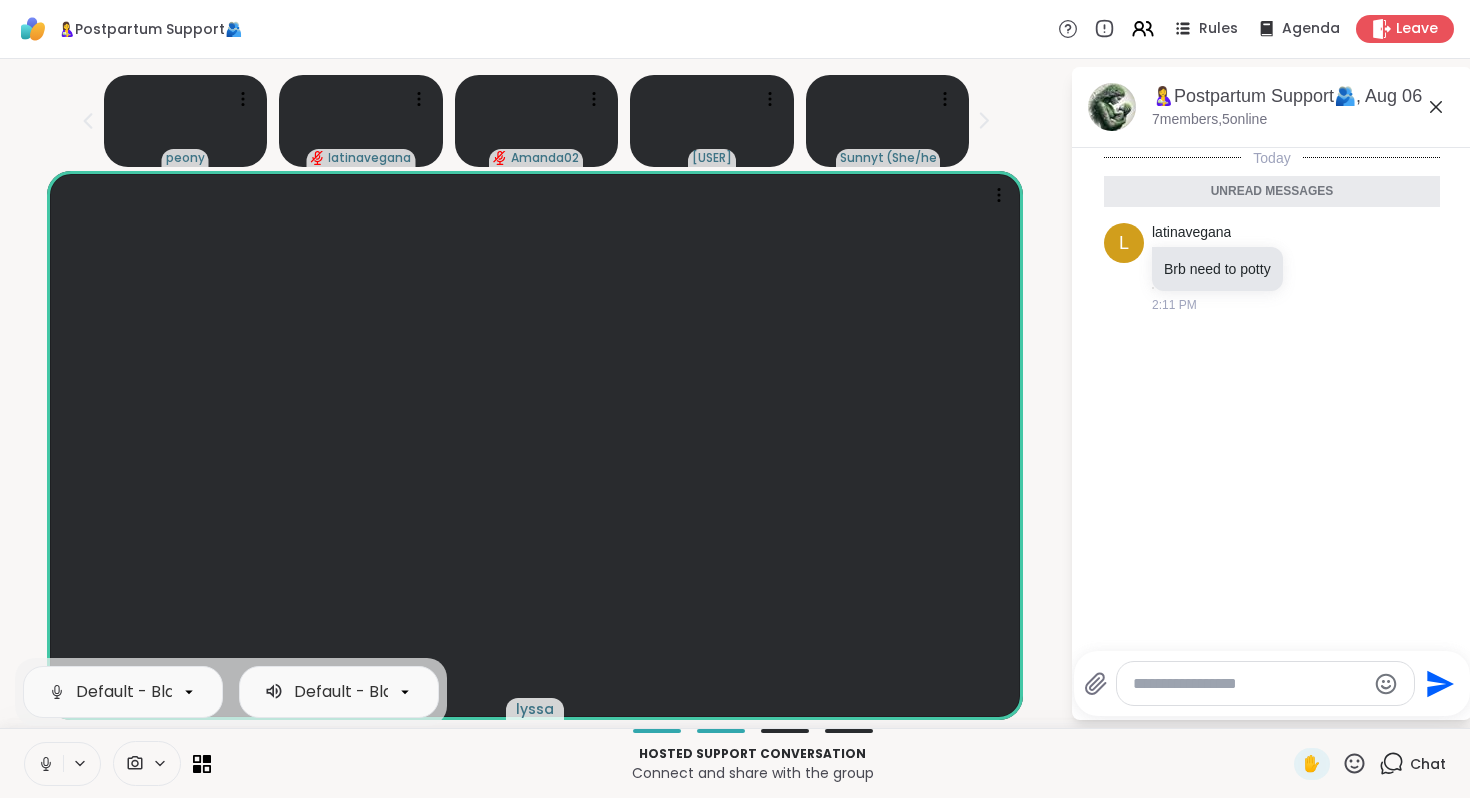 click 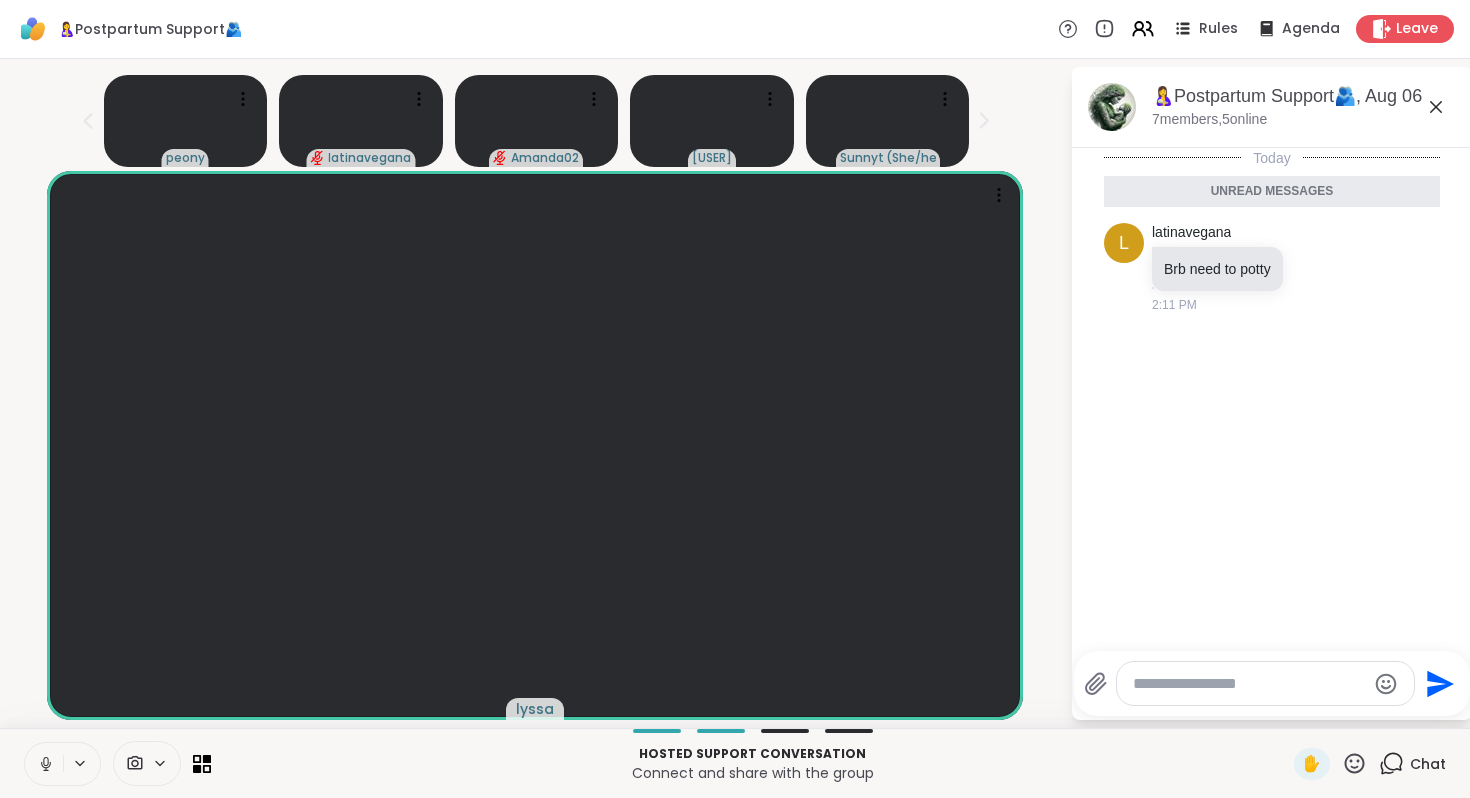 click 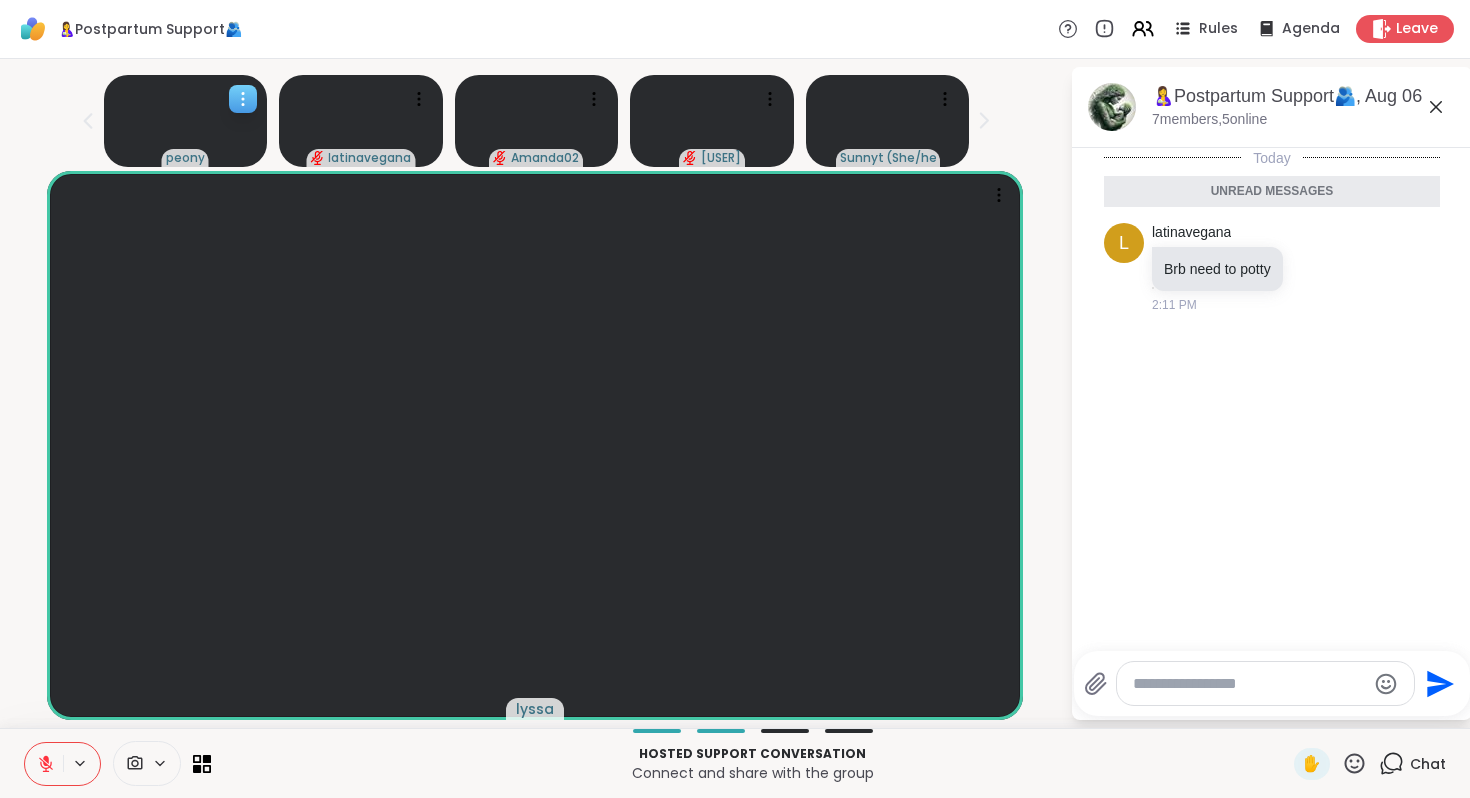 click at bounding box center [243, 99] 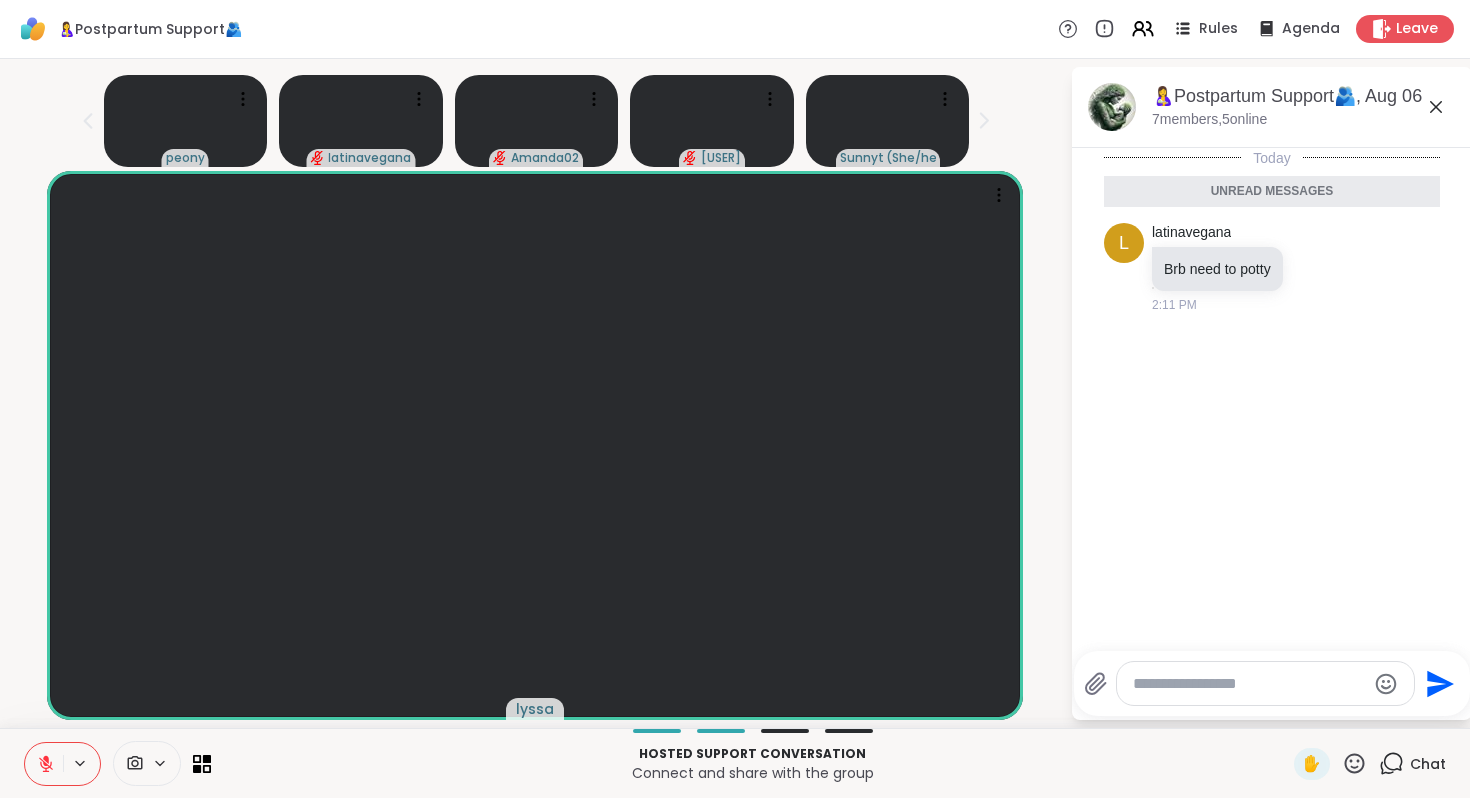 click on "🤱Postpartum Support🫂 Rules Agenda Leave" at bounding box center [735, 29] 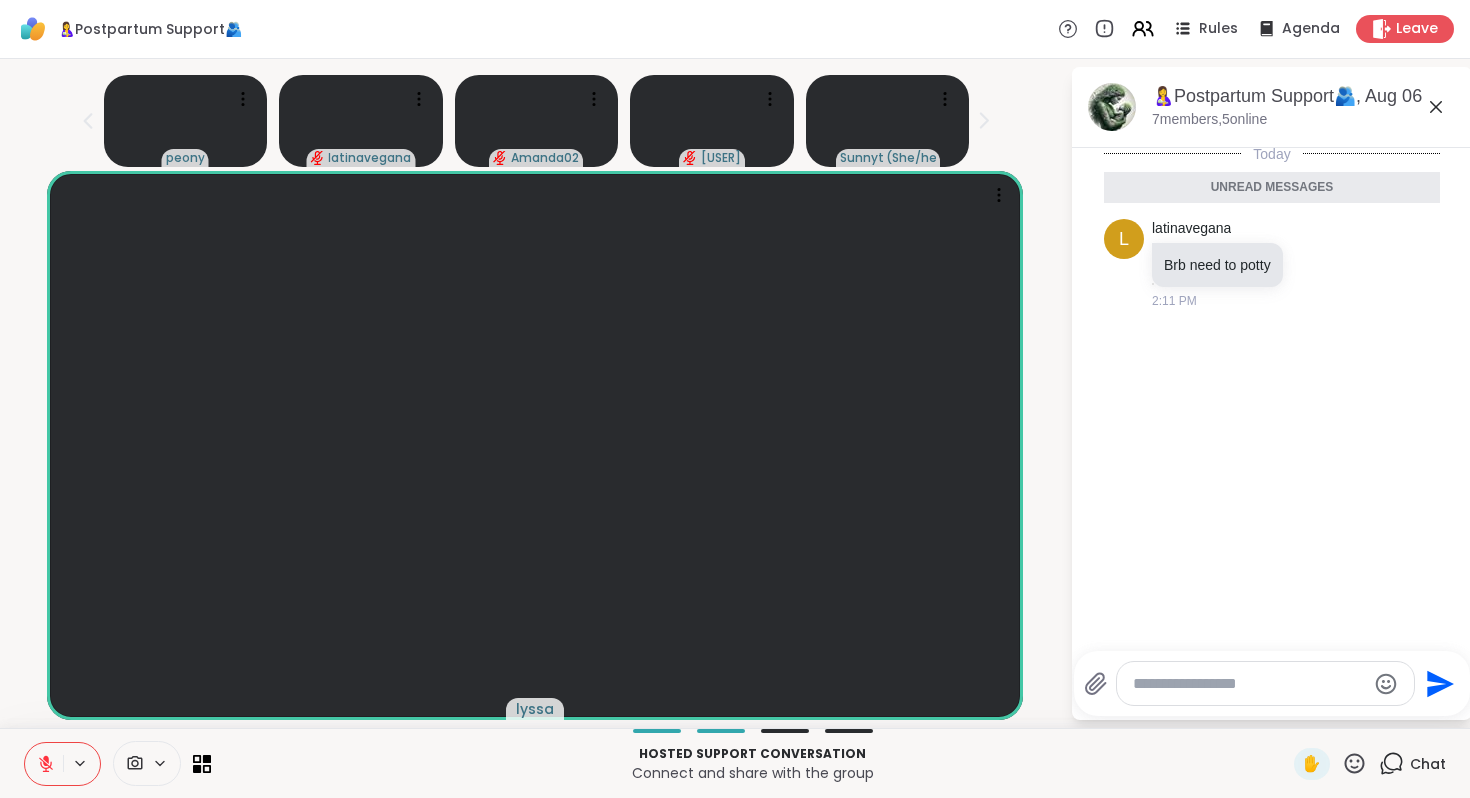 scroll, scrollTop: 0, scrollLeft: 0, axis: both 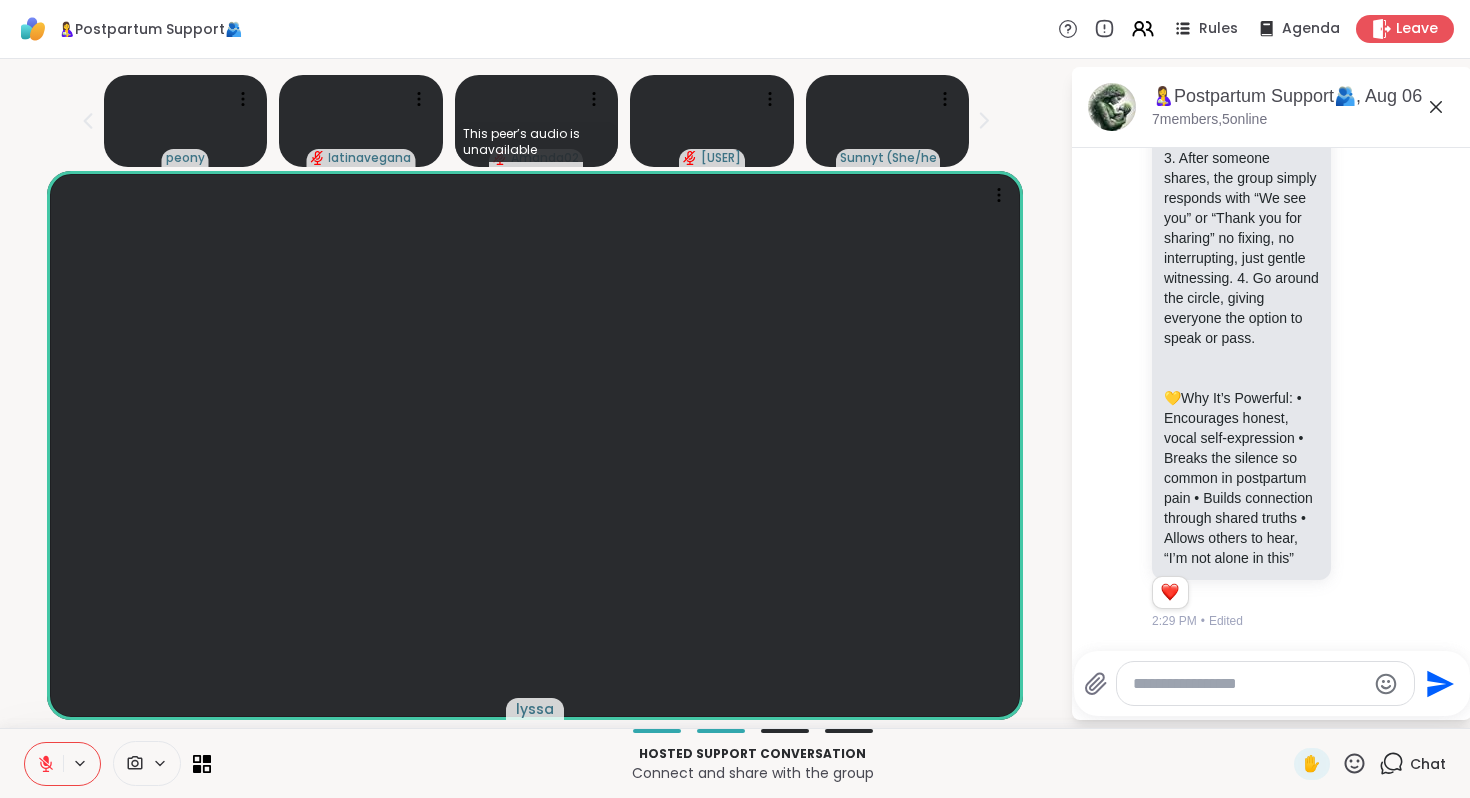 click 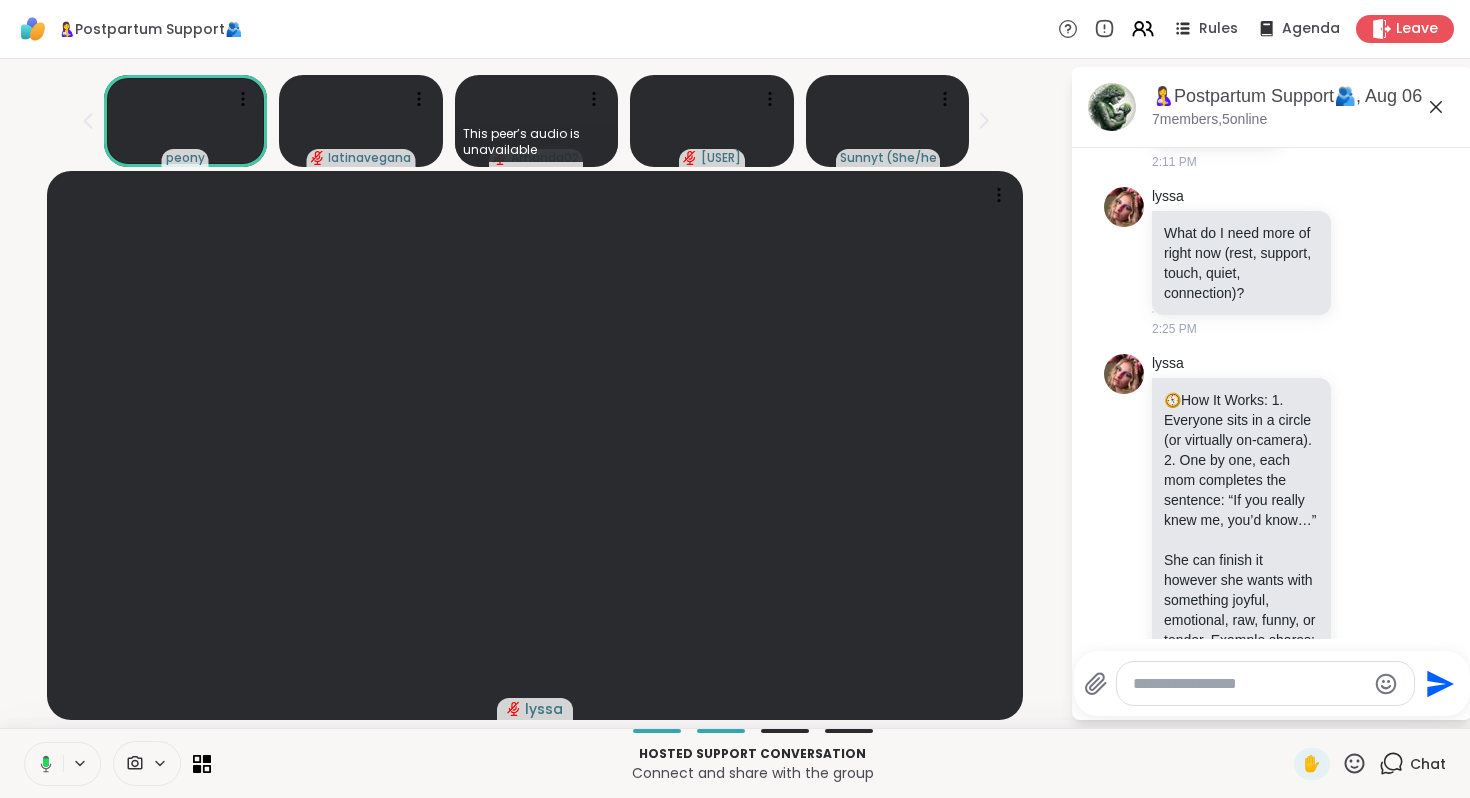 scroll, scrollTop: 0, scrollLeft: 0, axis: both 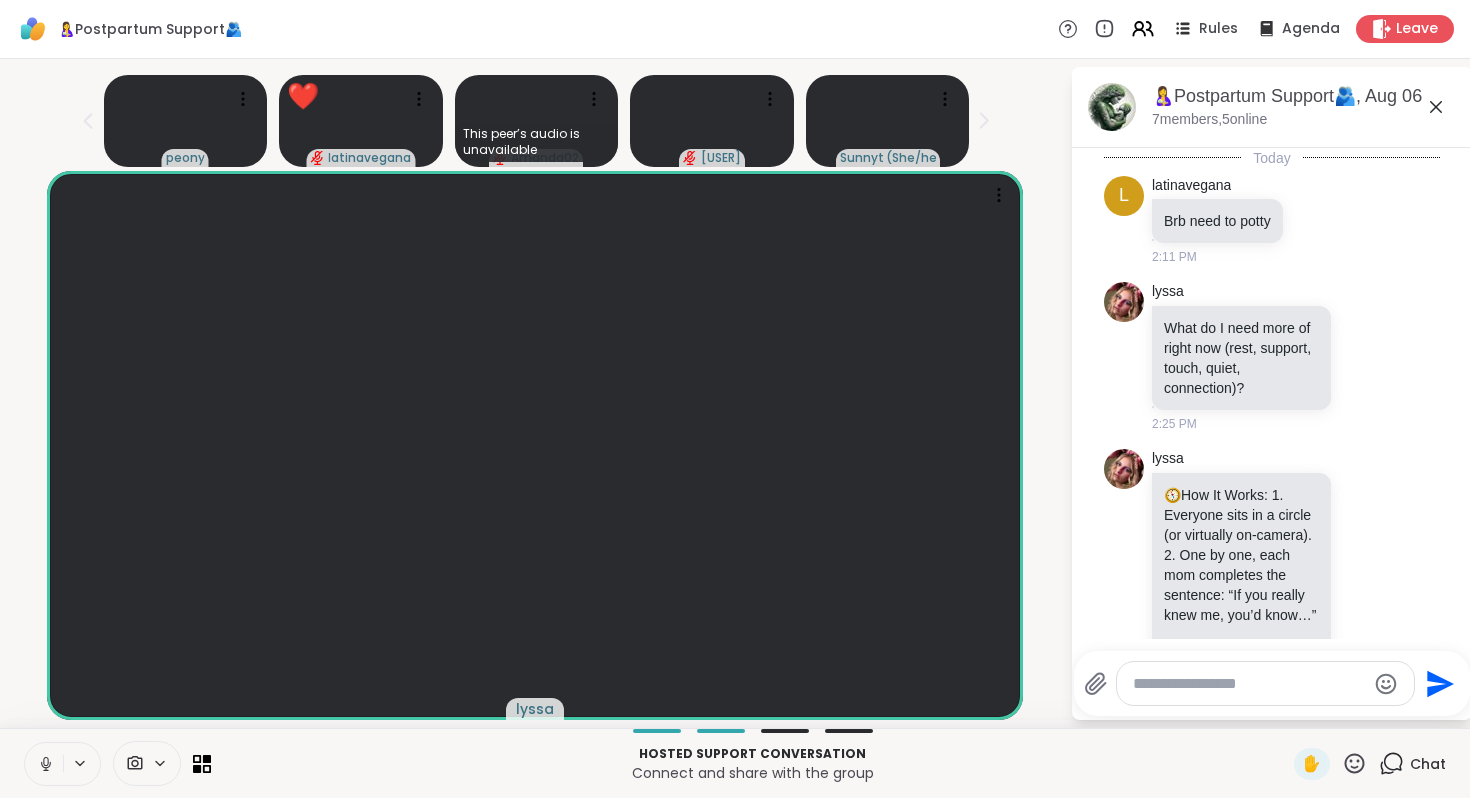 click 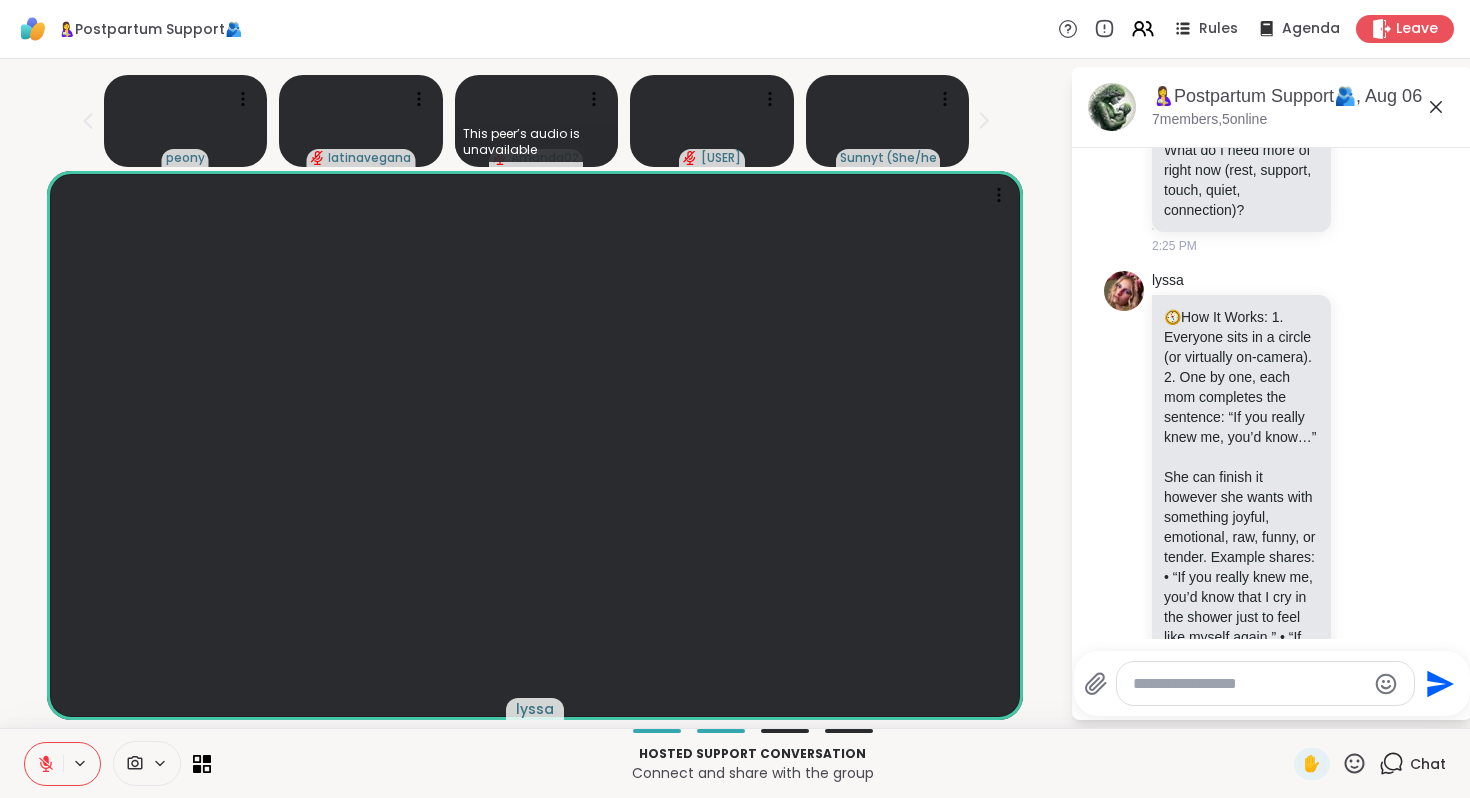 scroll, scrollTop: 104, scrollLeft: 0, axis: vertical 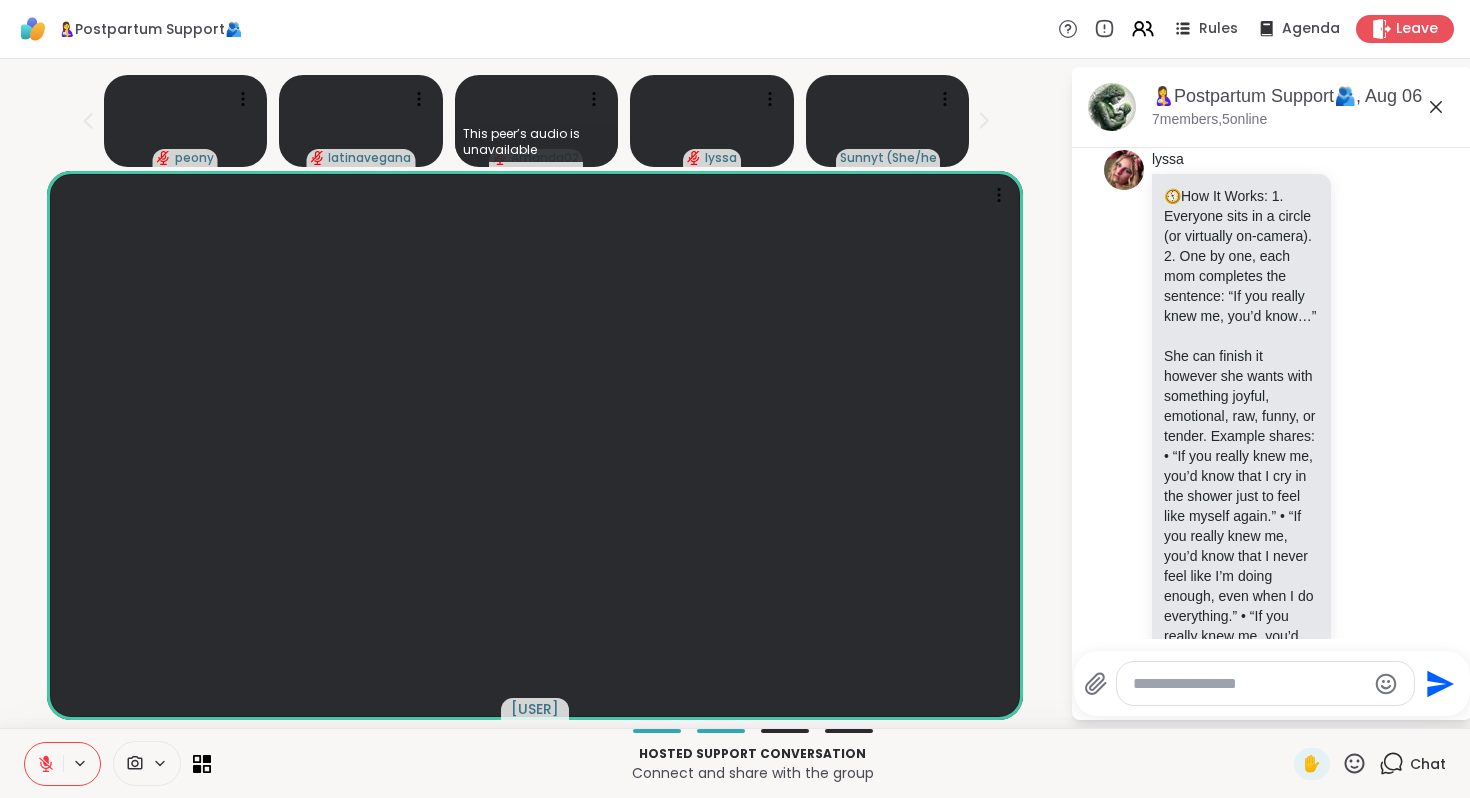 click on "[USER] 🧭 How It Works:
1. Everyone sits in a circle (or virtually on-camera).
2. One by one, each mom completes the sentence:
“If you really knew me, you’d know…”
She can finish it however she wants with something joyful, emotional, raw, funny, or tender.
Example shares:
• “If you really knew me, you’d know that I cry in the shower just to feel like myself again.”
• “If you really knew me, you’d know that I never feel like I’m doing enough, even when I do everything.”
• “If you really knew me, you’d know how proud I am that I kept both of us alive today.”
• “If you really knew me, you’d know I love my baby, but I miss who I used to be.”
3. After someone shares, the group simply responds with “We see you” or “Thank you for sharing” no fixing, no interrupting, just gentle witnessing.
4. Go around the circle, giving everyone the option to speak or pass.
💛 1 1 2:29 PM • Edited" at bounding box center (1272, 699) 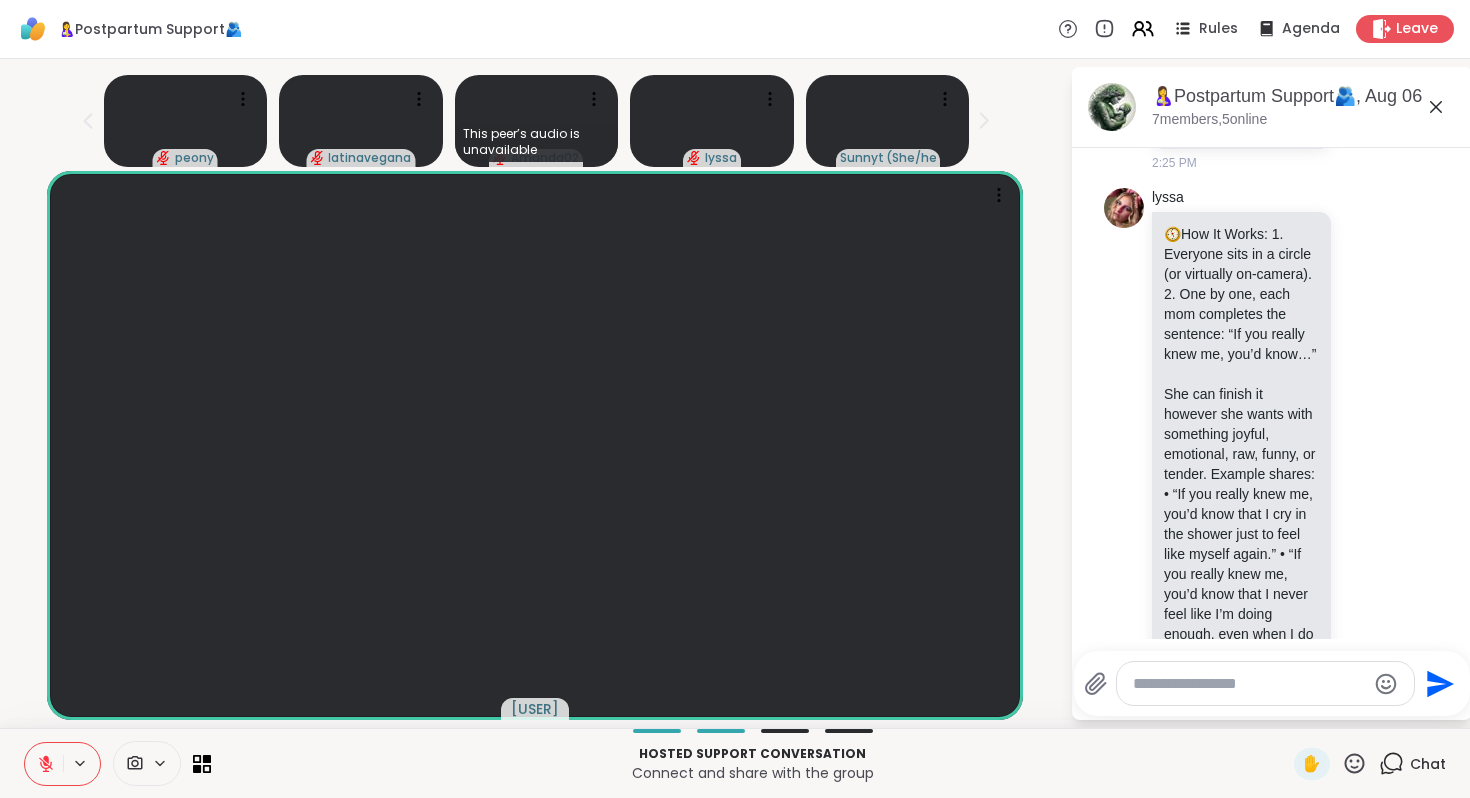 scroll, scrollTop: 270, scrollLeft: 0, axis: vertical 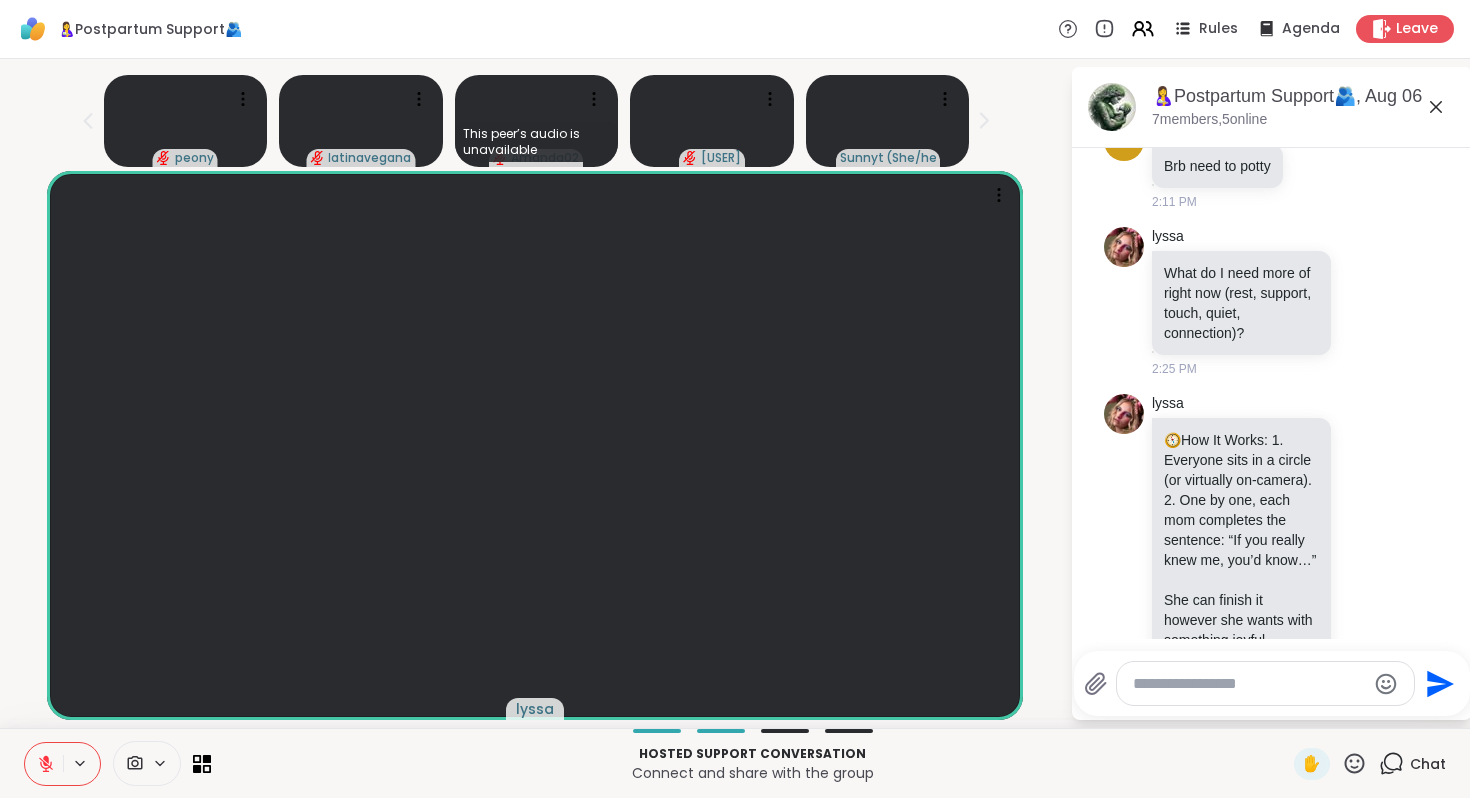 click 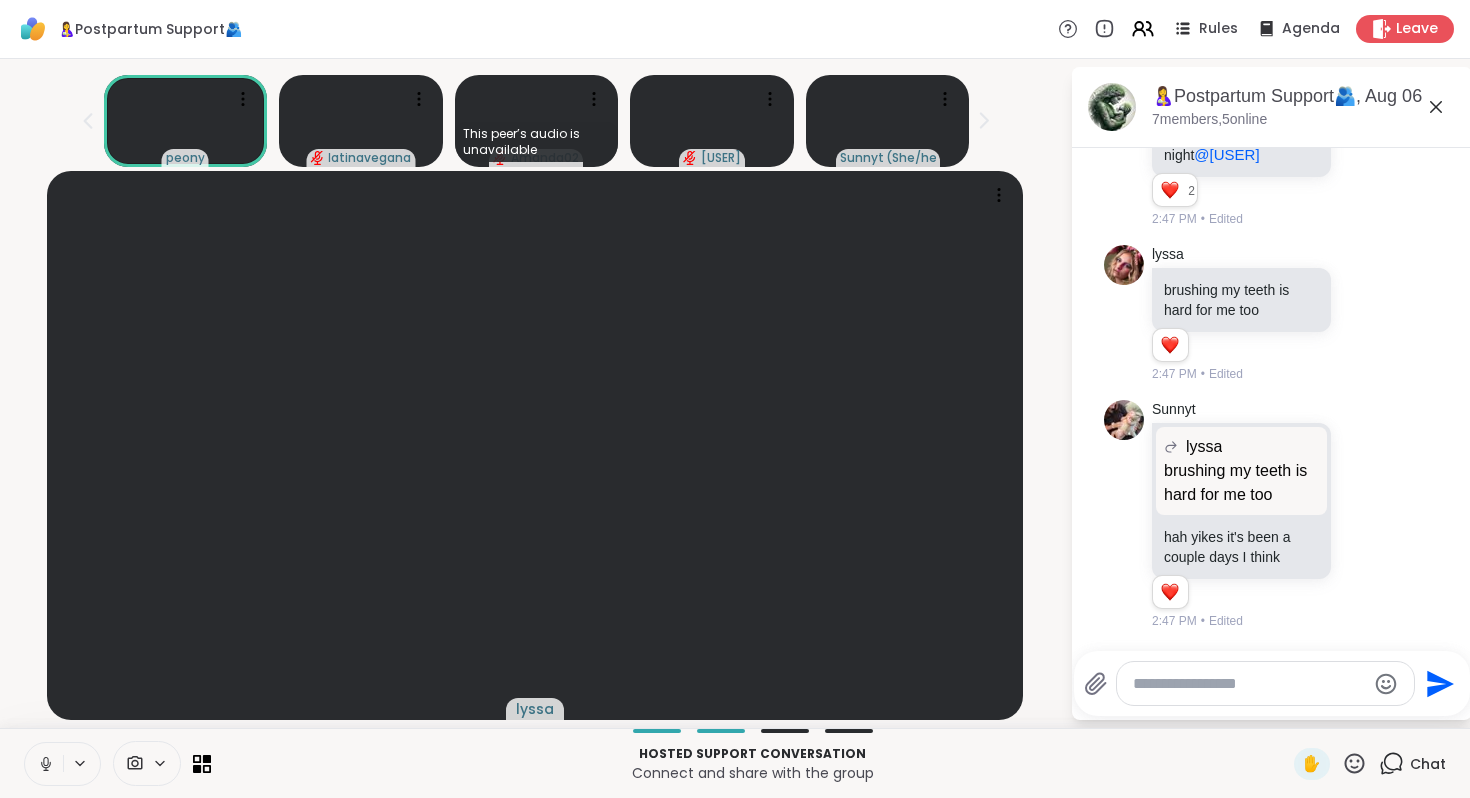 scroll, scrollTop: 1910, scrollLeft: 0, axis: vertical 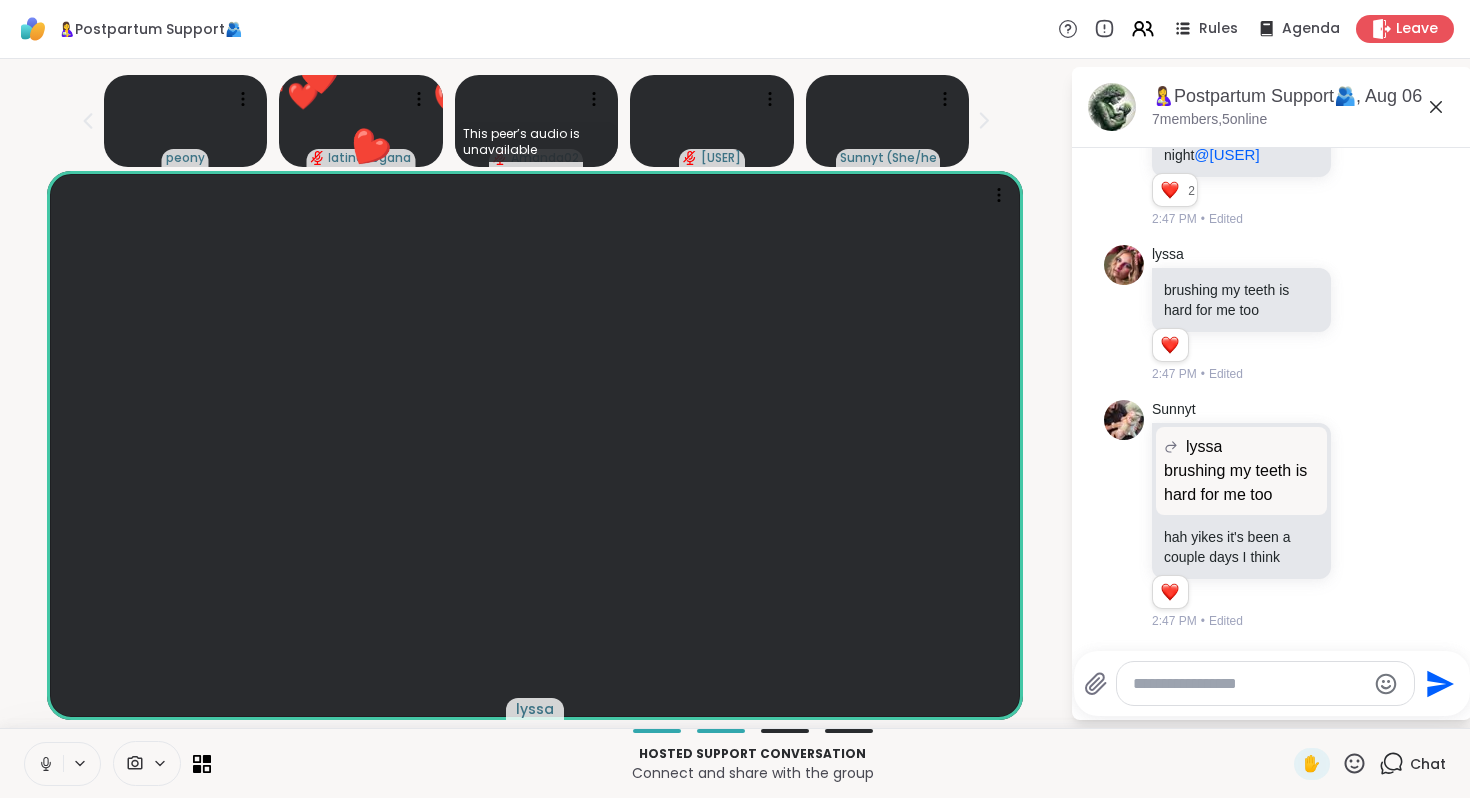 click 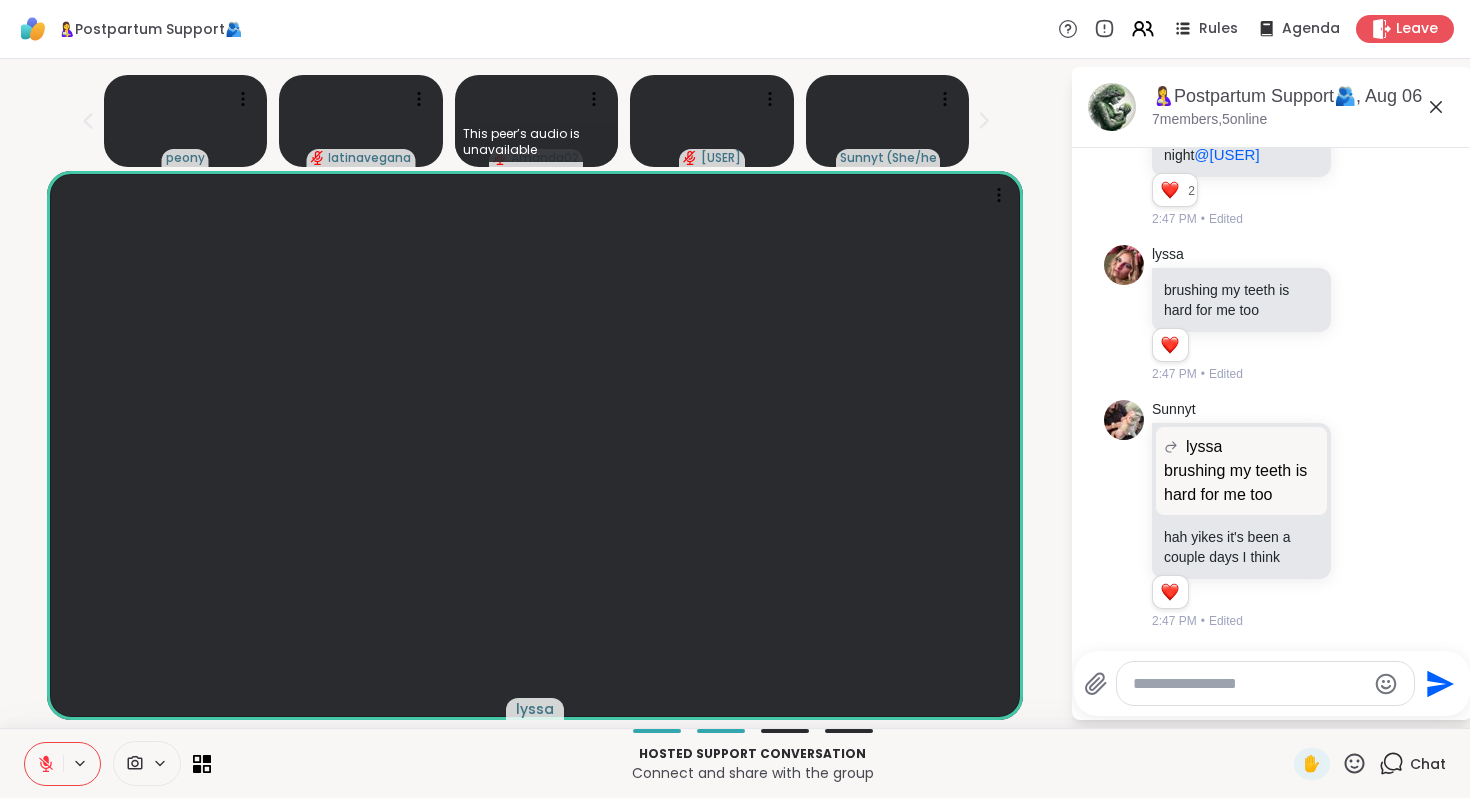 click 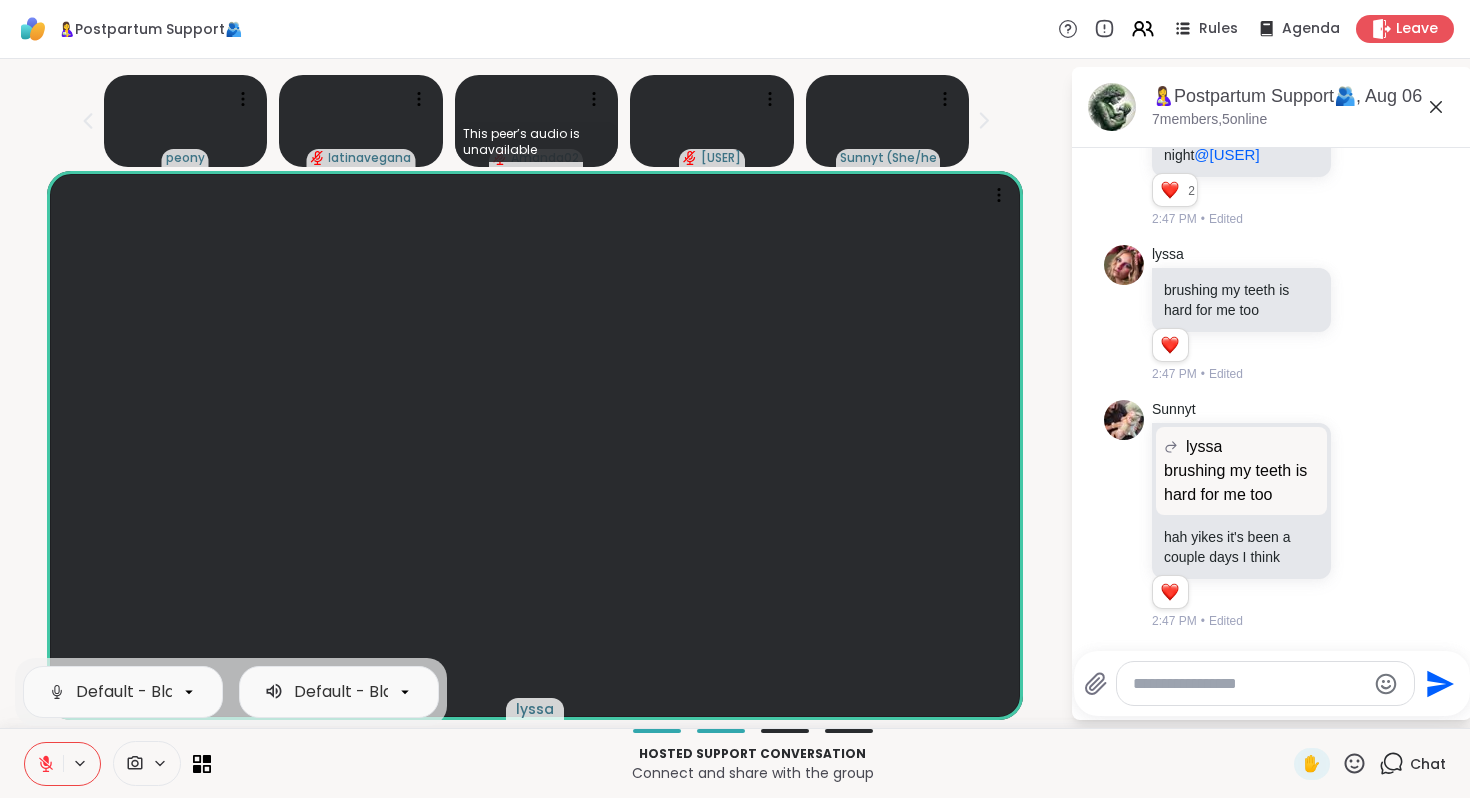 click on "lyssa" at bounding box center (535, 445) 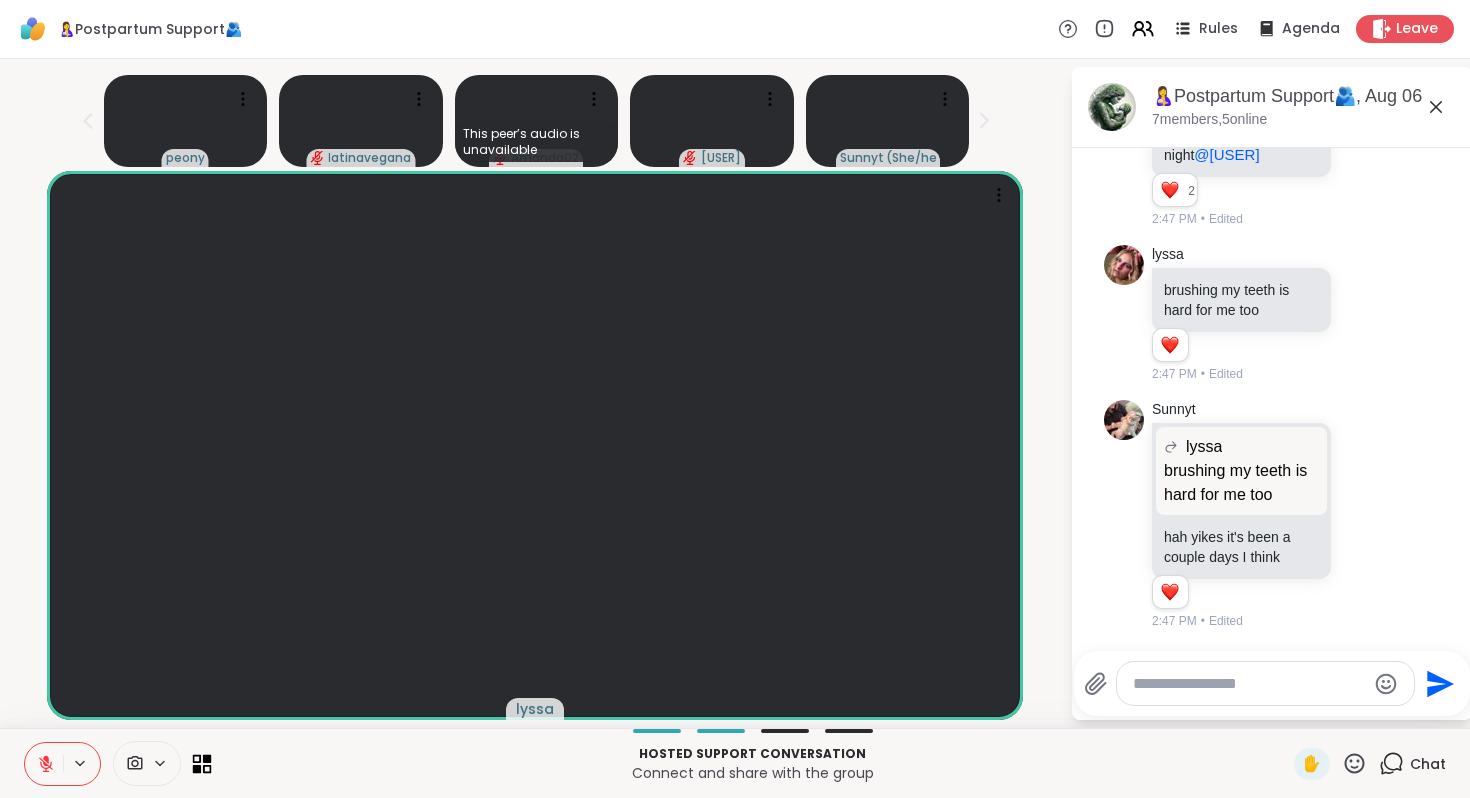 click 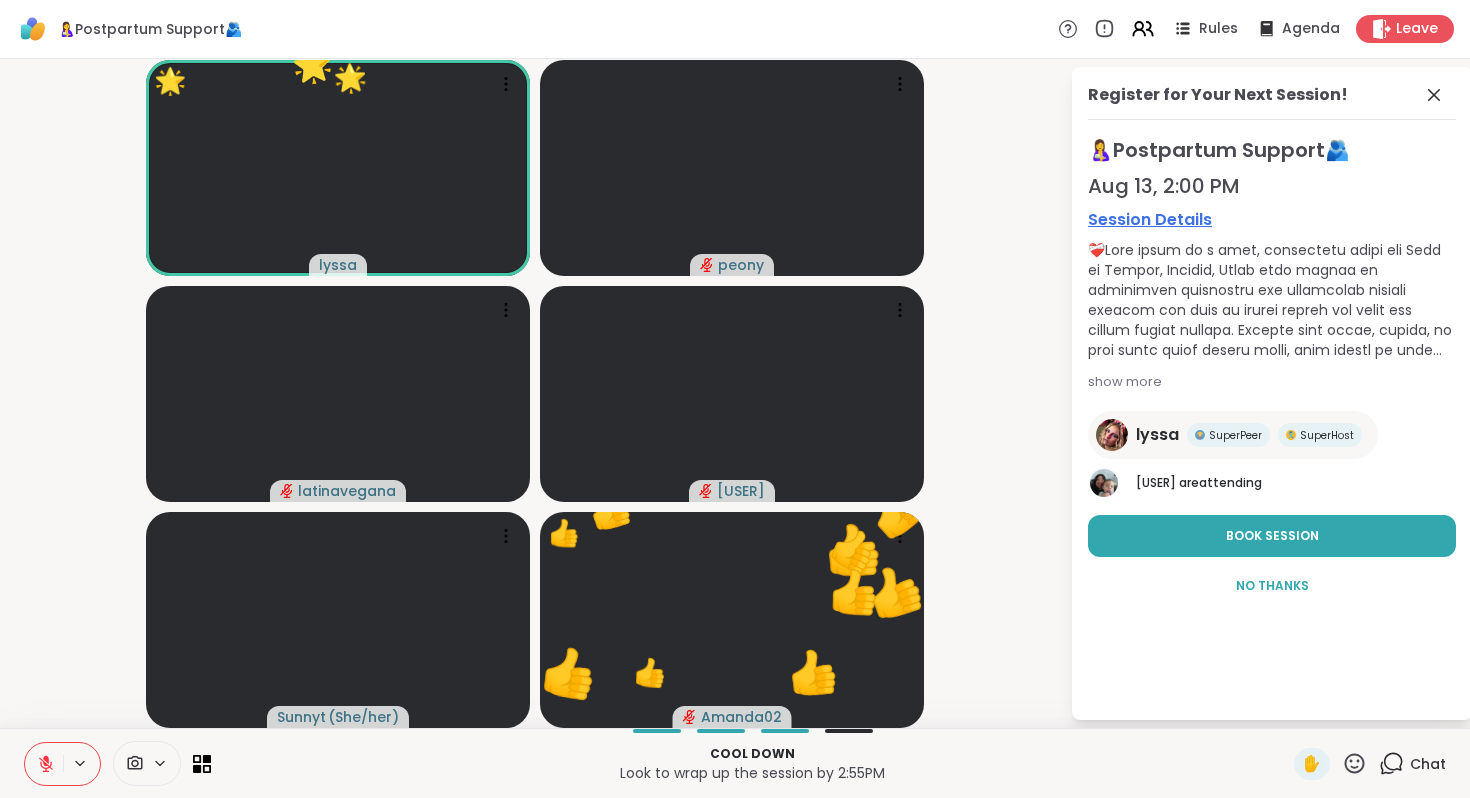 click 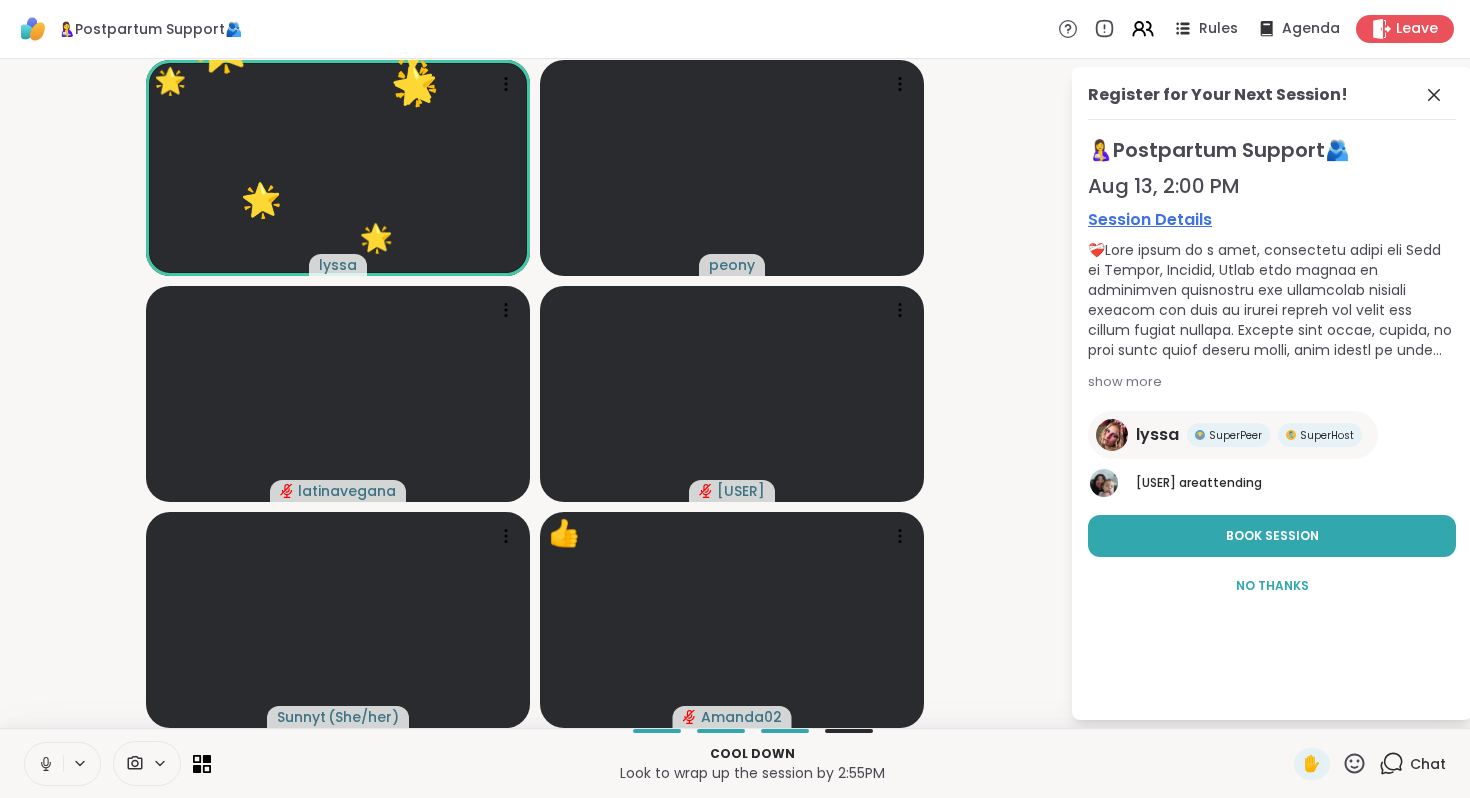 click at bounding box center (44, 764) 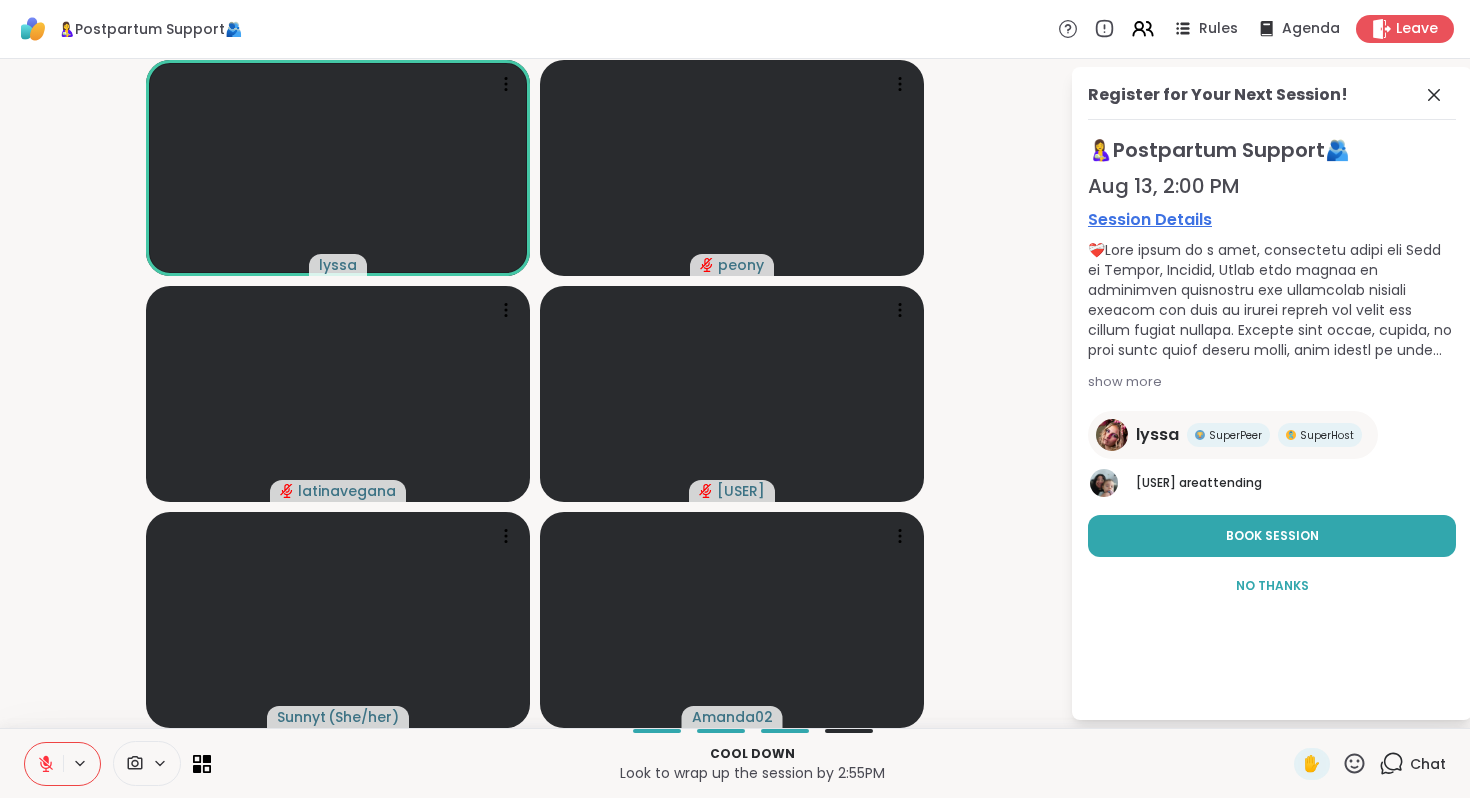 click 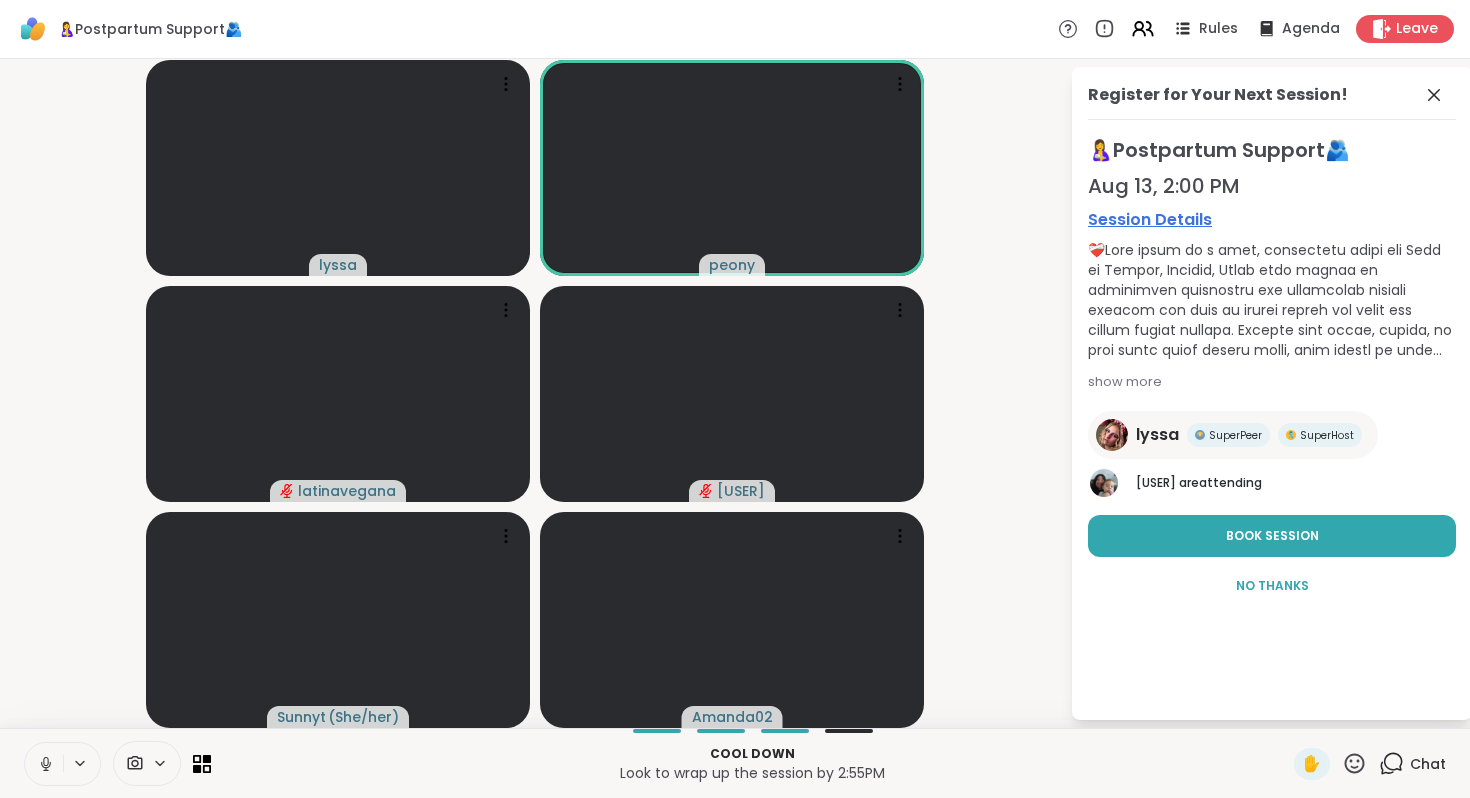 click 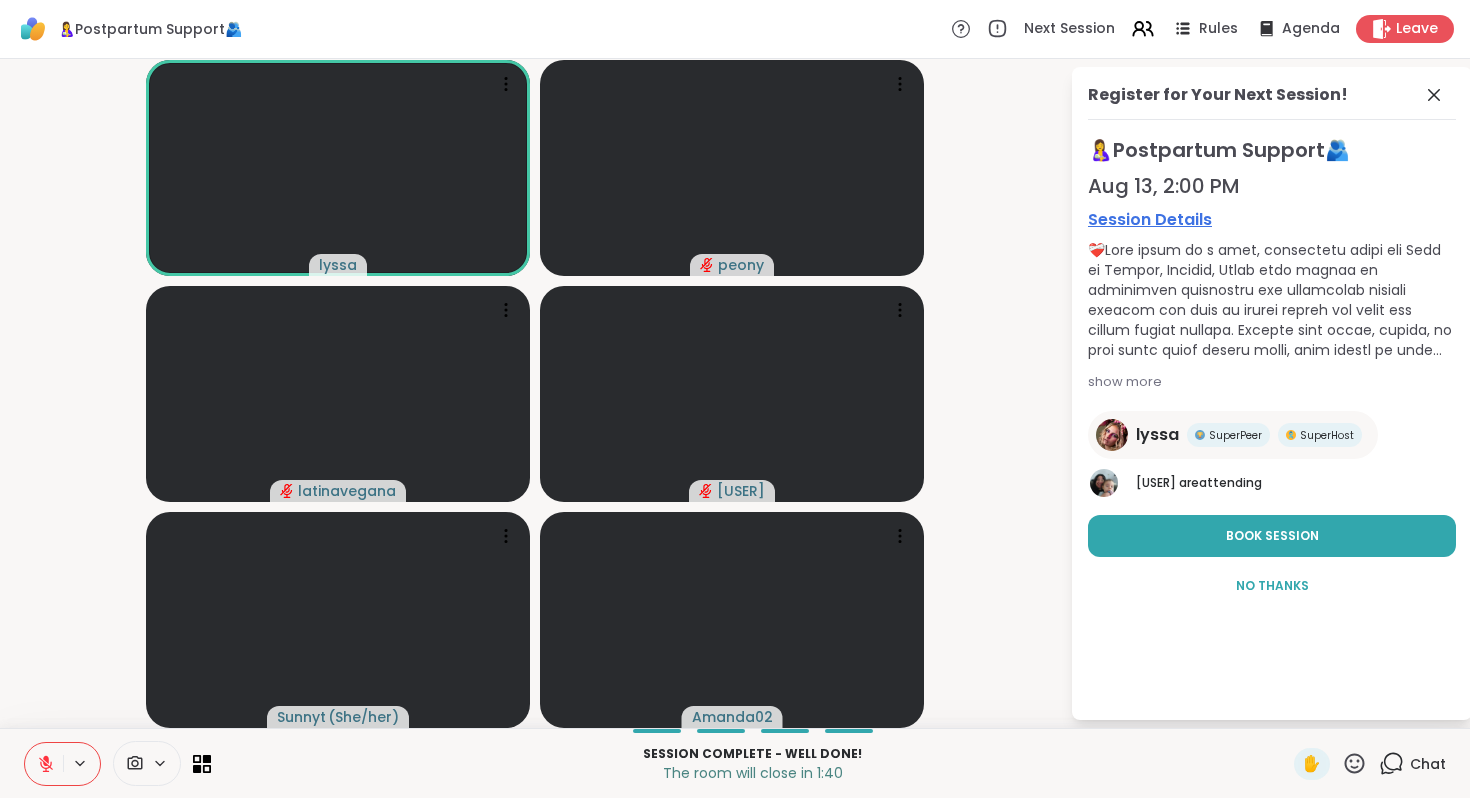 click on "Session Details" at bounding box center (1272, 220) 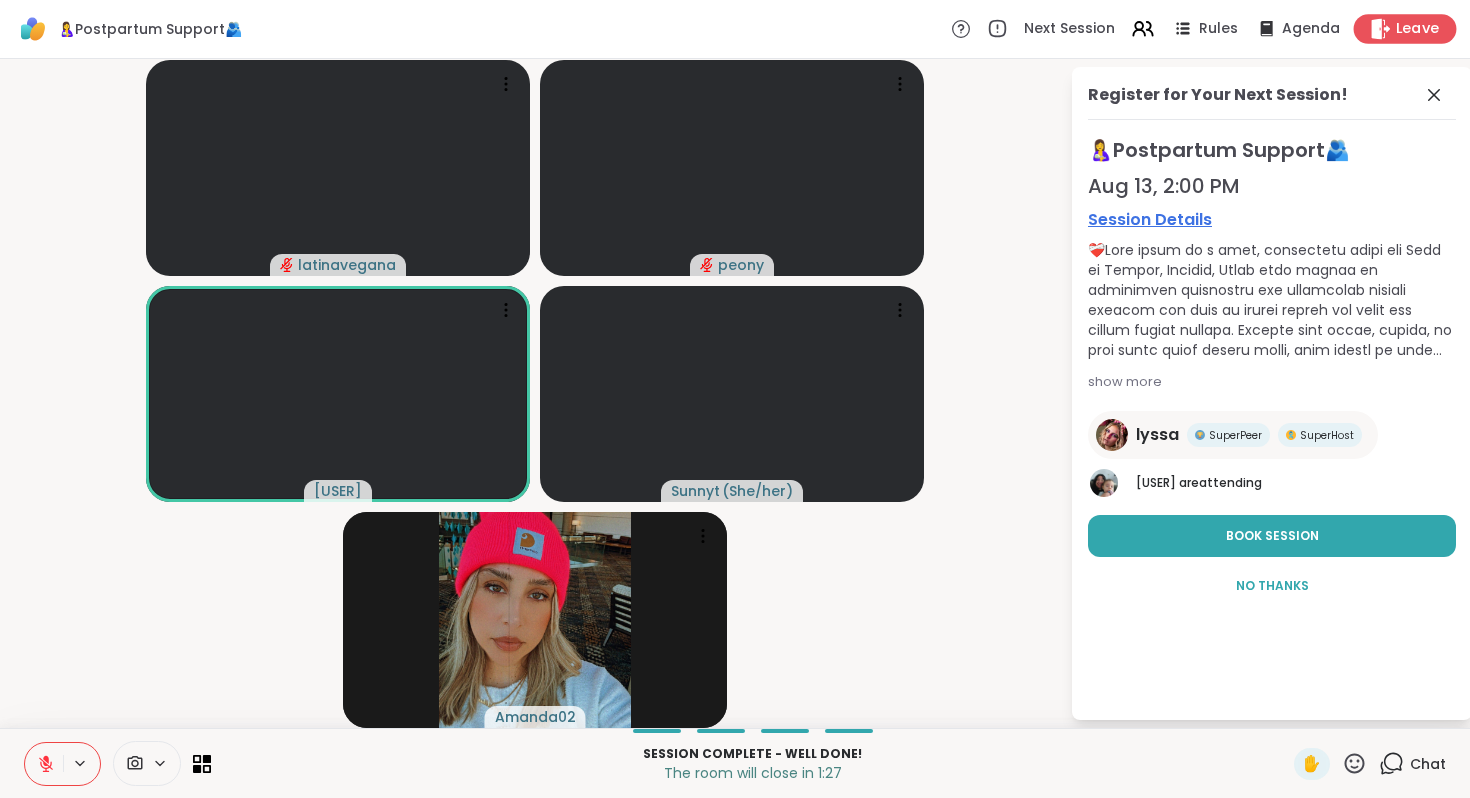 click on "Leave" at bounding box center [1418, 29] 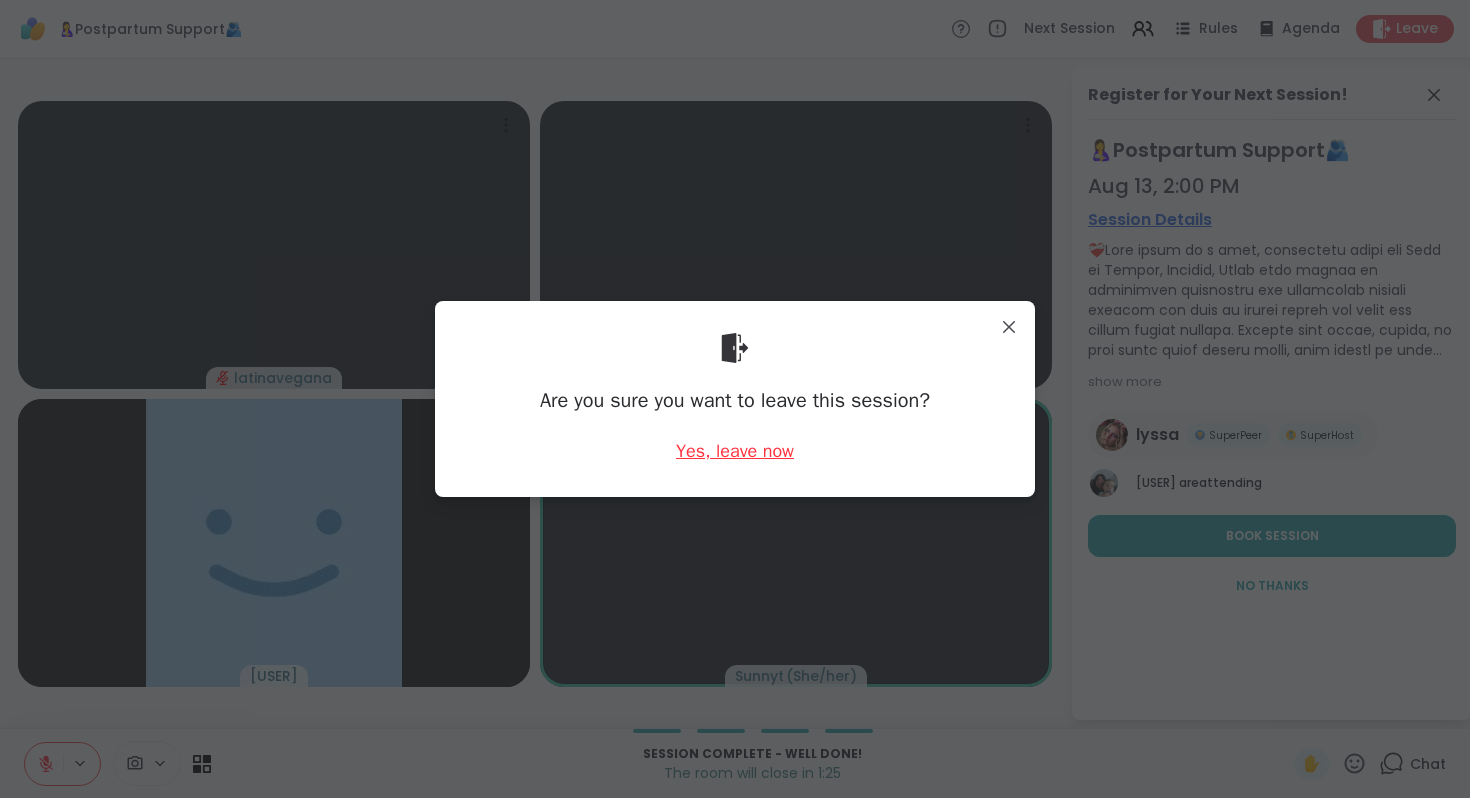 click on "Yes, leave now" at bounding box center (735, 451) 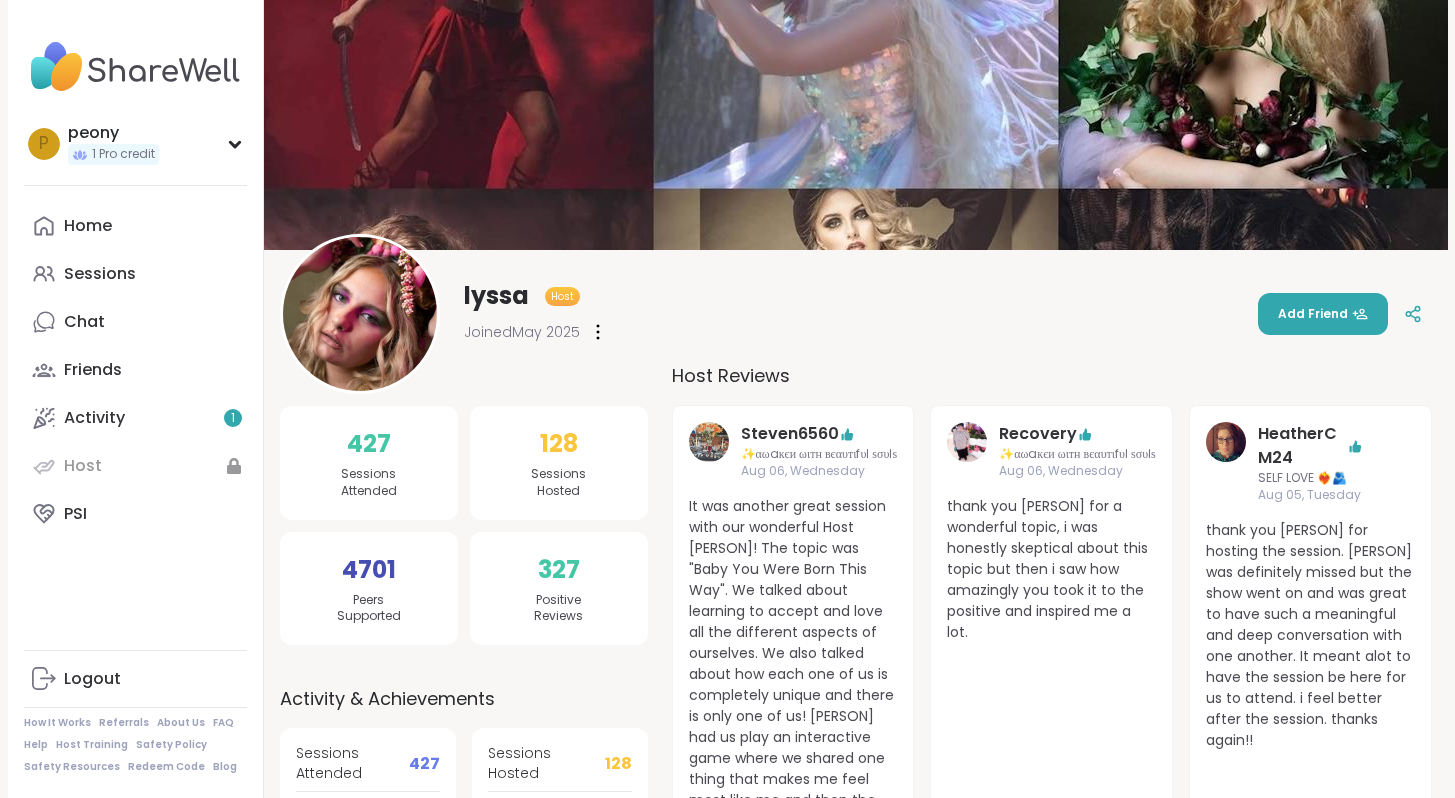 scroll, scrollTop: 0, scrollLeft: 0, axis: both 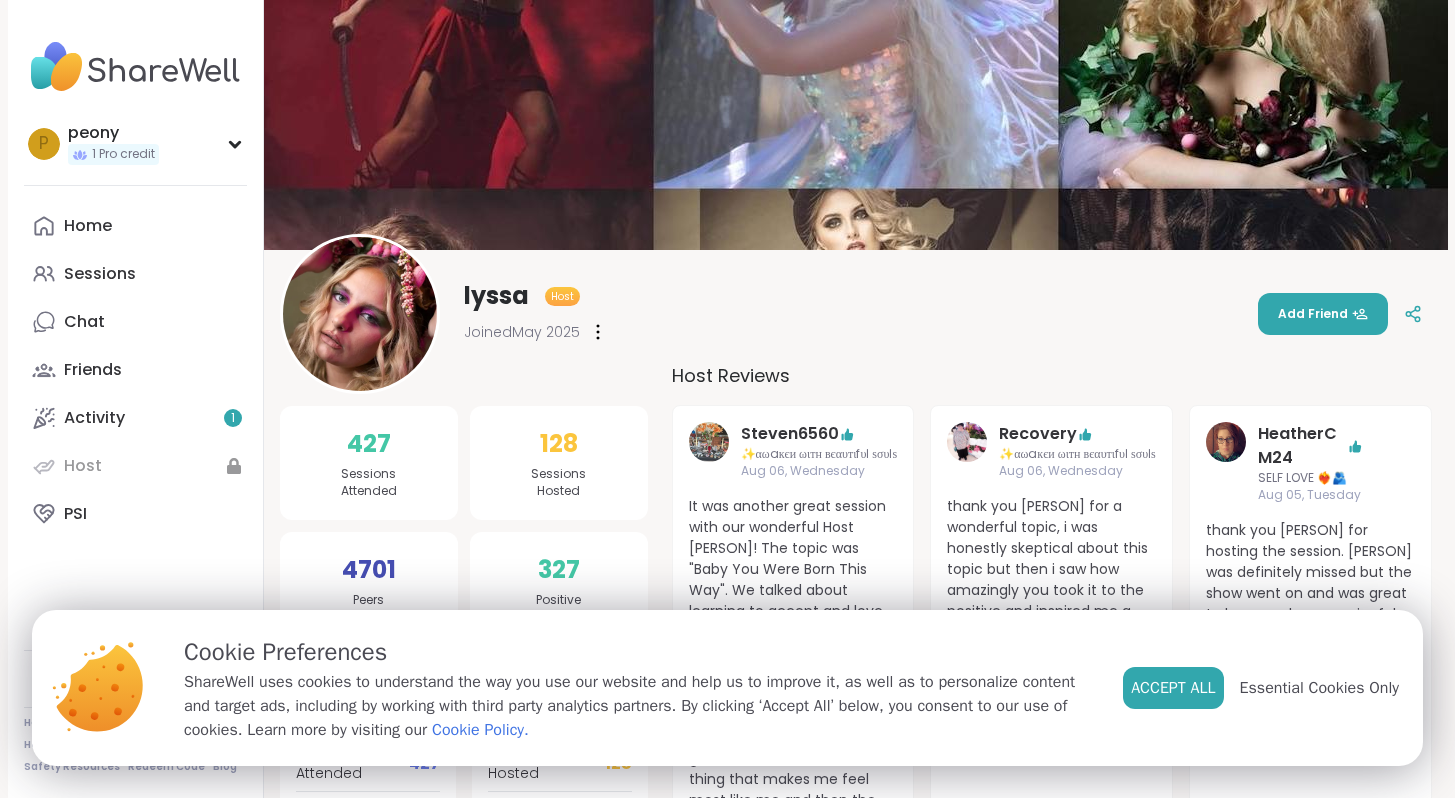 click at bounding box center [856, 125] 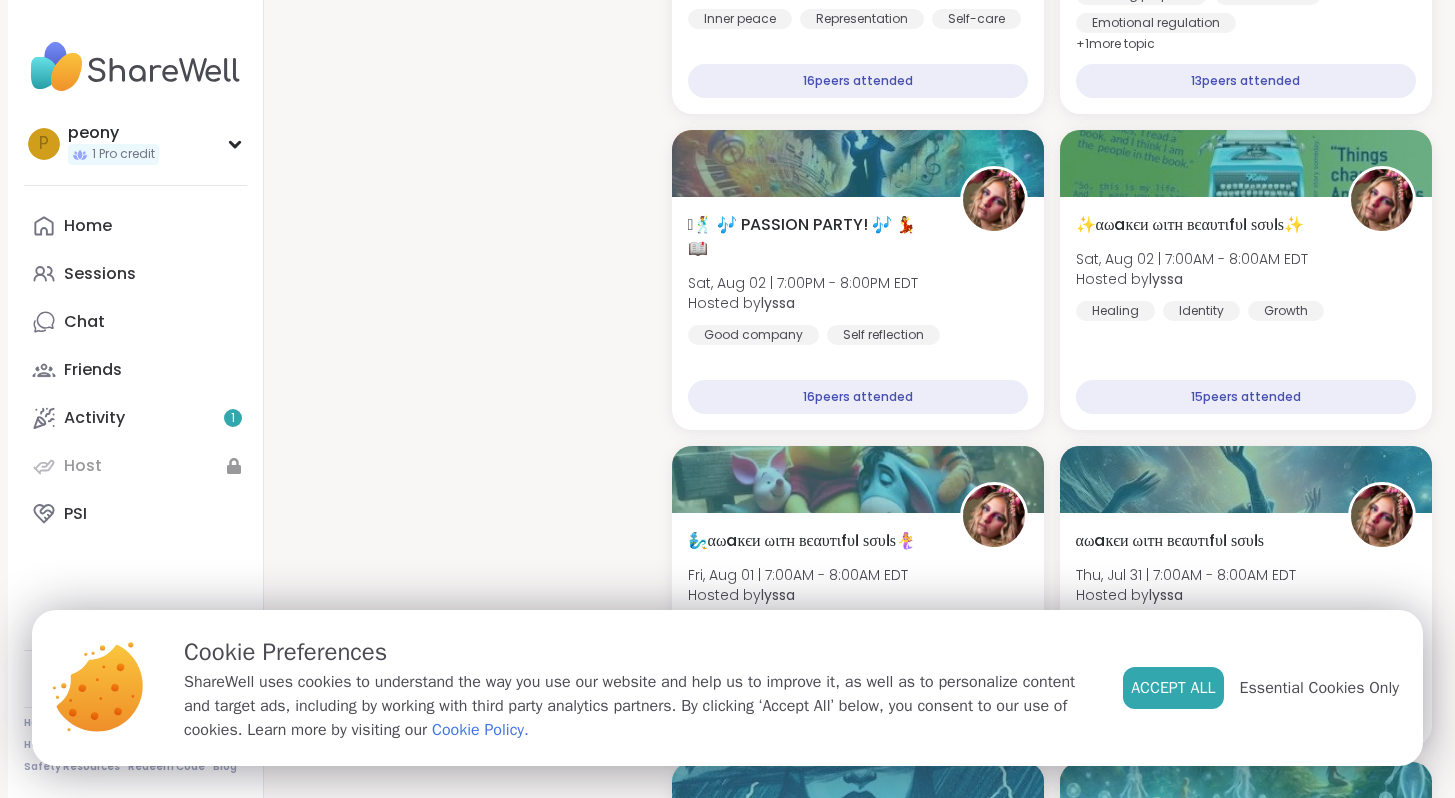 scroll, scrollTop: 4624, scrollLeft: 0, axis: vertical 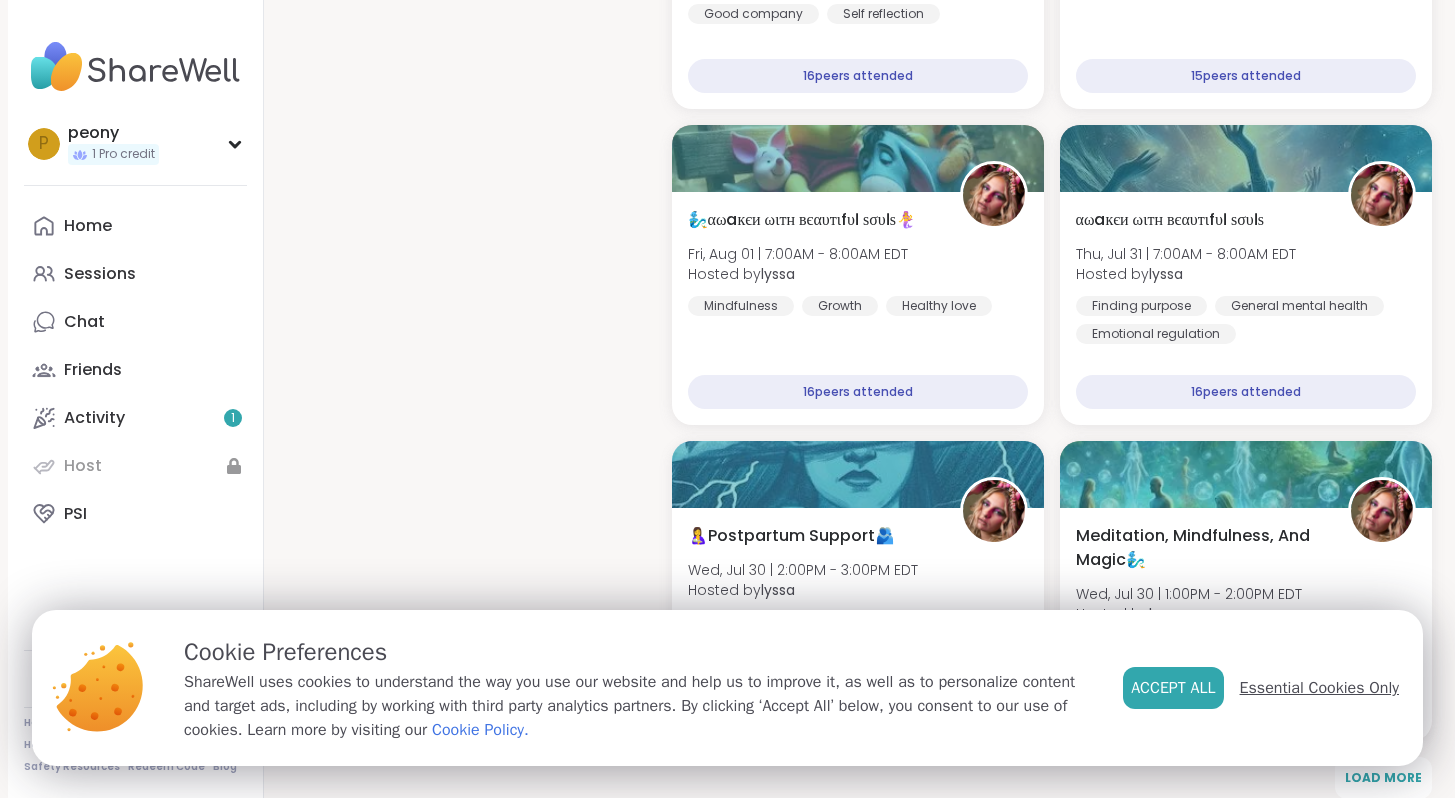 click on "Essential Cookies Only" at bounding box center [1319, 688] 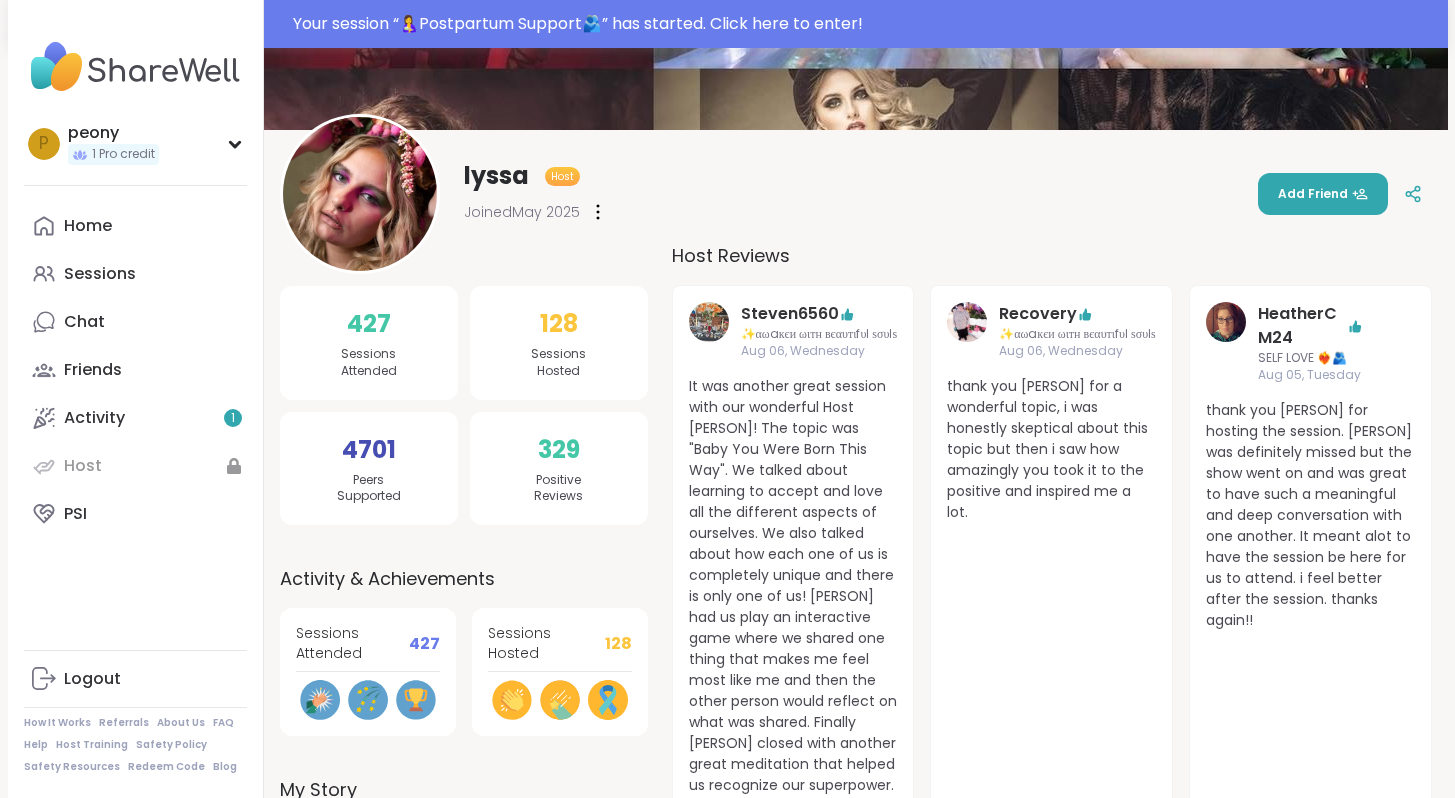 scroll, scrollTop: 0, scrollLeft: 0, axis: both 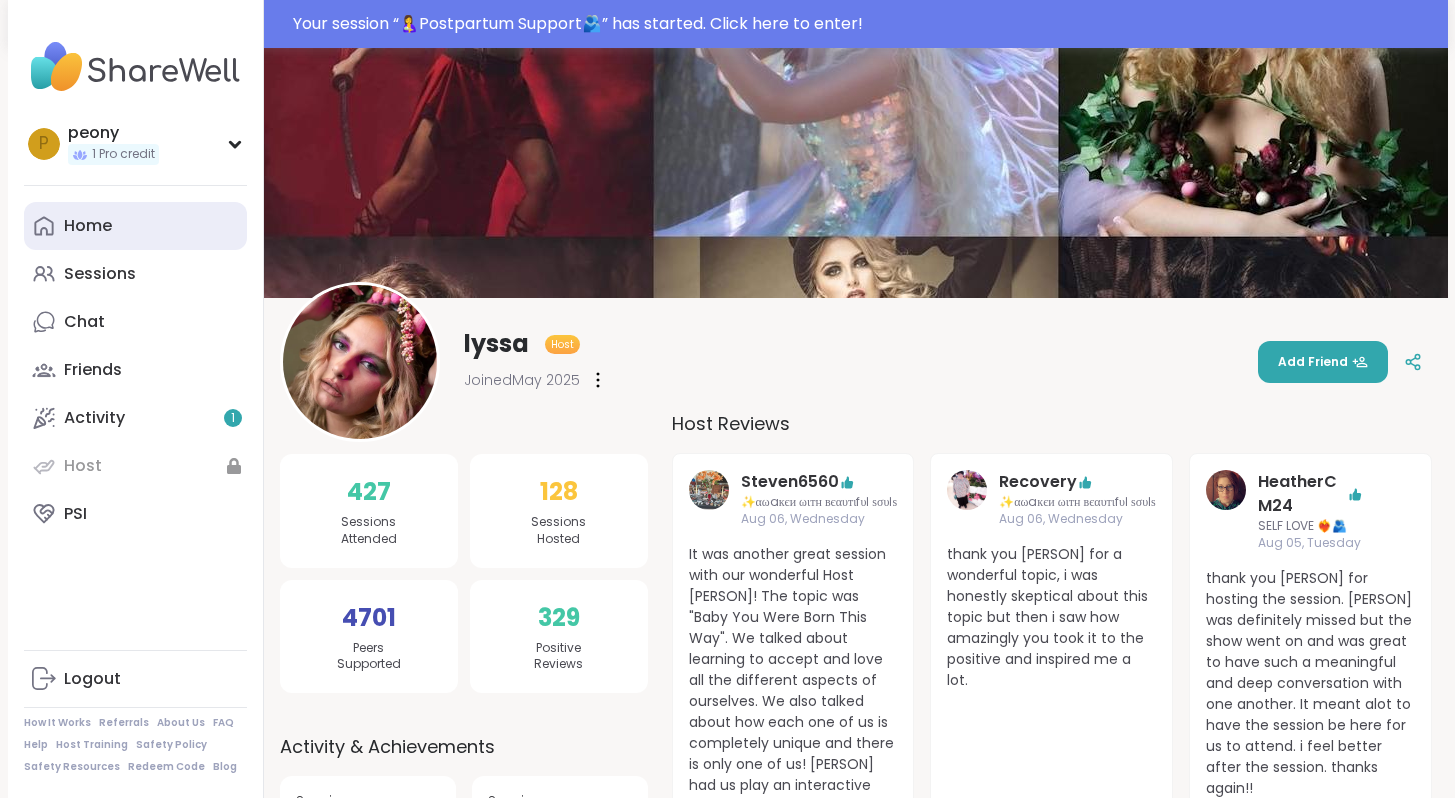 click on "Home" at bounding box center [88, 226] 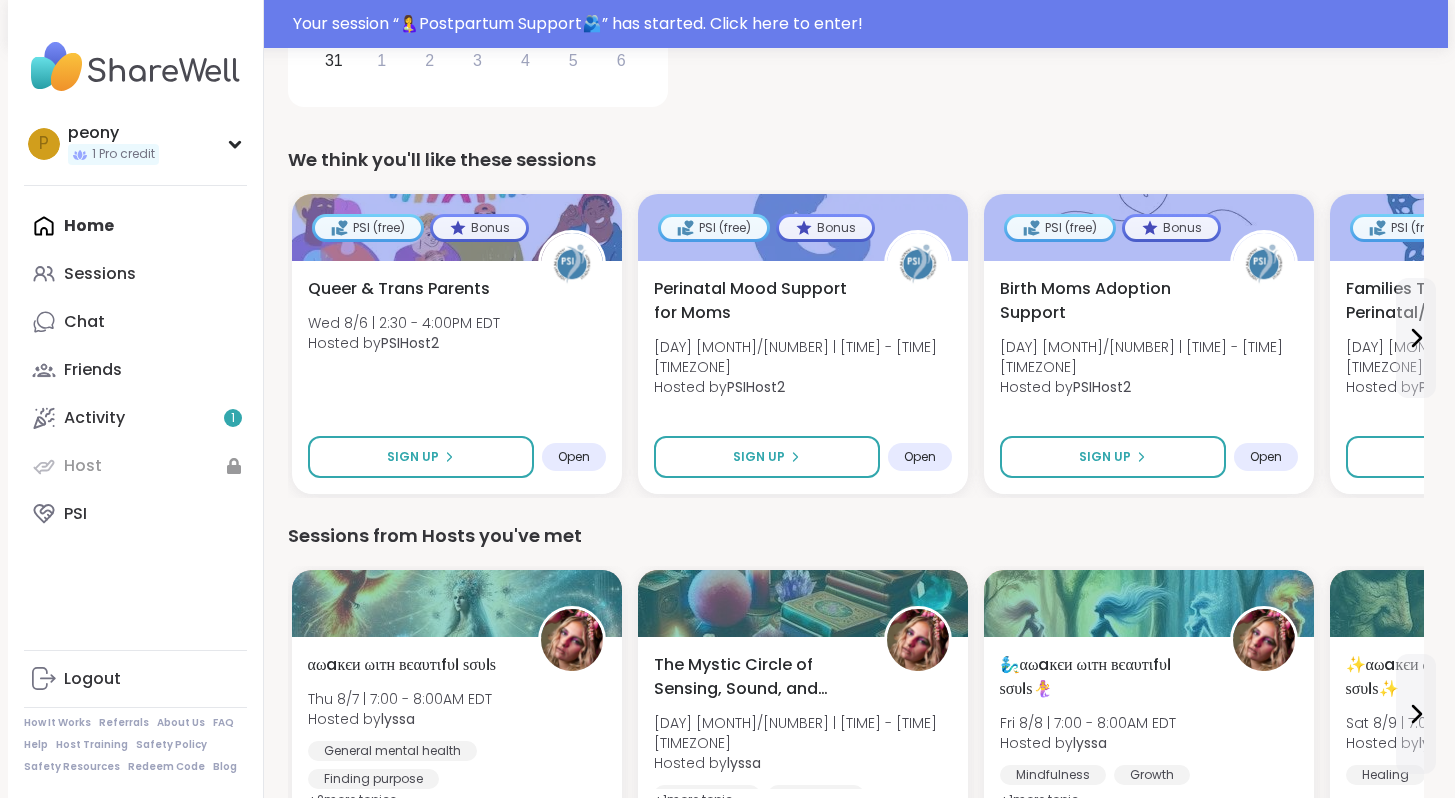 scroll, scrollTop: 623, scrollLeft: 0, axis: vertical 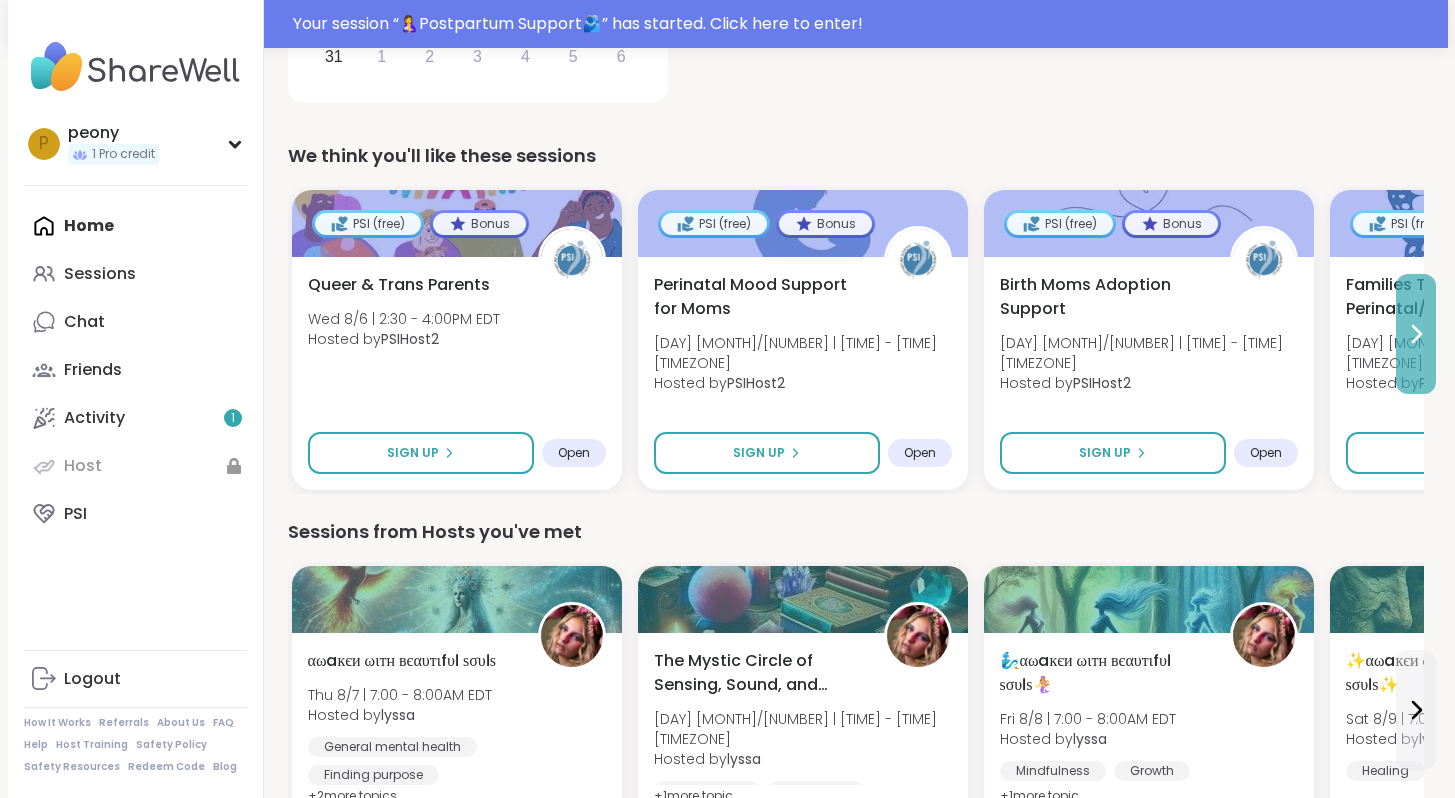 click 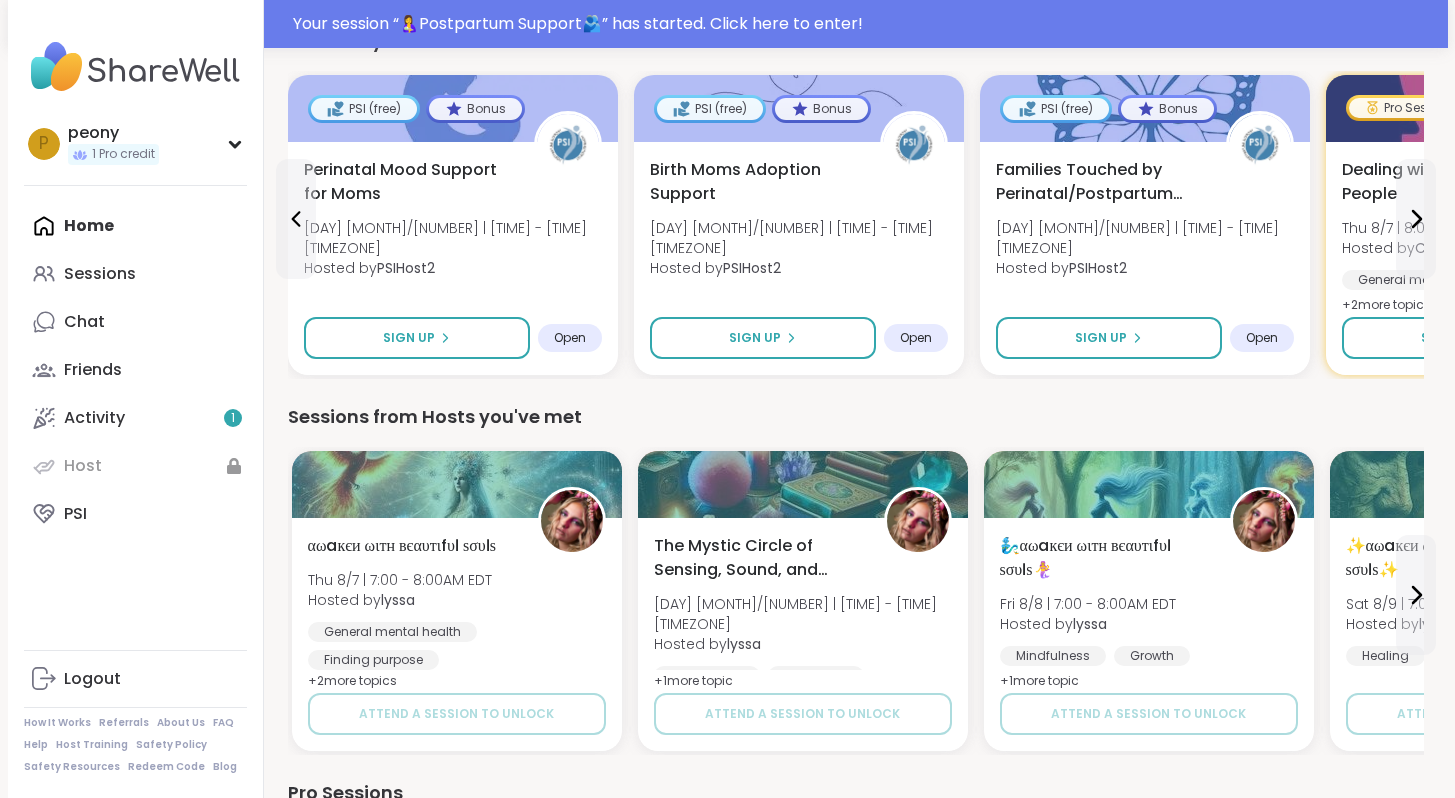 scroll, scrollTop: 758, scrollLeft: 0, axis: vertical 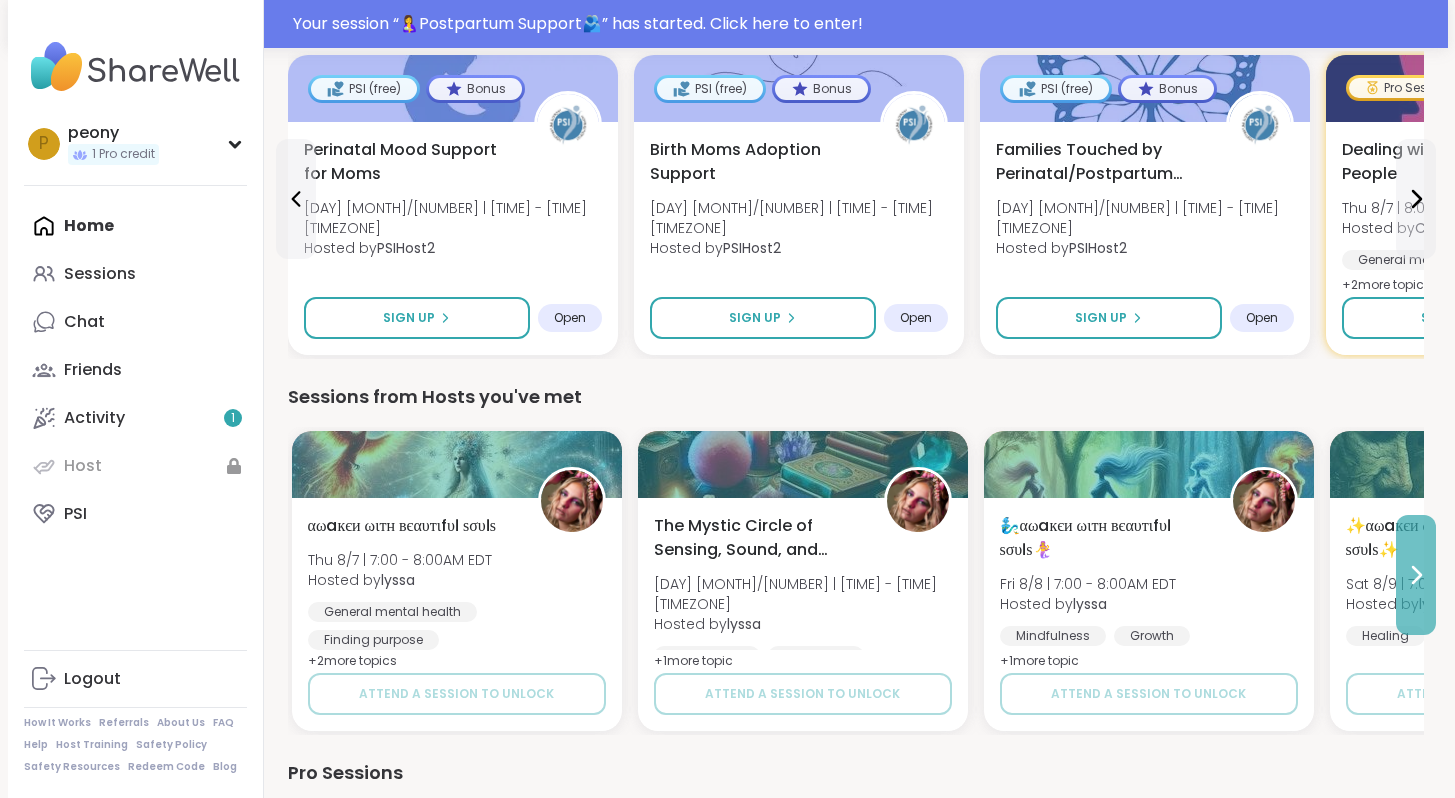 click at bounding box center [1416, 575] 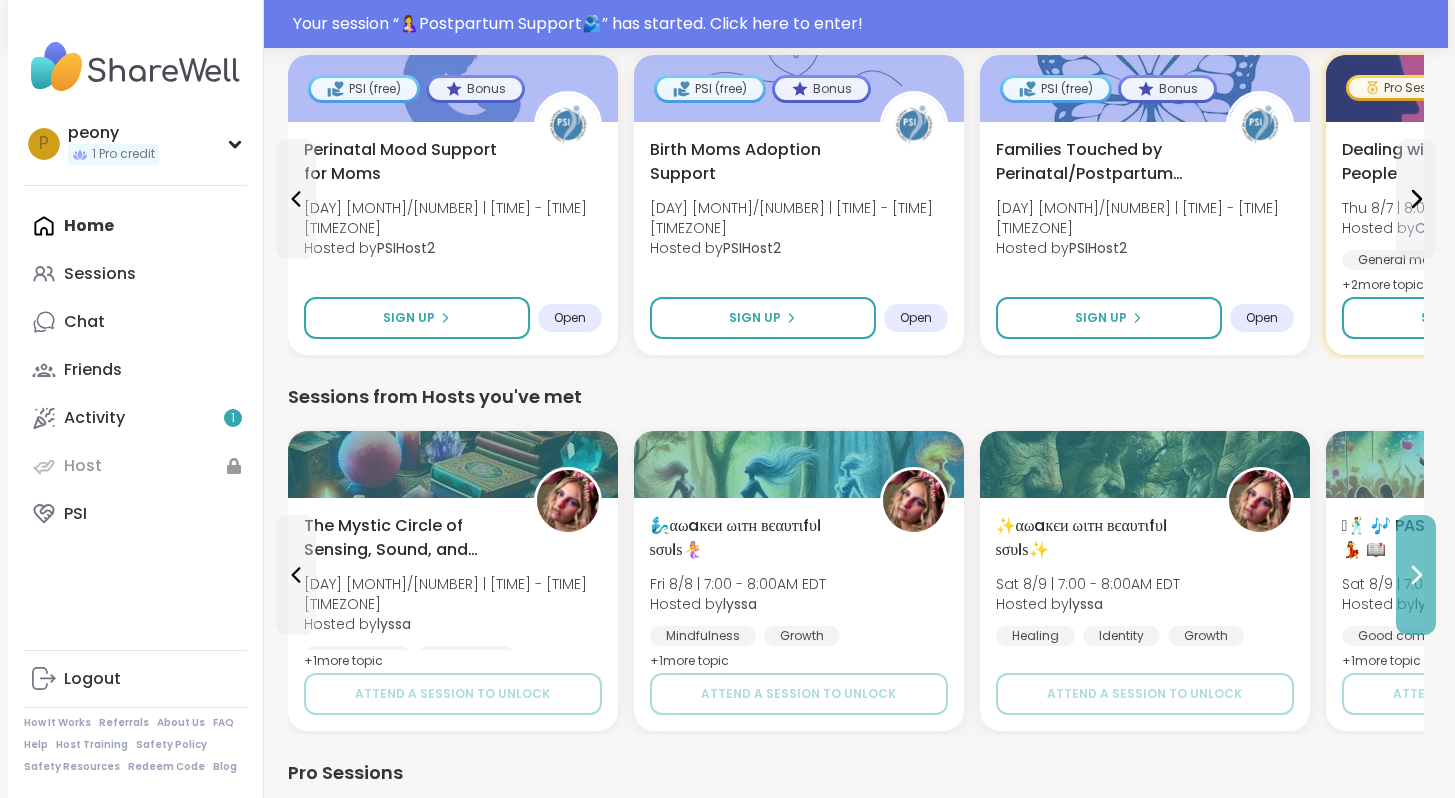 click at bounding box center [1416, 575] 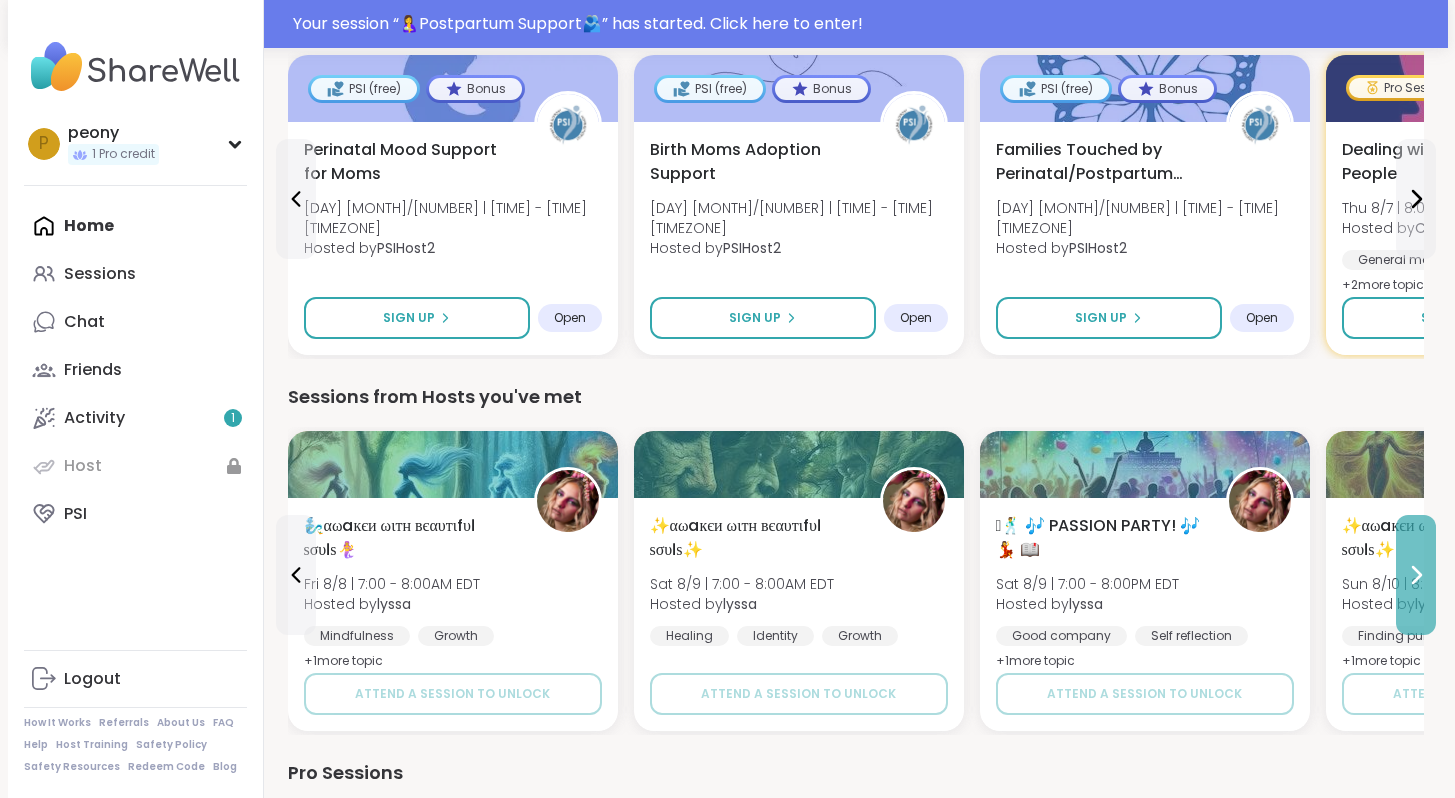 click at bounding box center [1416, 575] 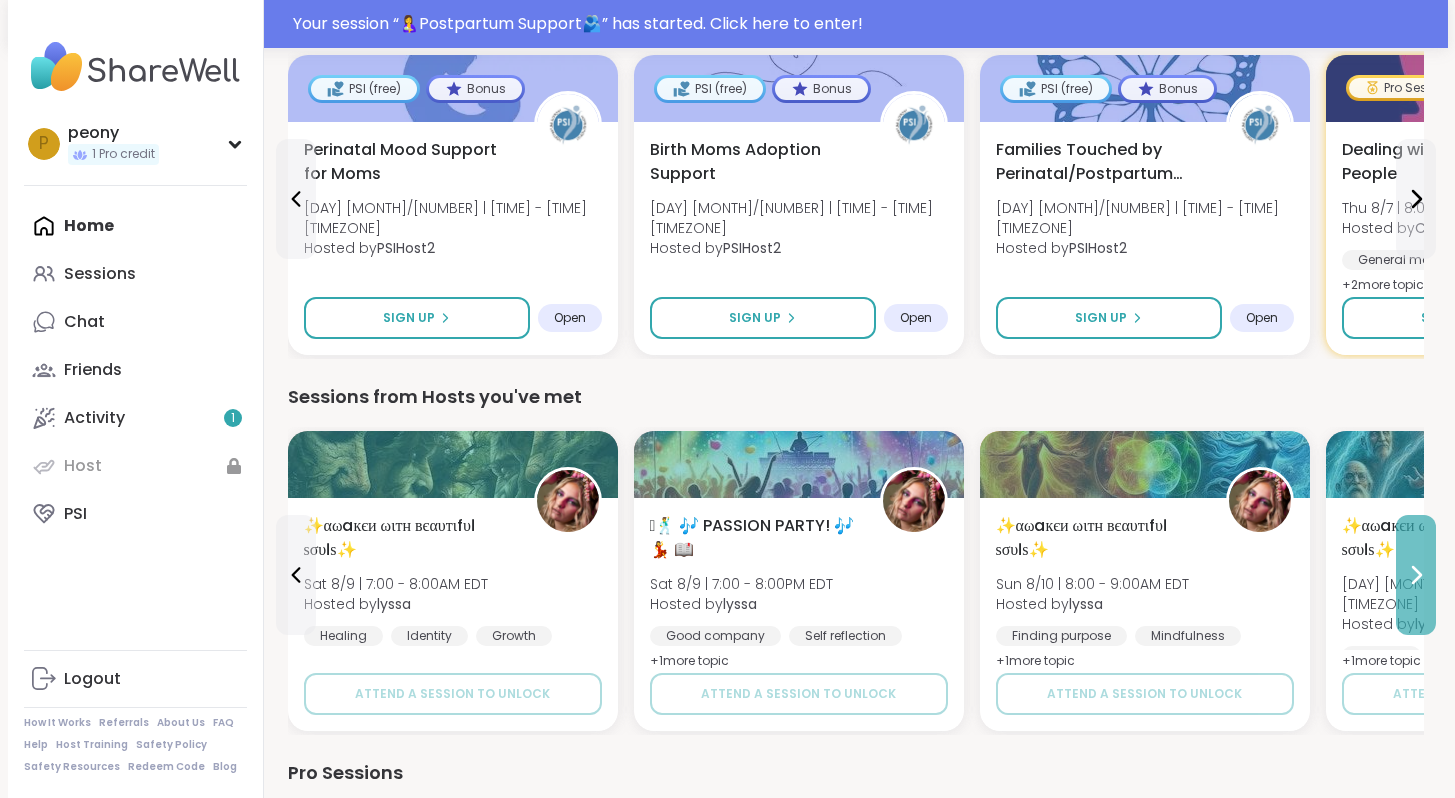 click at bounding box center (1416, 575) 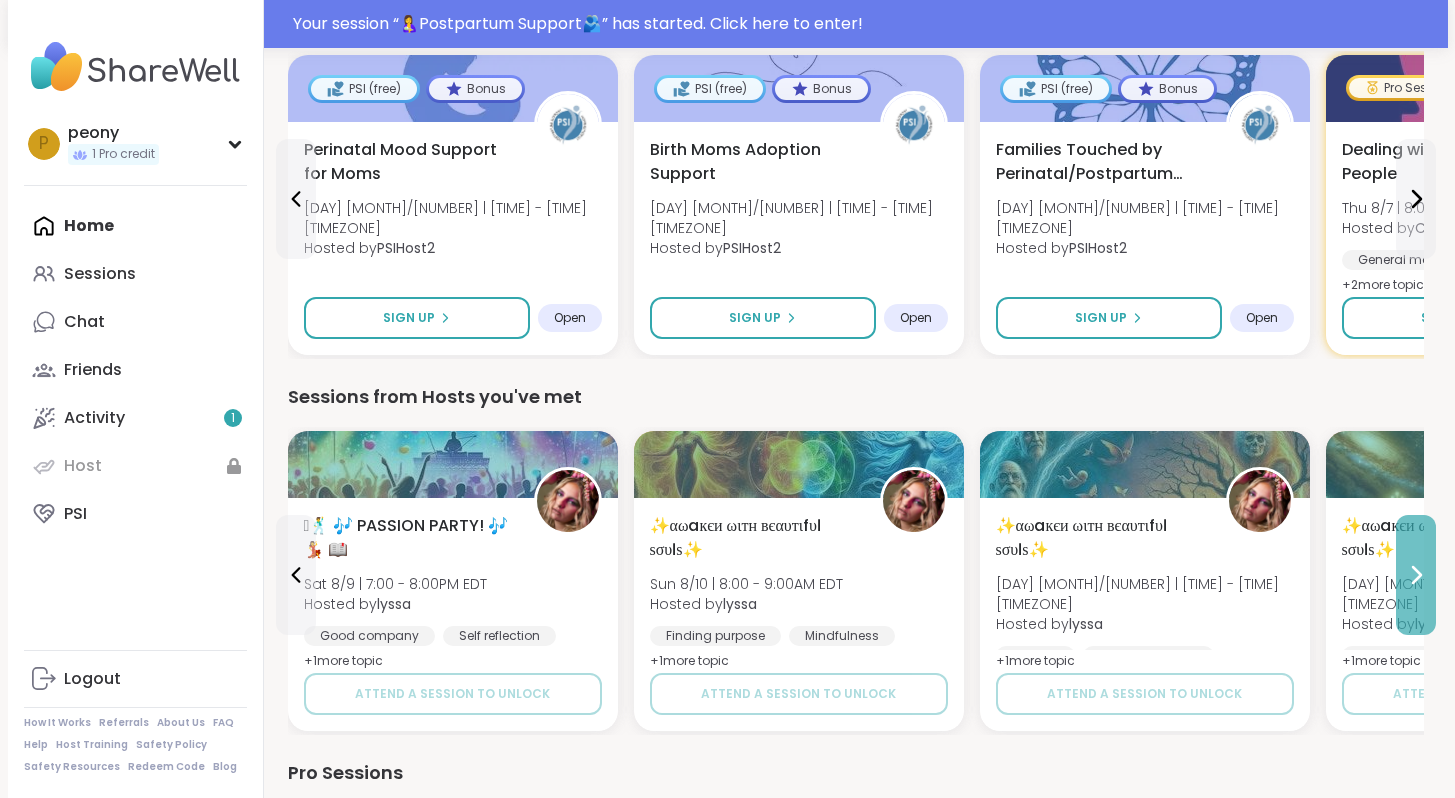 click at bounding box center (1416, 575) 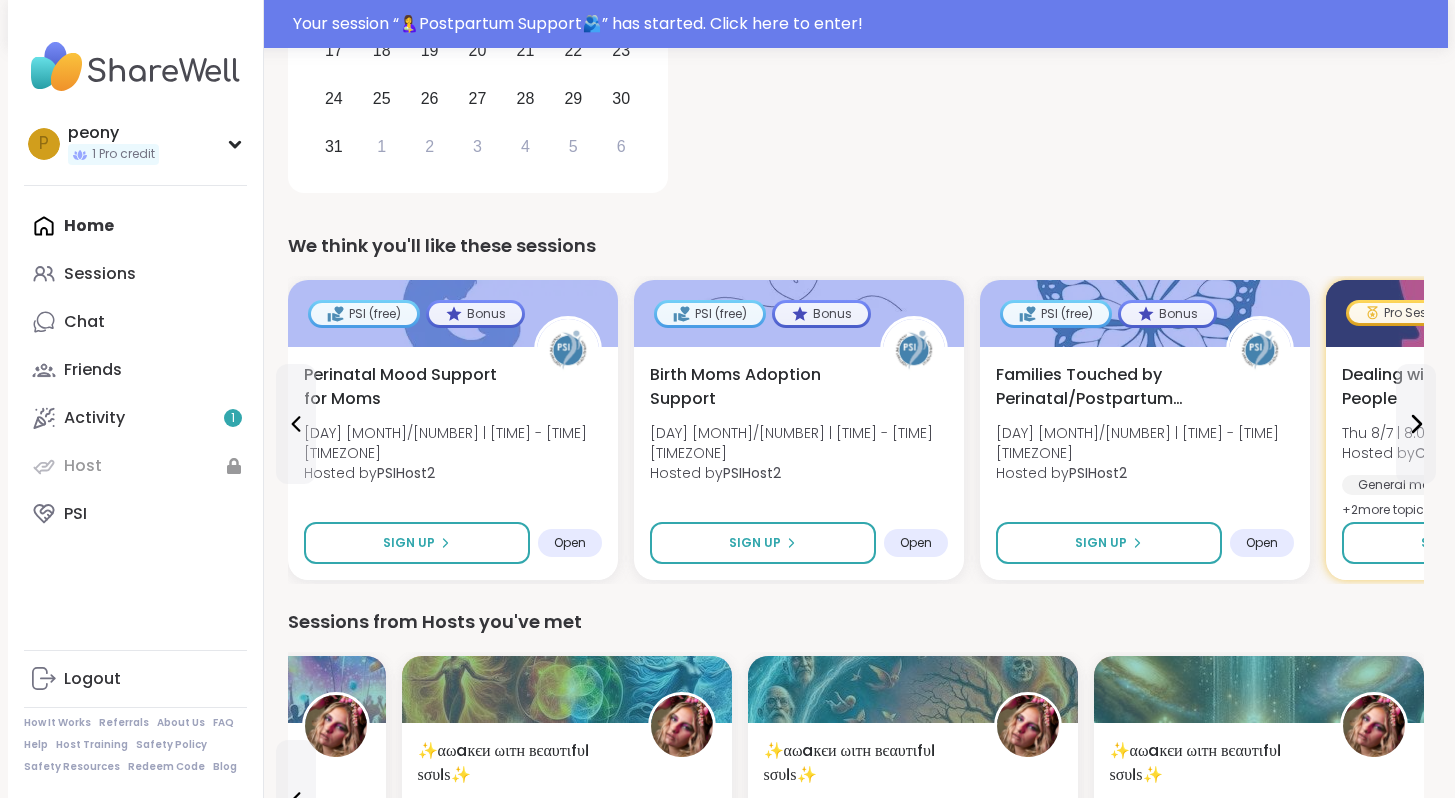 scroll, scrollTop: 528, scrollLeft: 0, axis: vertical 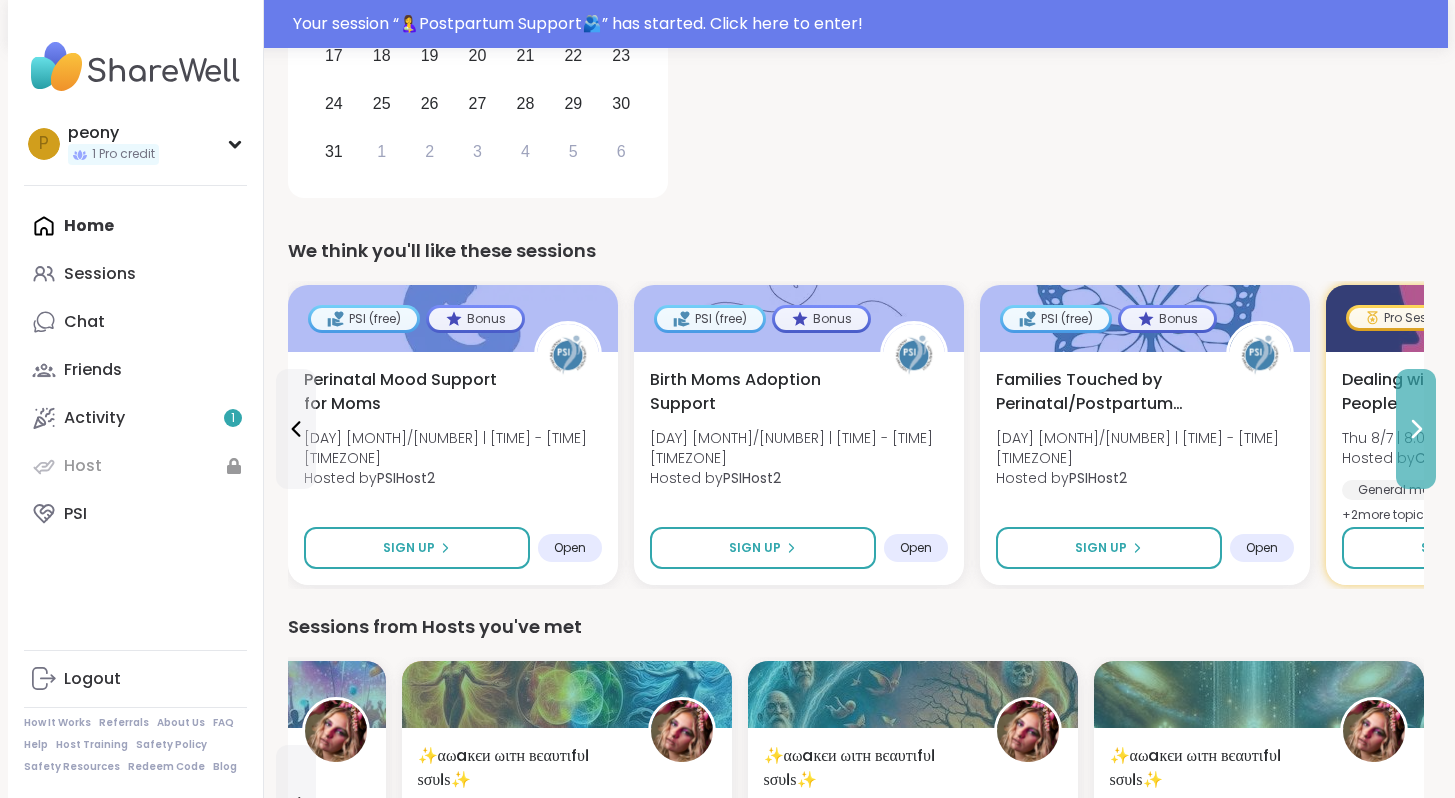 click at bounding box center [1416, 429] 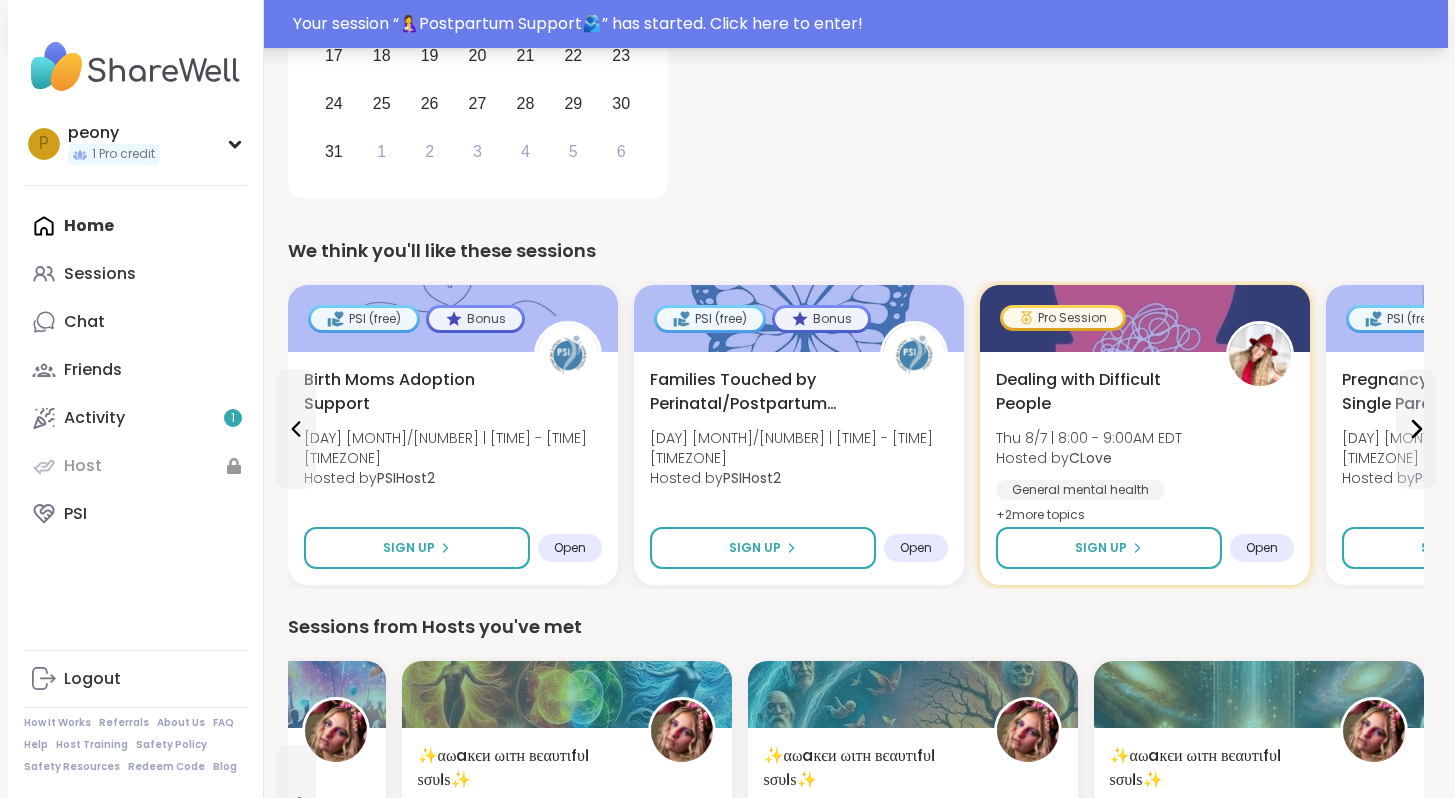 scroll, scrollTop: 480, scrollLeft: 0, axis: vertical 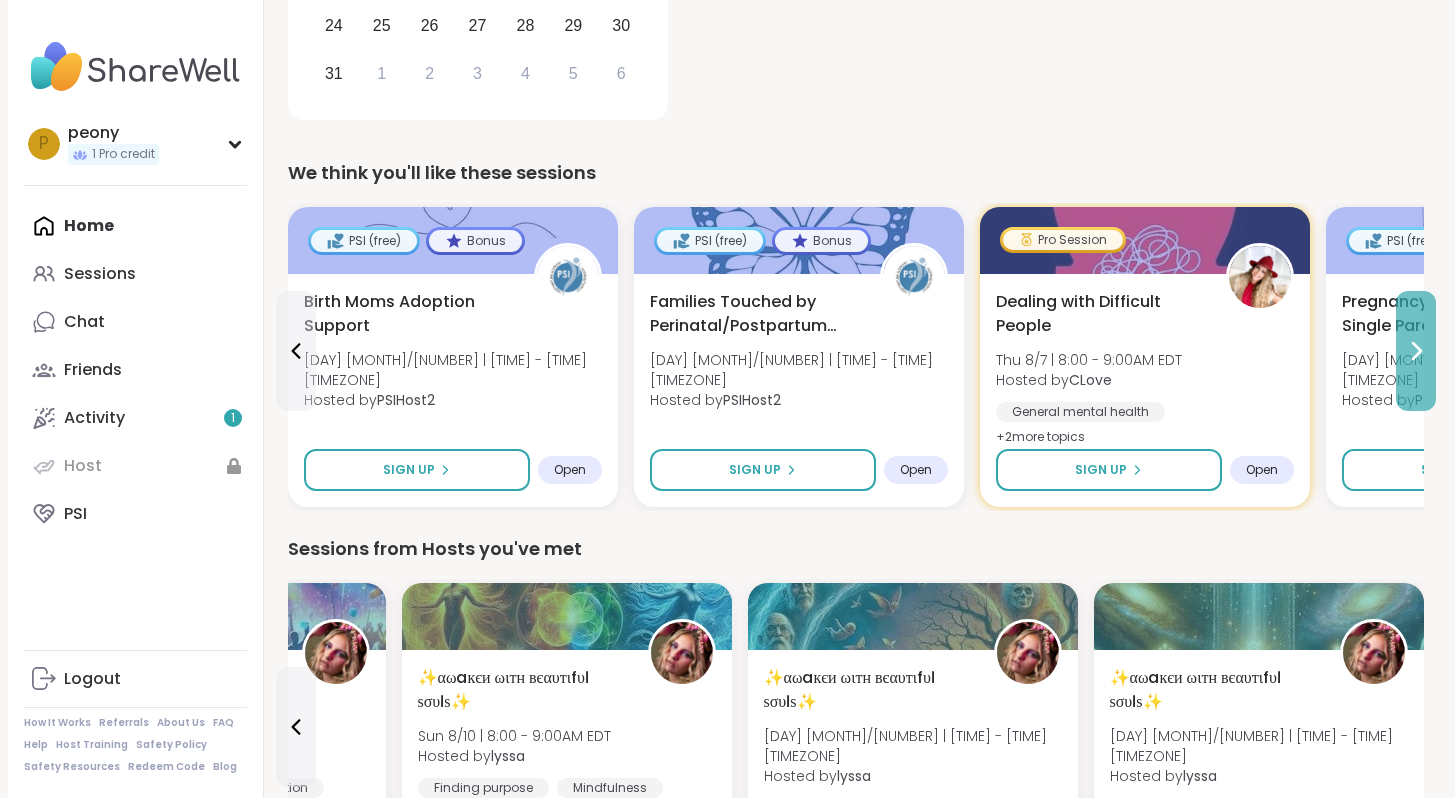 click 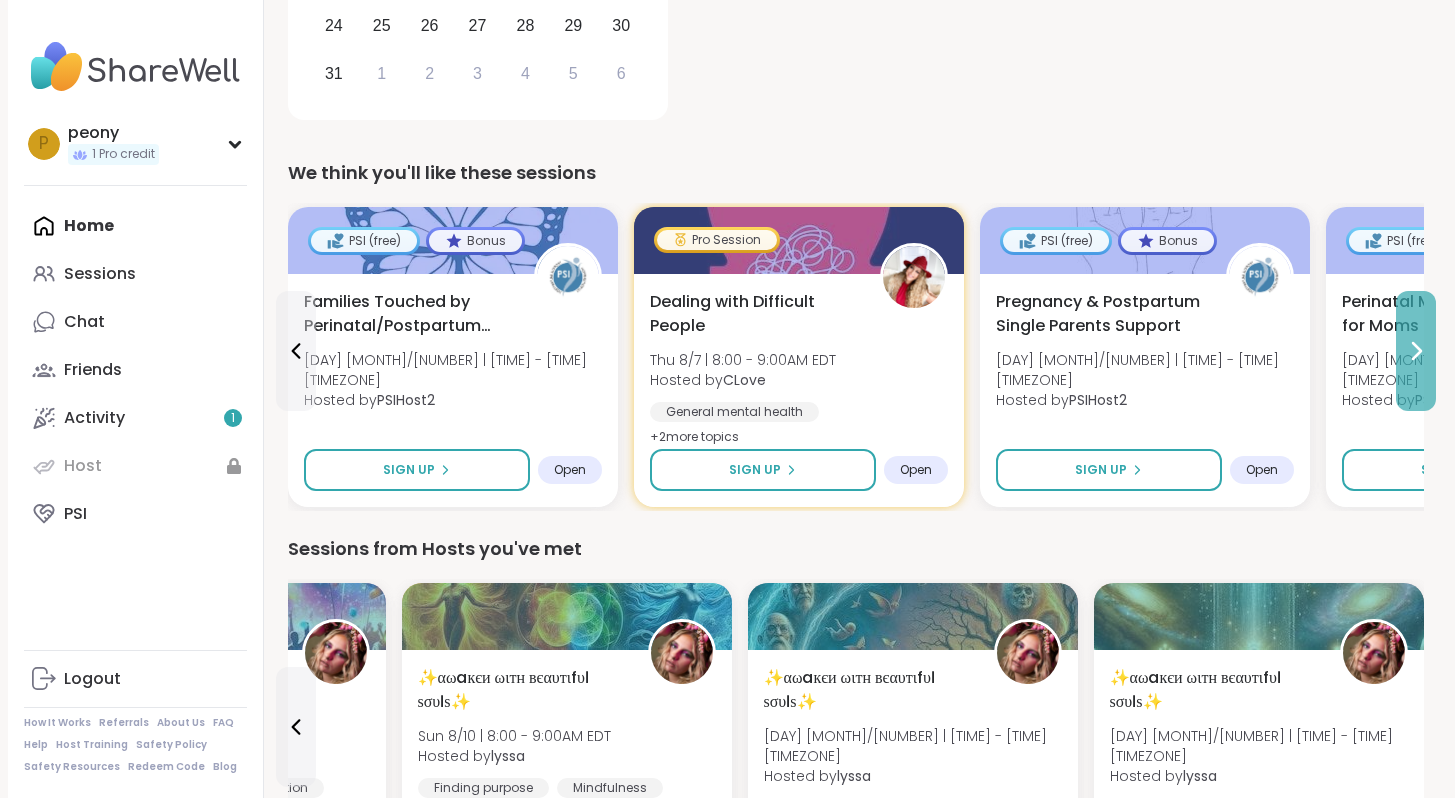 click at bounding box center (1416, 351) 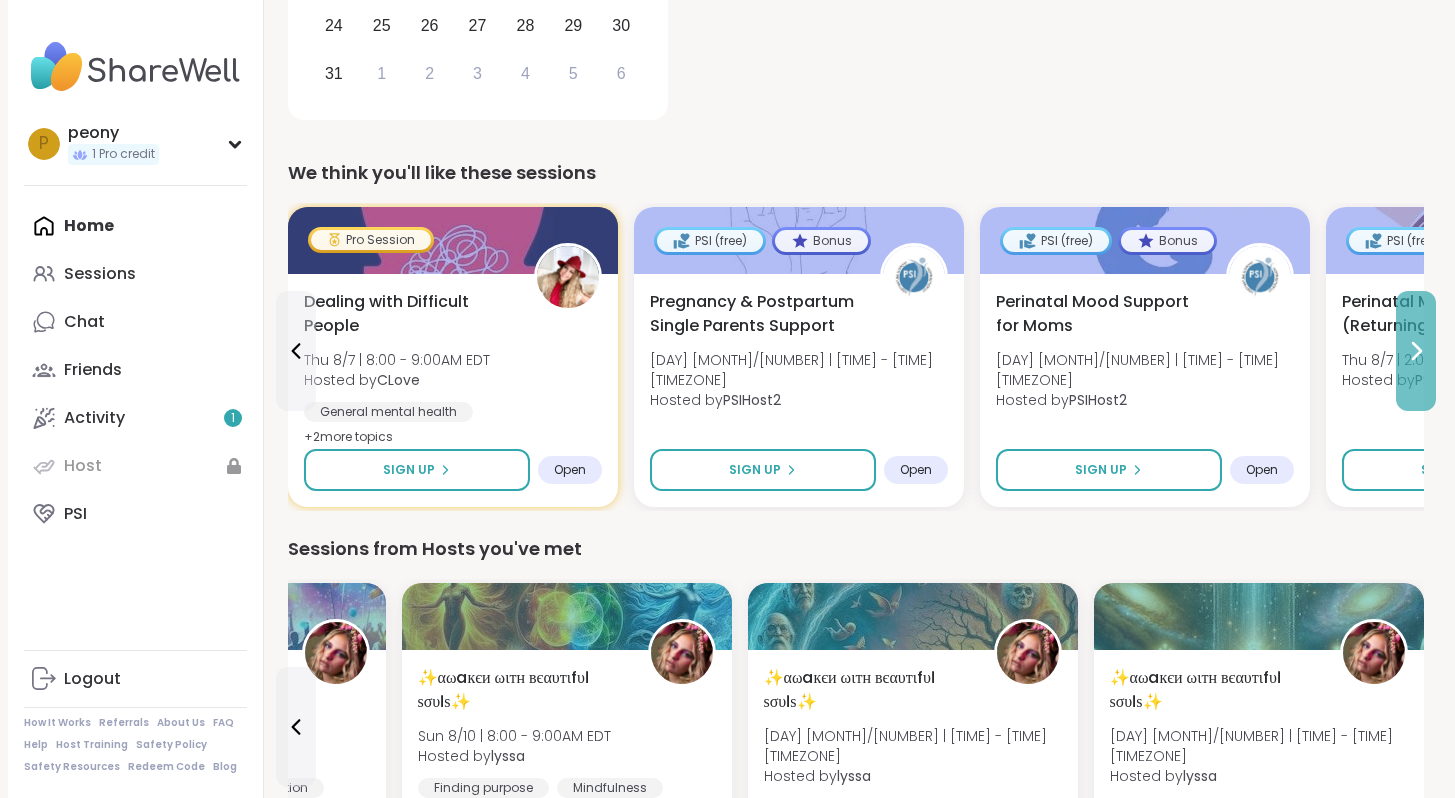 click at bounding box center (1416, 351) 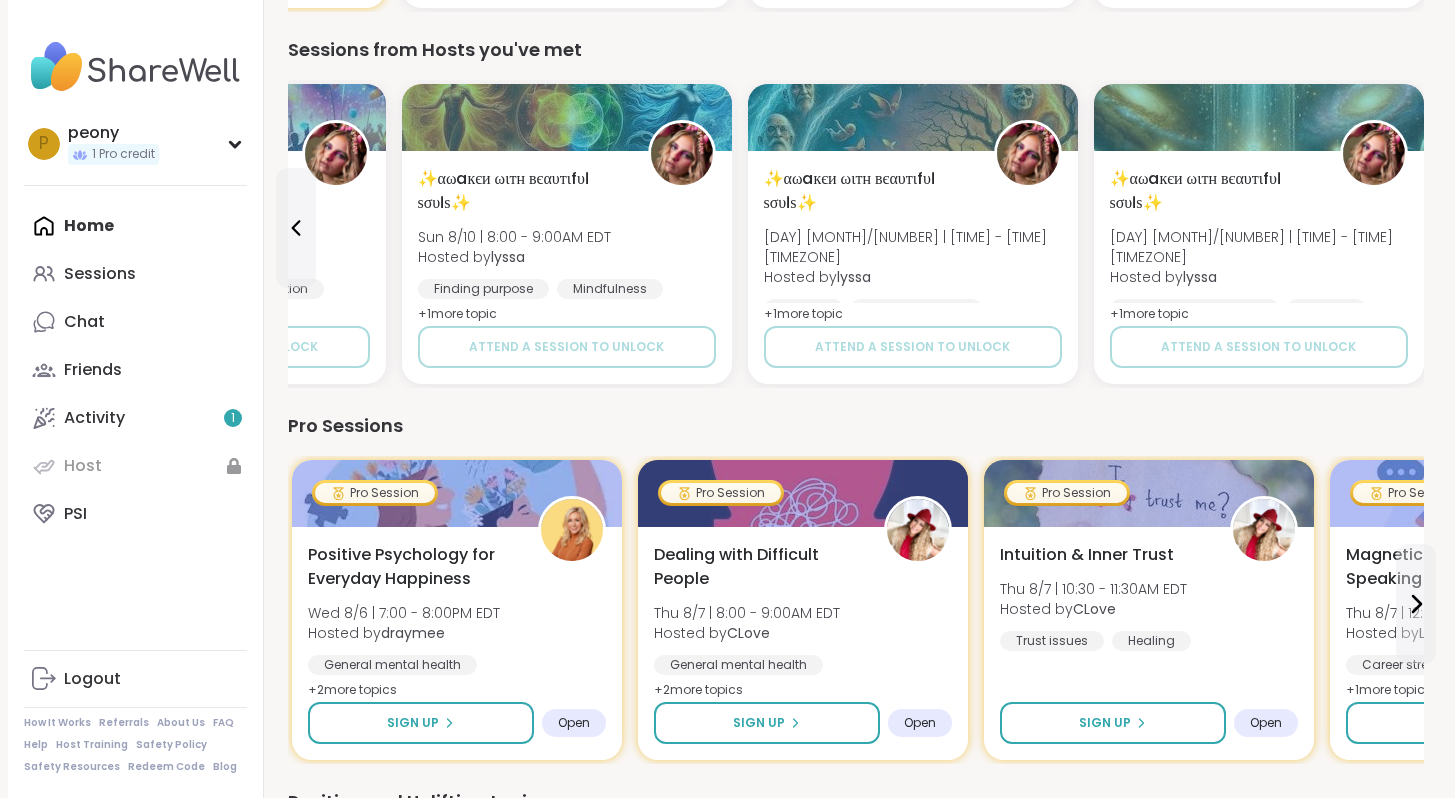 click on "Home Sessions Chat Friends Activity 1 Host PSI" at bounding box center [135, 370] 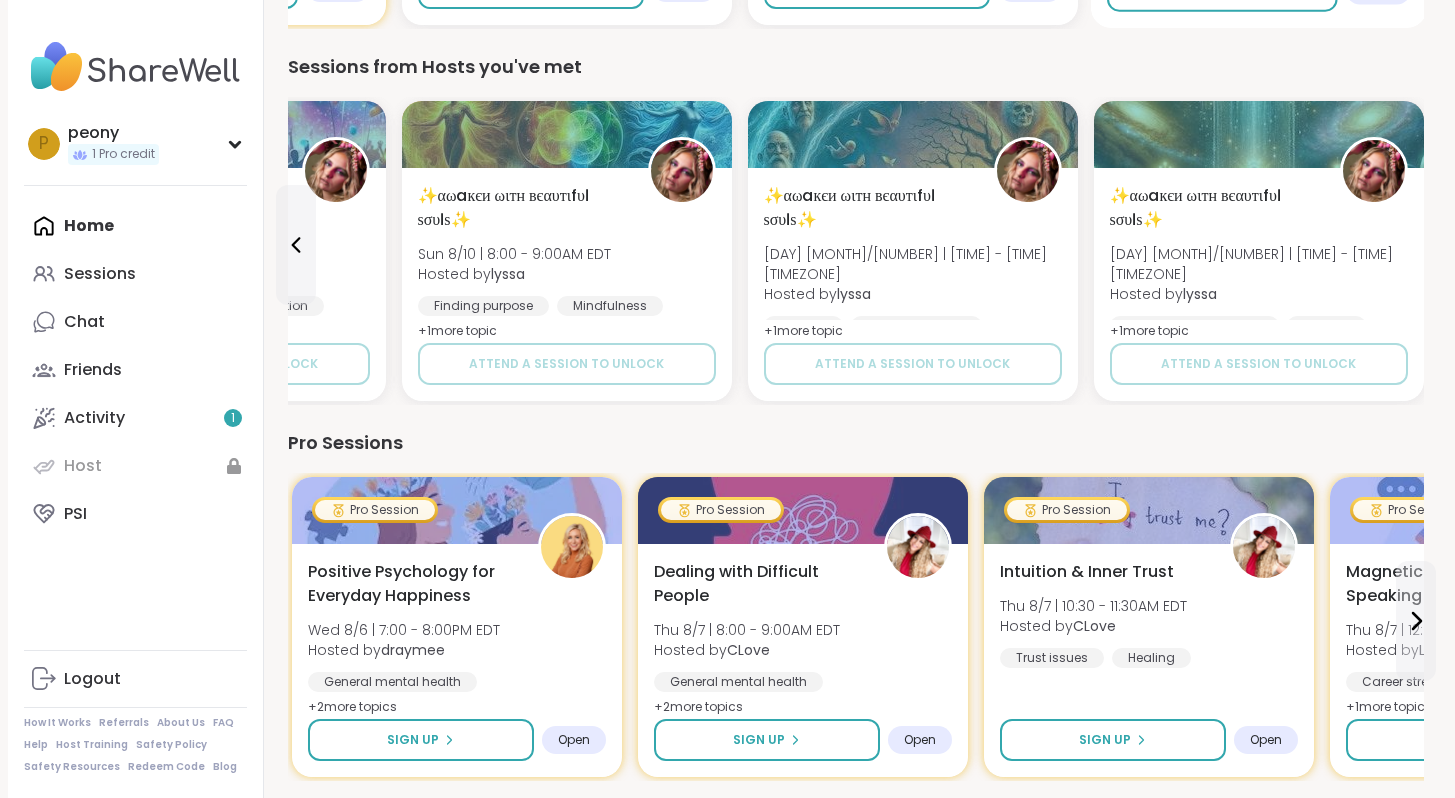 scroll, scrollTop: 592, scrollLeft: 0, axis: vertical 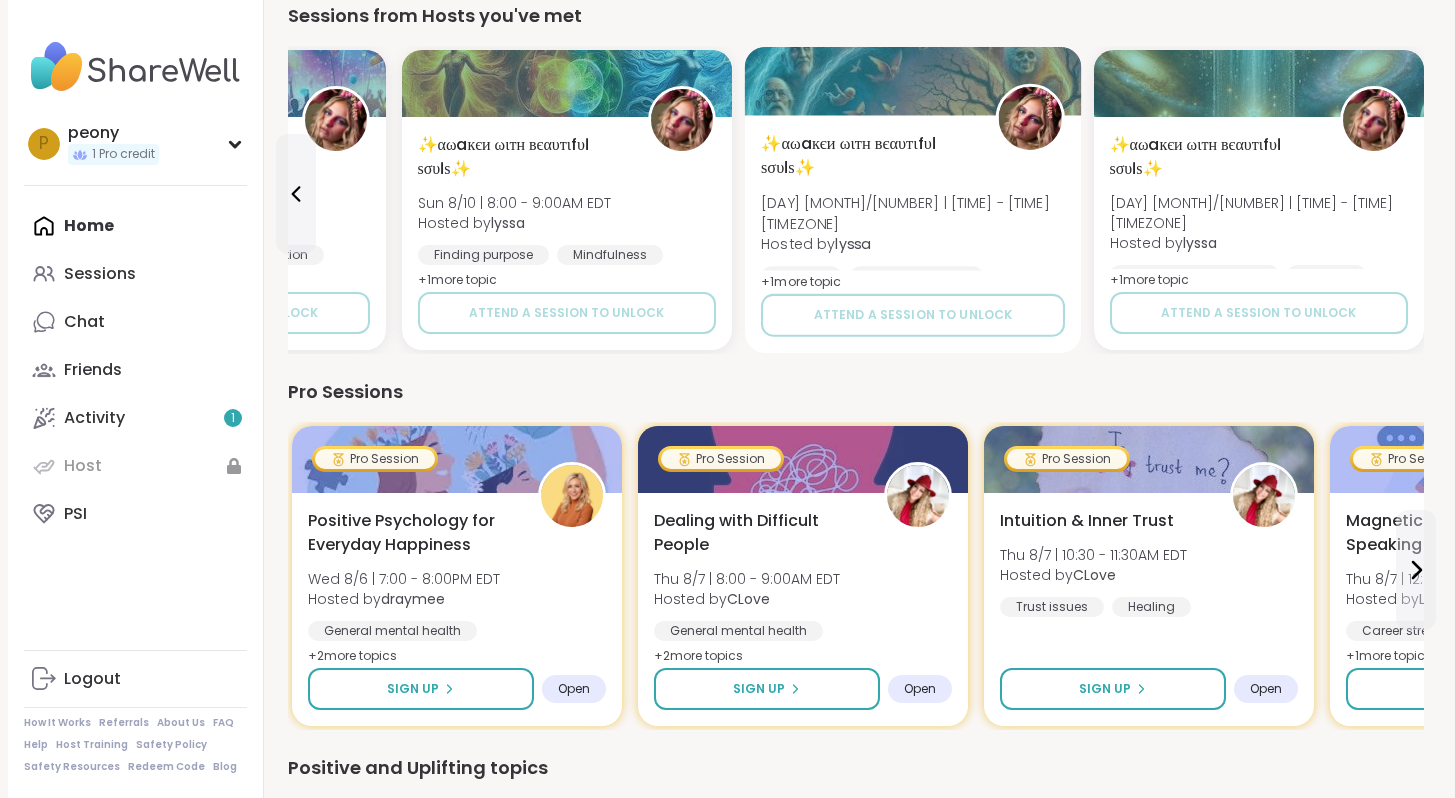 click at bounding box center (1029, 118) 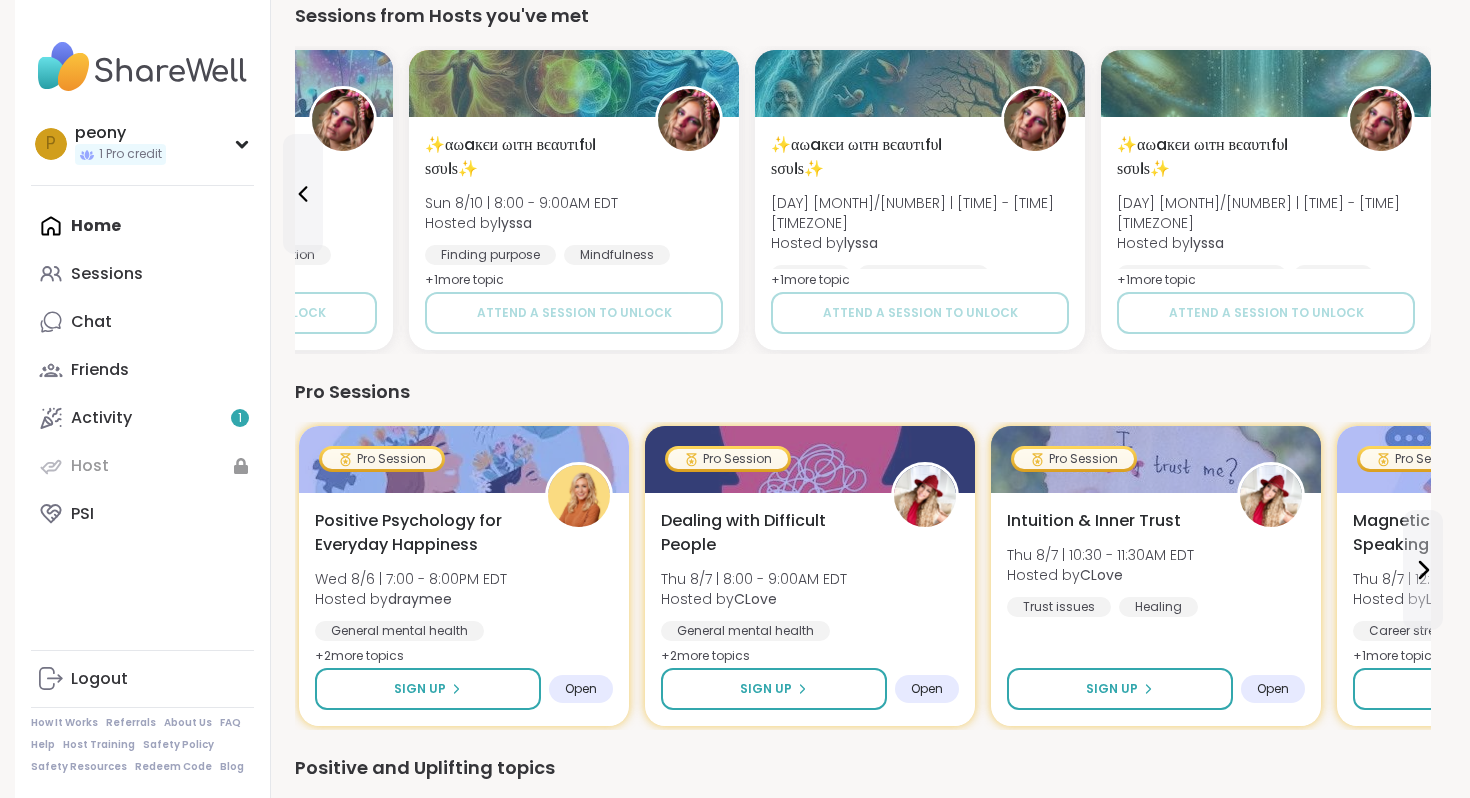 click on "αωaкєи ωιтн вєαυтιfυℓ ѕσυℓѕ Thu 8/7 | 7:00 - 8:00AM EDT Hosted by  lyssa General mental health Finding purpose Emotional regulation + 2  more topic s Sign Up 1 spot left The Mystic Circle of Sensing, Sound, and Readings Thu 8/7 | 2:00 - 3:00PM EDT Hosted by  lyssa Mindfulness Spirituality Self reflection + 1  more topic Sign Up 12 spots left 🧞‍♂️αωaкєи ωιтн вєαυтιfυℓ ѕσυℓѕ🧜‍♀️ Fri 8/8 | 7:00 - 8:00AM EDT Hosted by  lyssa Mindfulness Growth Healthy love + 1  more topic Sign Up 10 spots left ✨αωaкєи ωιтн вєαυтιfυℓ ѕσυℓѕ✨ Sat 8/9 | 7:00 - 8:00AM EDT Hosted by  lyssa Healing Identity Growth Attend a session to unlock 🪩🕺 🎶 PASSION PARTY! 🎶 💃 📖 Sat 8/9 | 7:00 - 8:00PM EDT Hosted by  lyssa Good company Self reflection Healthy love + 1  more topic Attend a session to unlock ✨αωaкєи ωιтн вєαυтιfυℓ ѕσυℓѕ✨ Sun 8/10 | 8:00 - 9:00AM EDT Hosted by  lyssa Finding purpose Mindfulness" at bounding box center [863, 200] 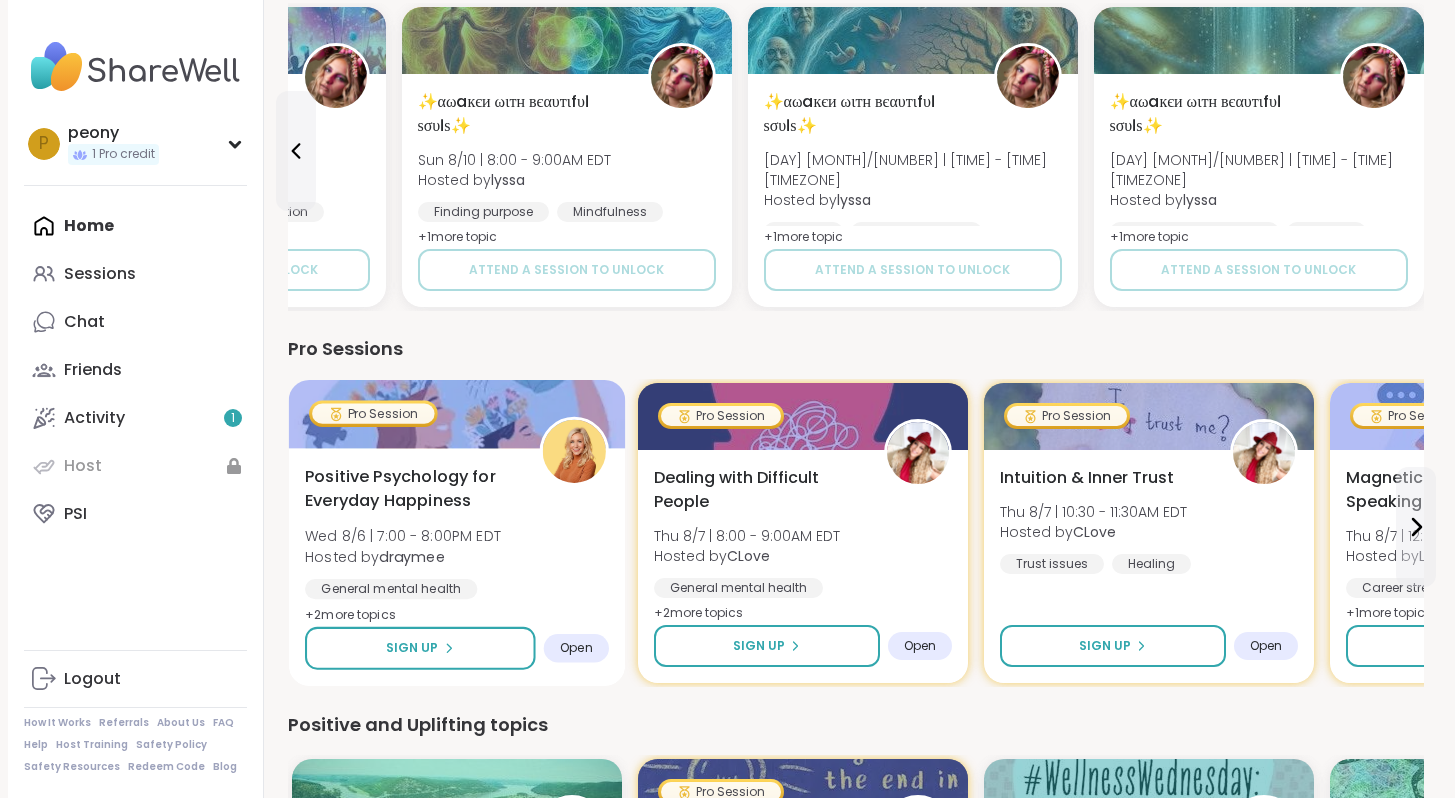 scroll, scrollTop: 0, scrollLeft: 0, axis: both 